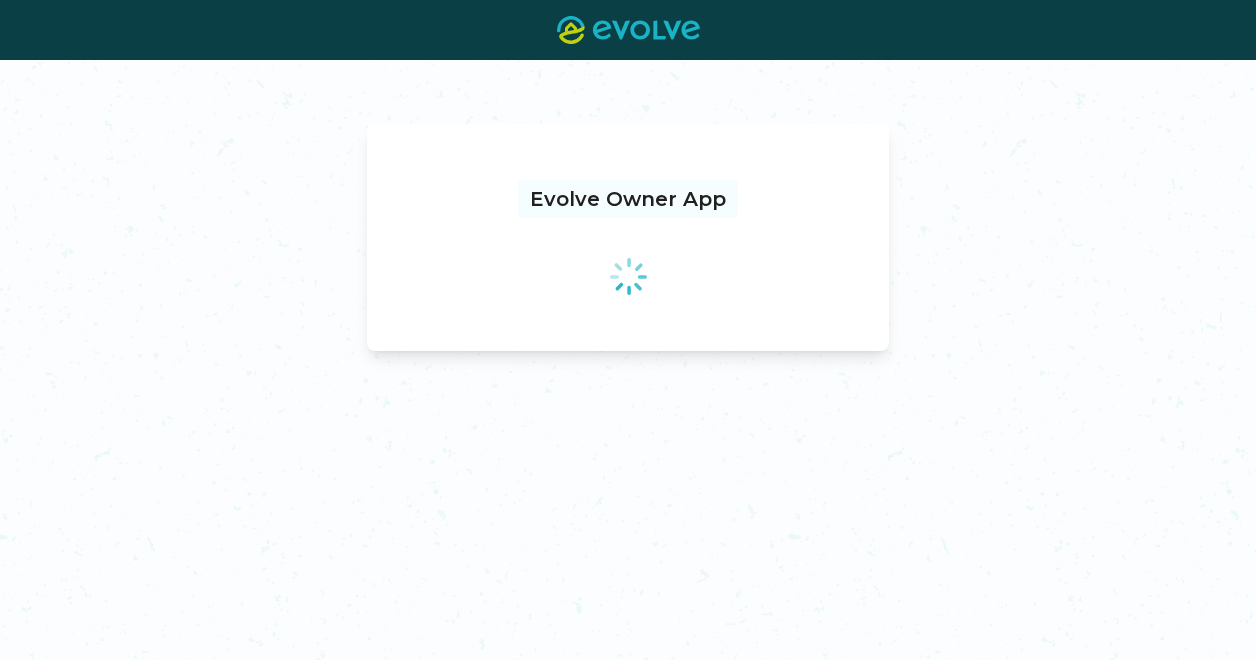 scroll, scrollTop: 0, scrollLeft: 0, axis: both 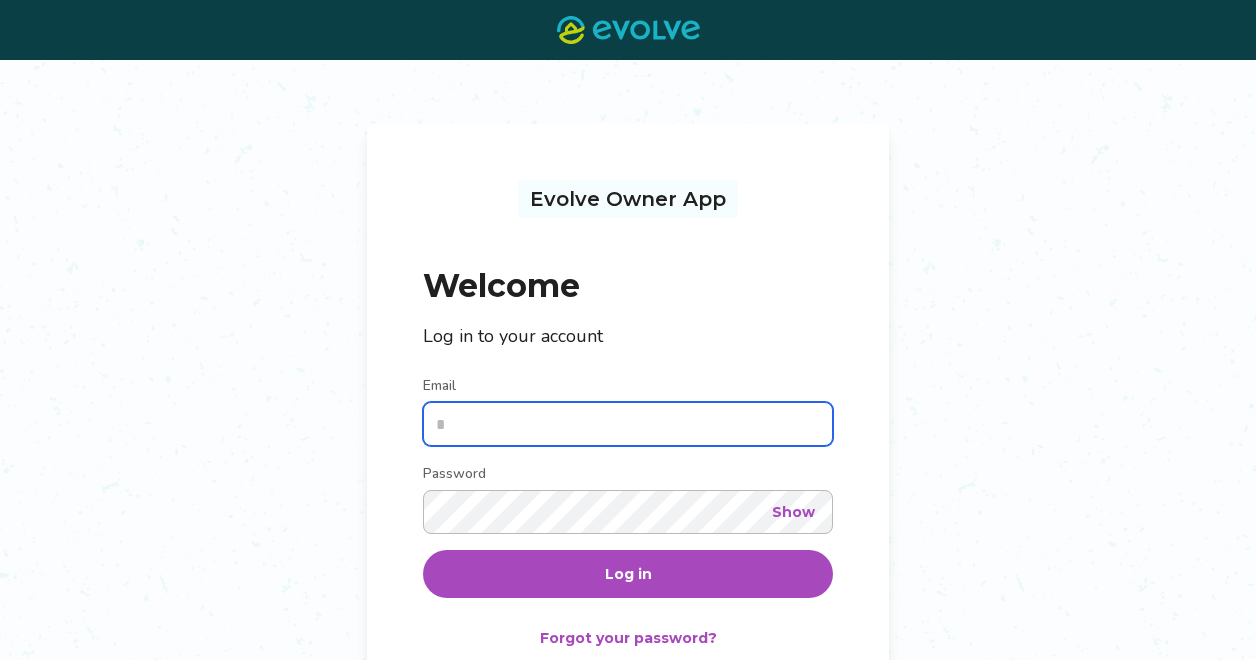 click on "Email" at bounding box center [628, 424] 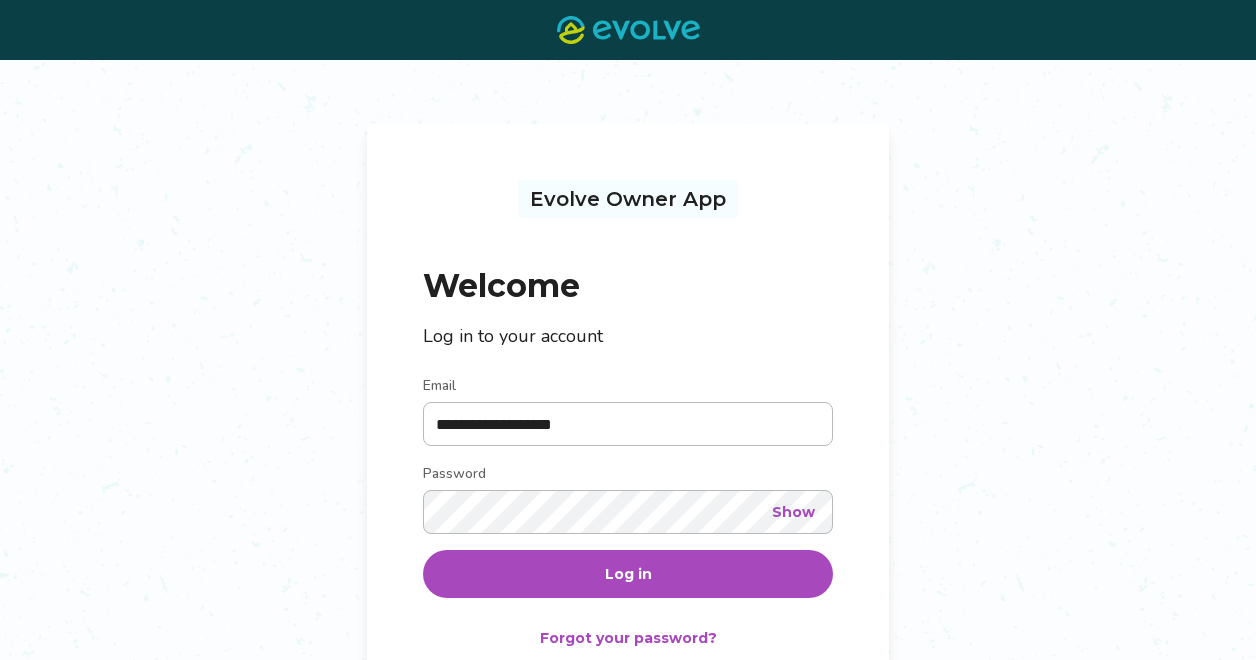 click on "Log in" at bounding box center (628, 574) 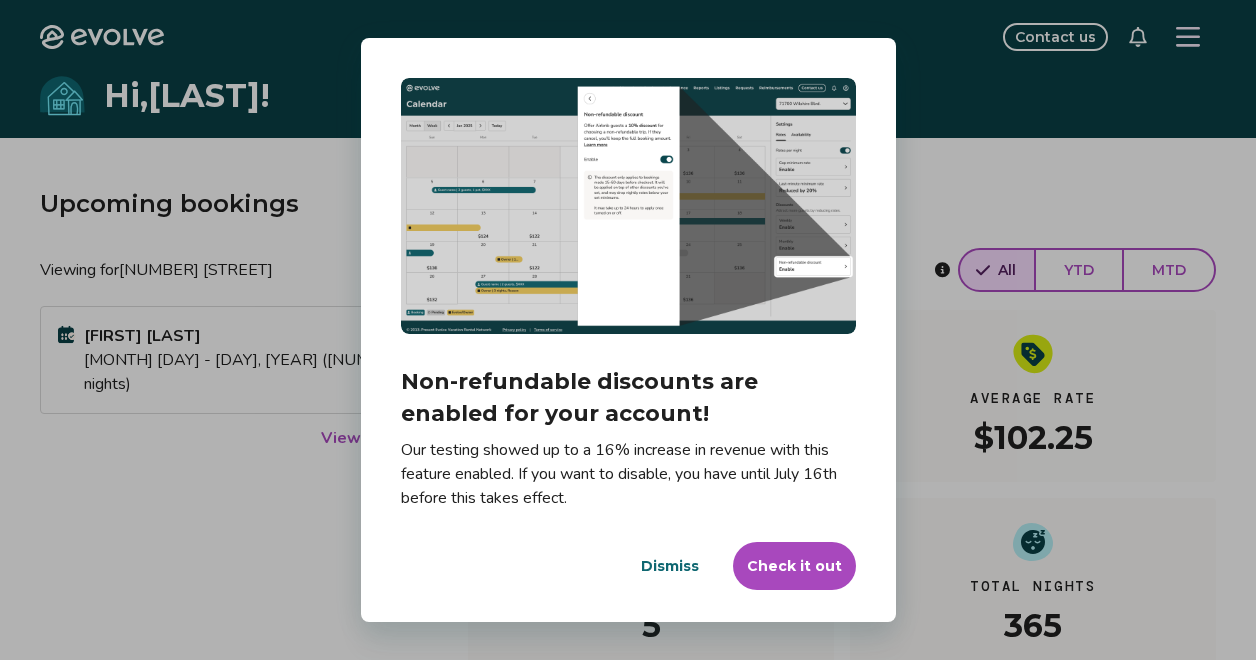 click on "Dismiss" at bounding box center (670, 566) 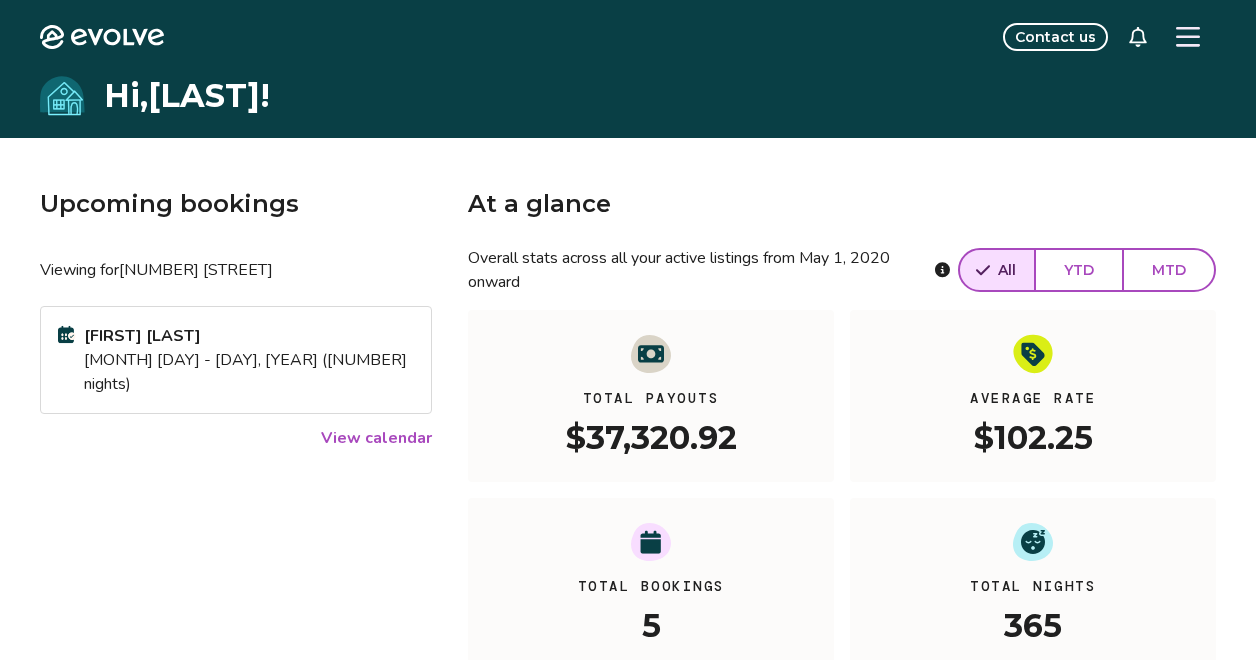 click 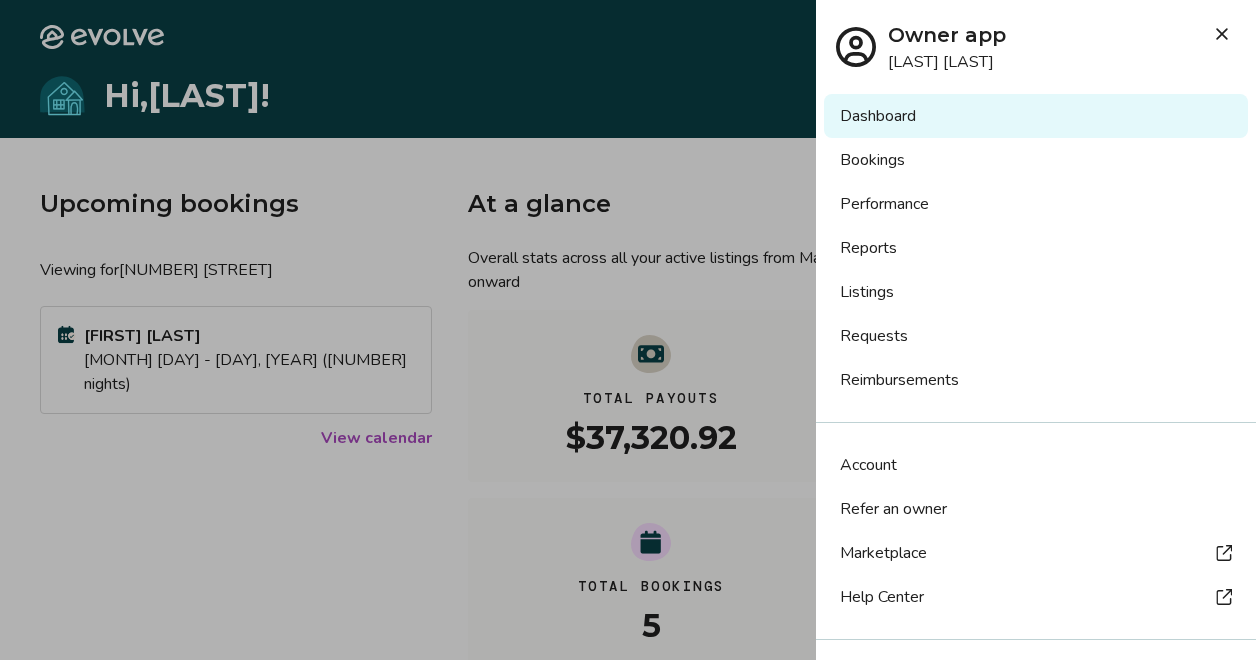 click on "Reimbursements" at bounding box center [1036, 380] 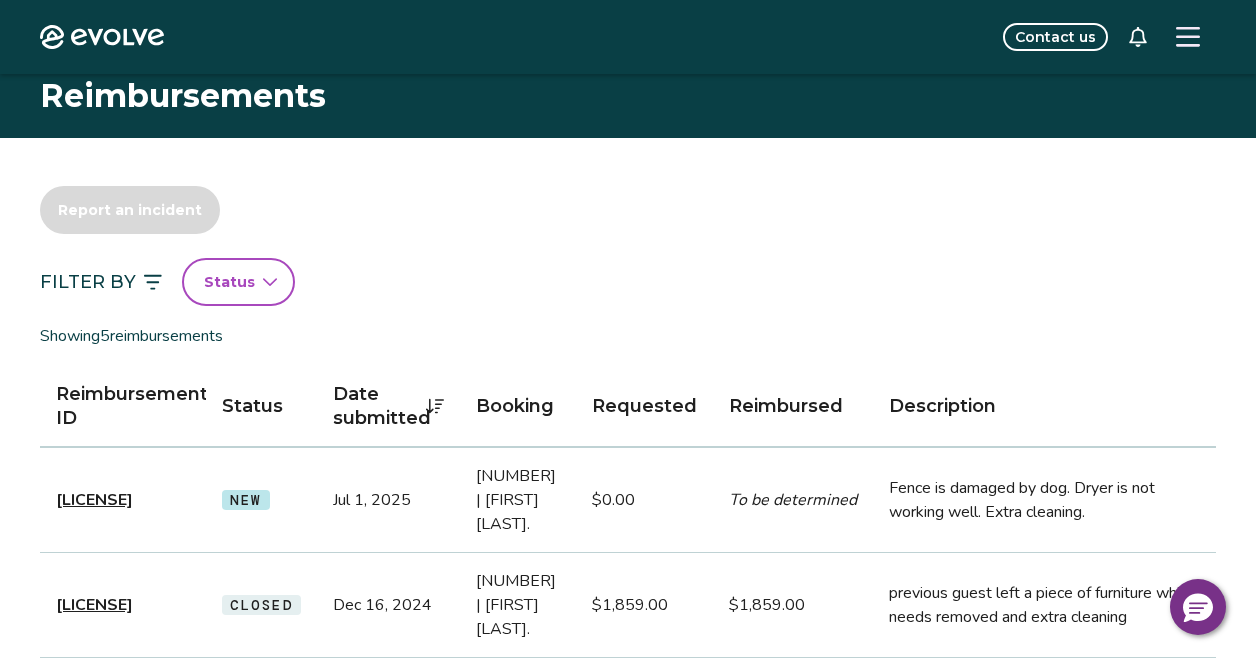 scroll, scrollTop: 30, scrollLeft: 0, axis: vertical 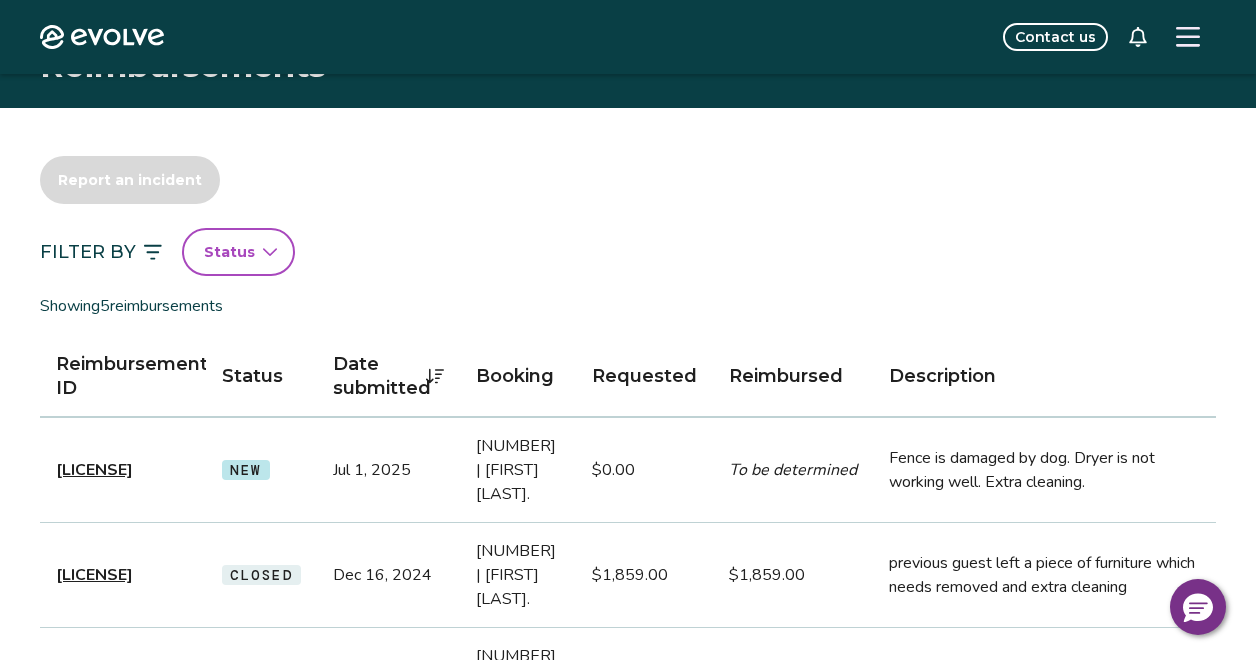 click on "[LICENSE]" at bounding box center (94, 470) 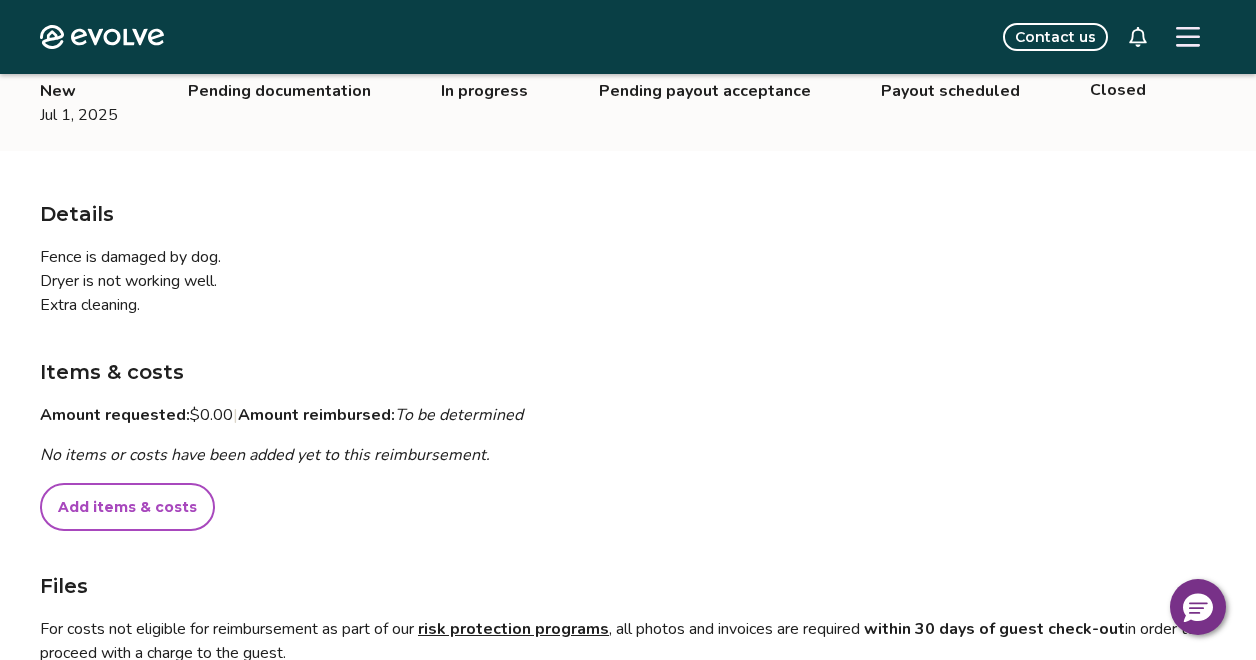 scroll, scrollTop: 0, scrollLeft: 0, axis: both 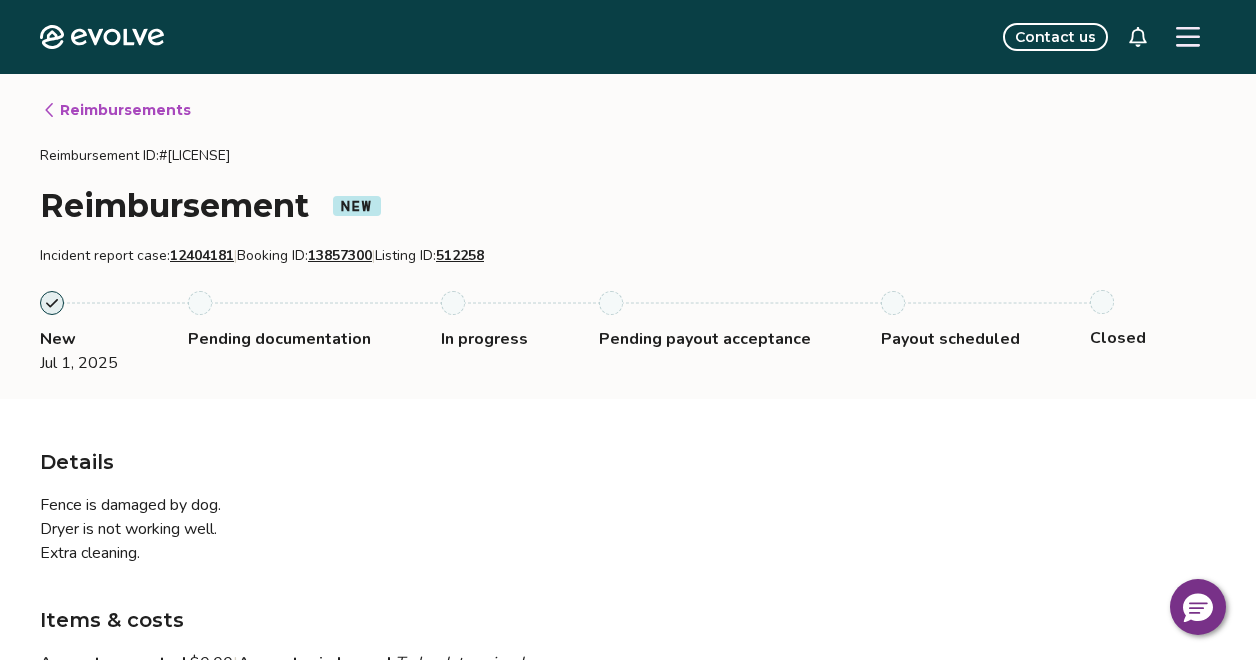 click on "12404181" at bounding box center [202, 255] 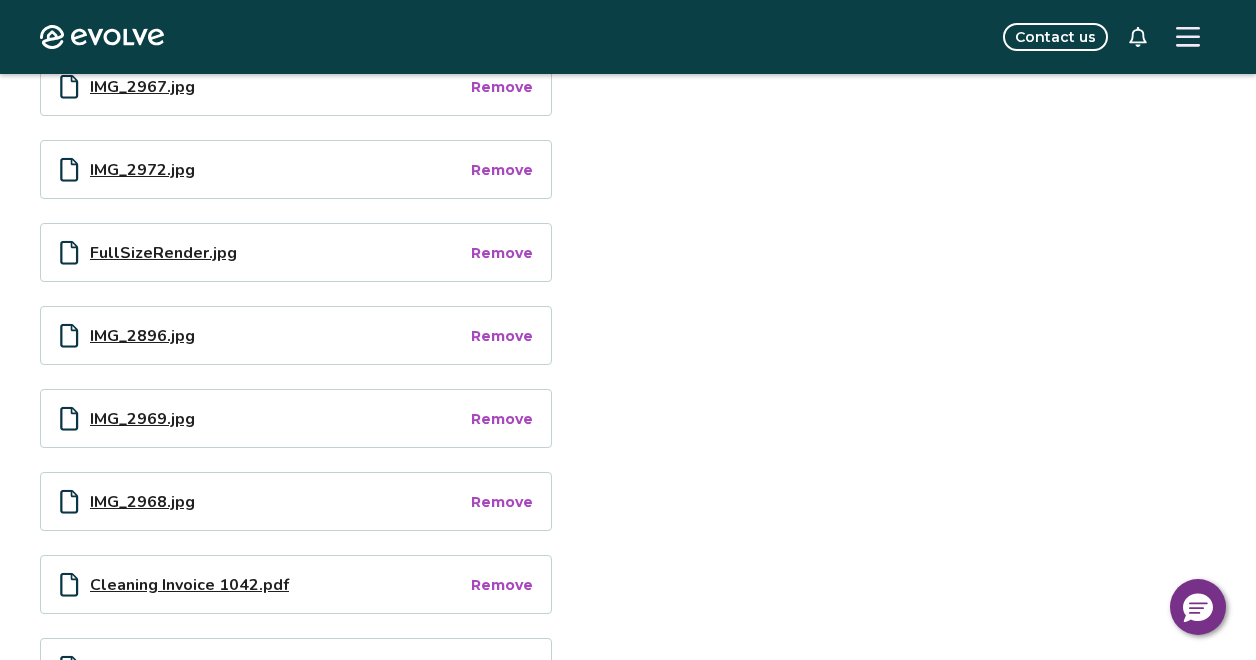 scroll, scrollTop: 1340, scrollLeft: 0, axis: vertical 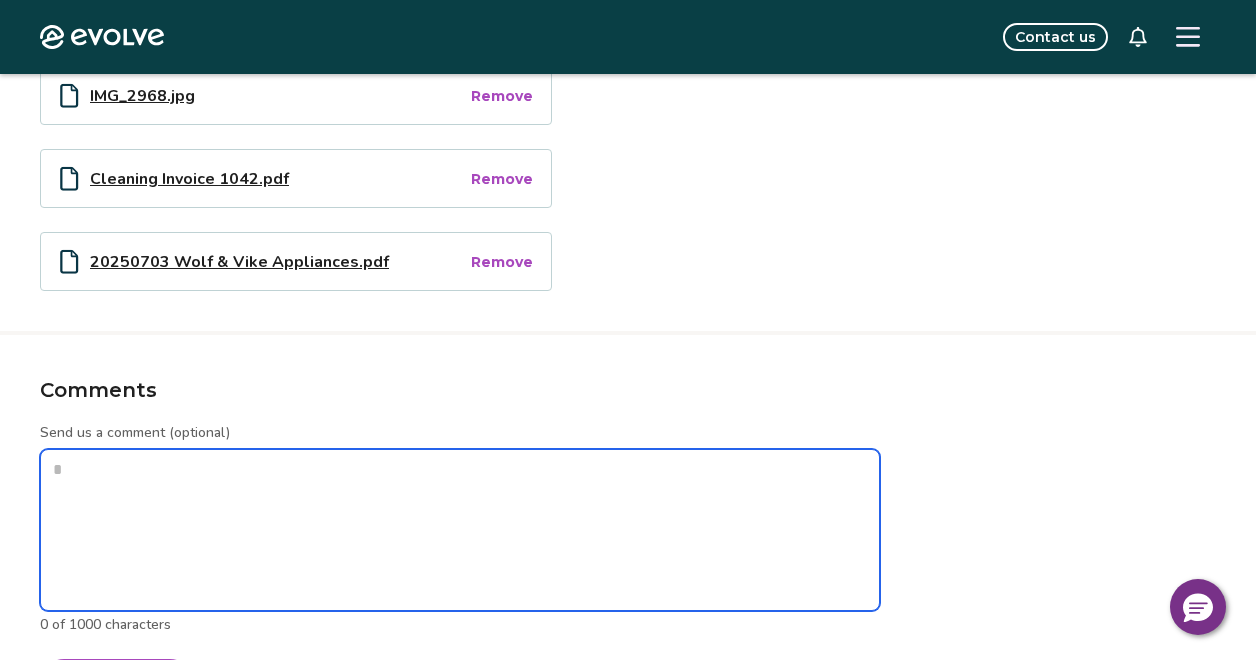 click on "Send us a comment (optional)" at bounding box center (460, 530) 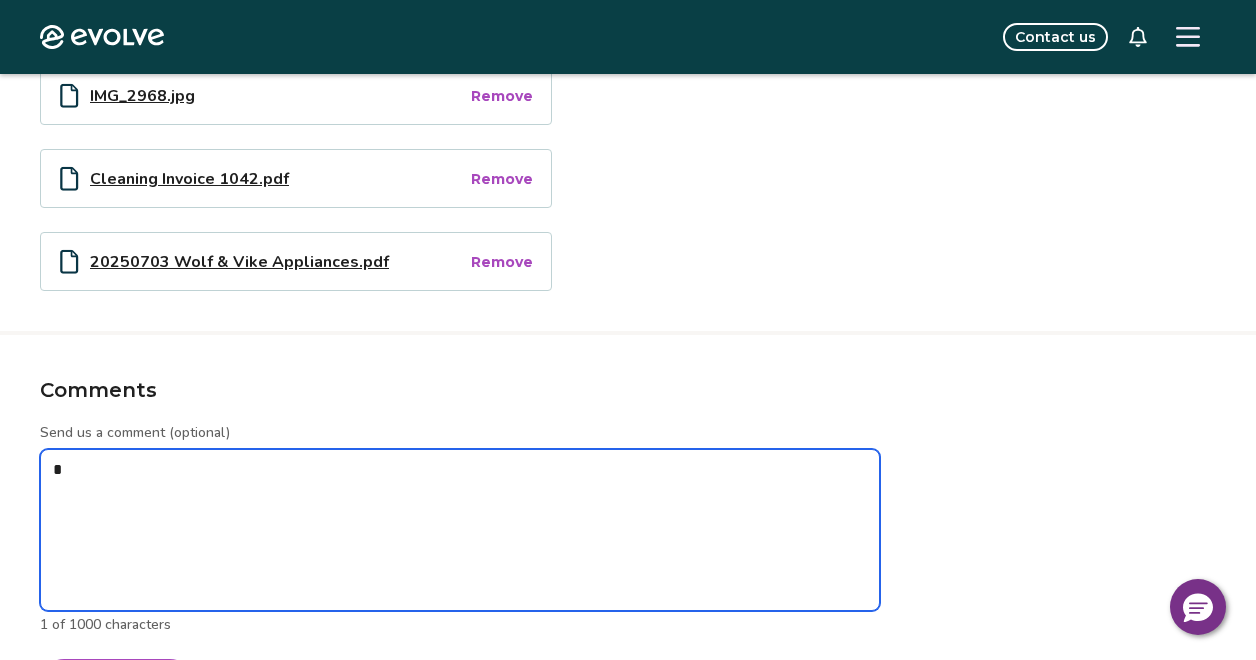 type on "*" 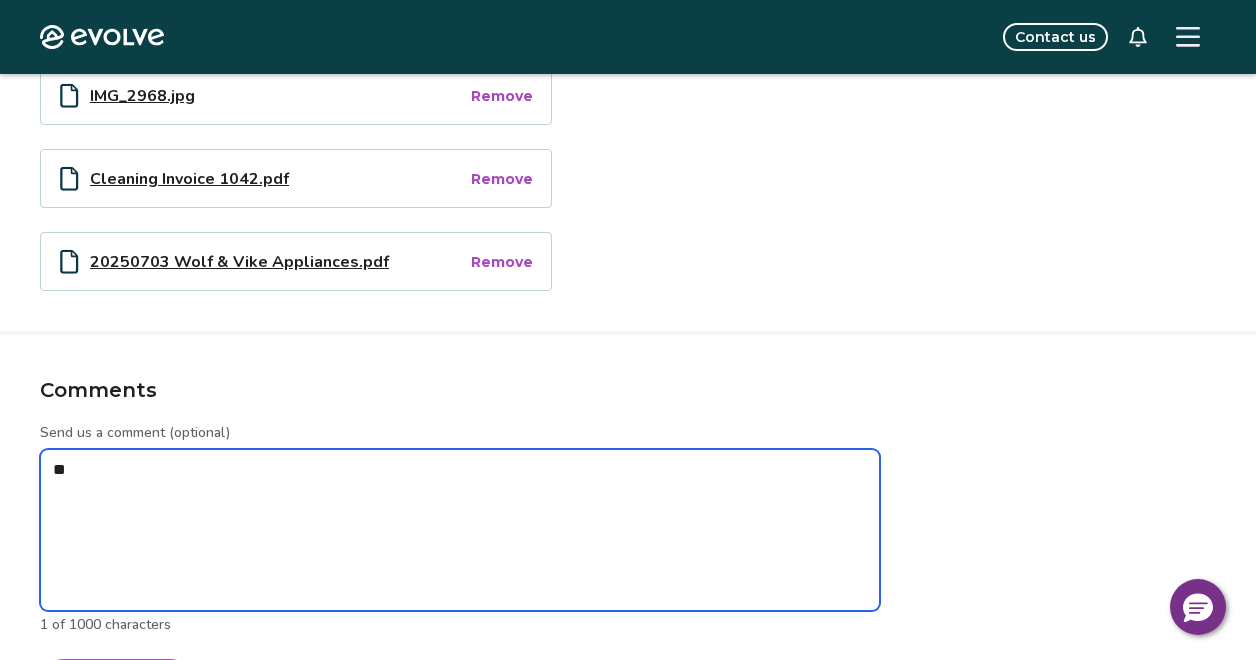 type on "*" 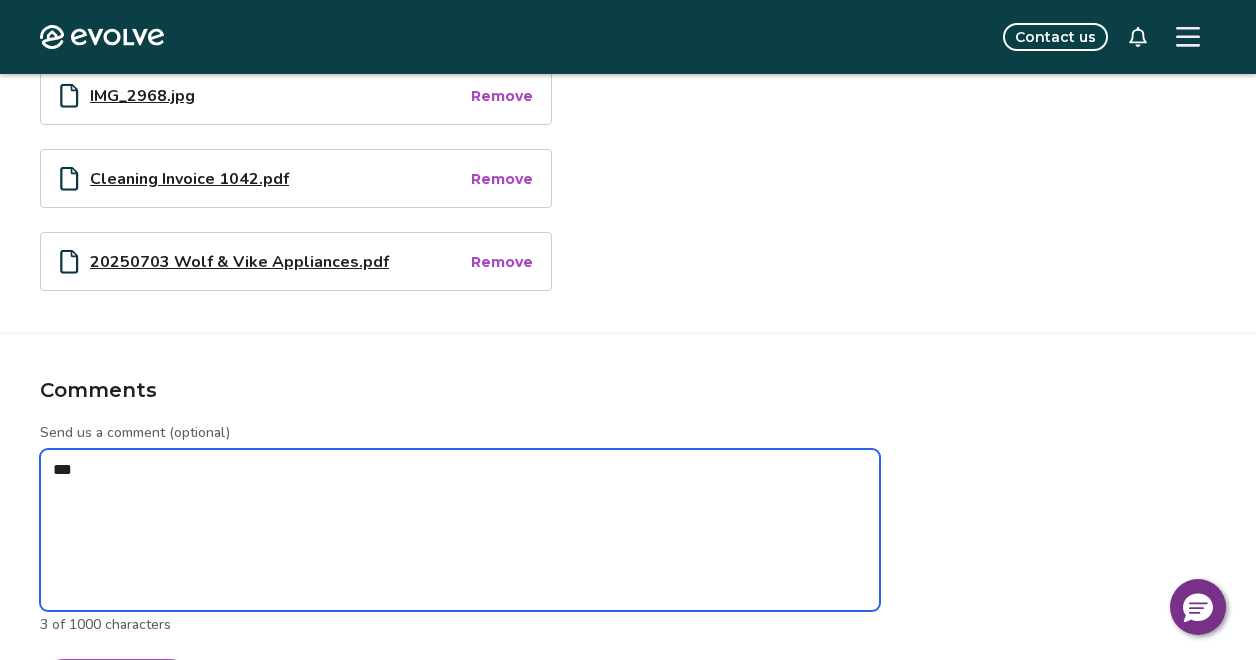 type on "*" 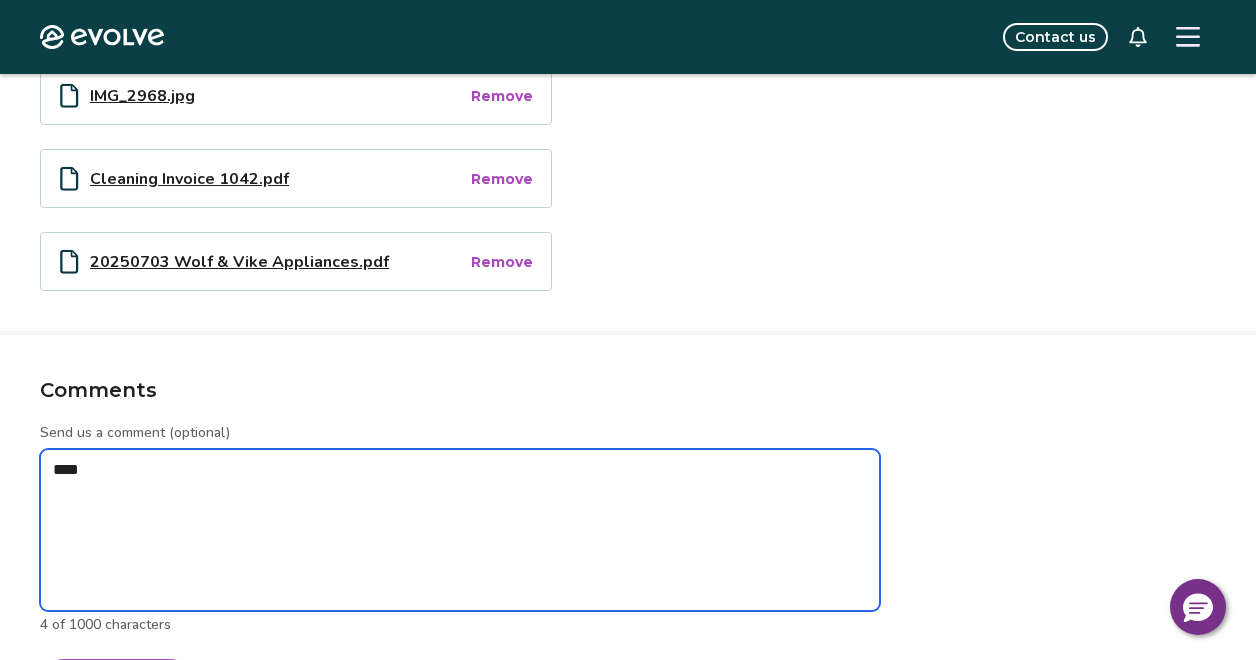 type on "*" 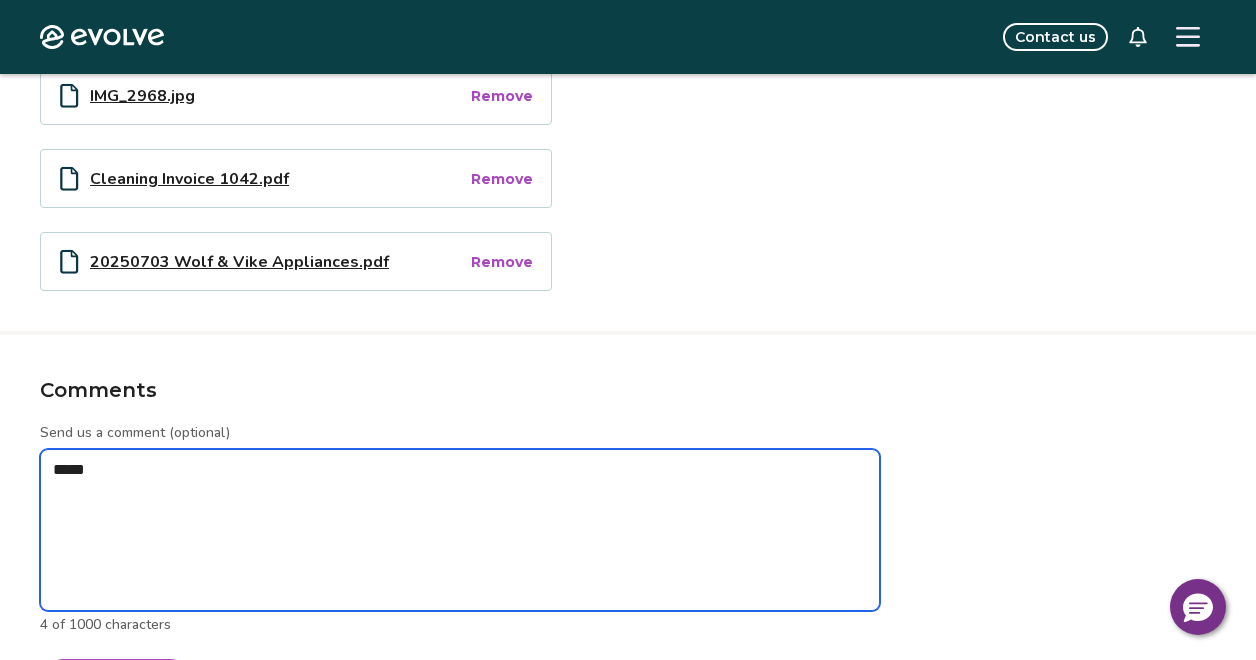 type on "*" 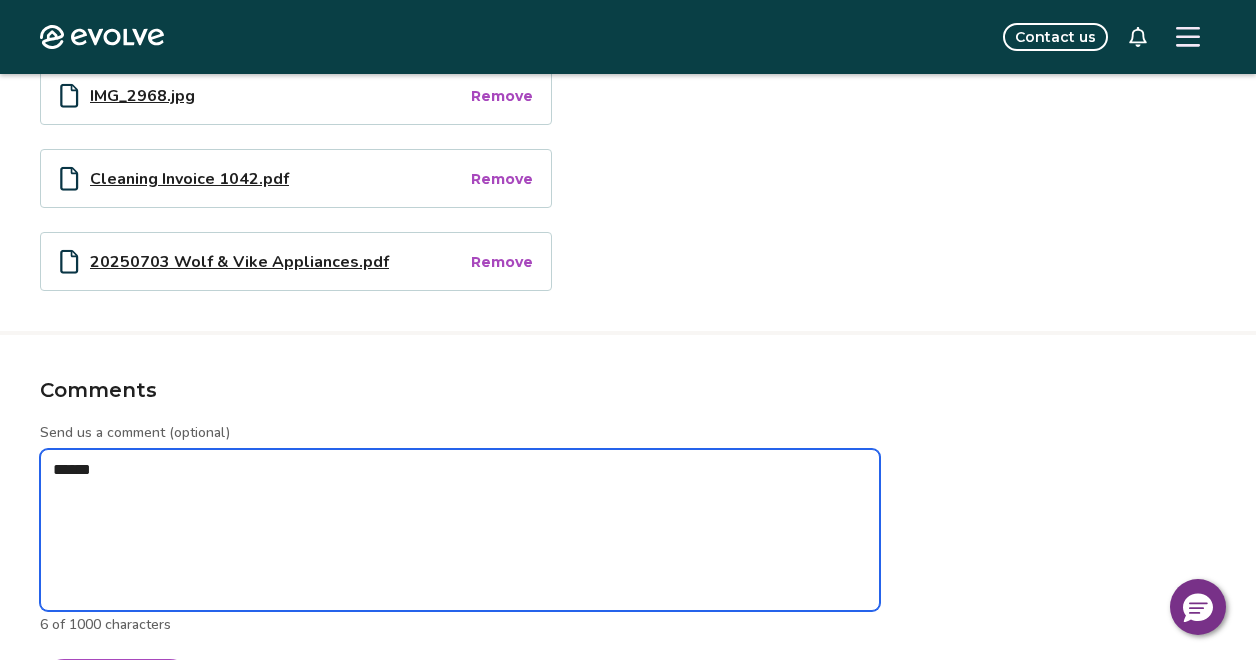 type on "*" 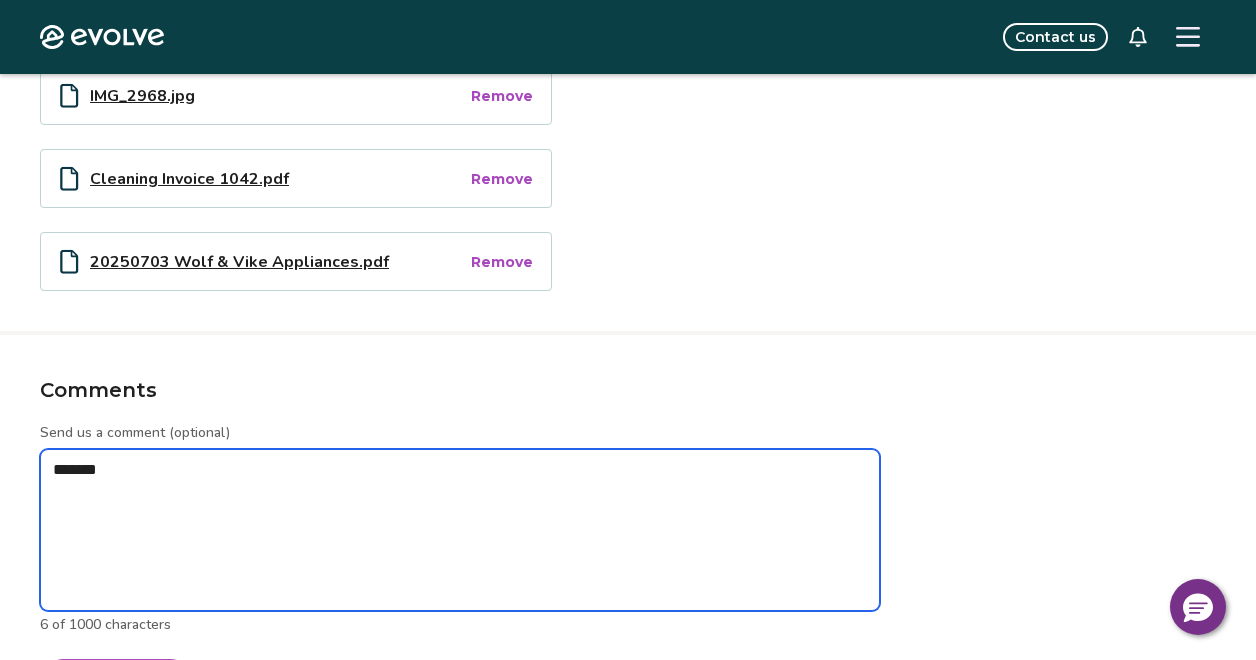 type on "*" 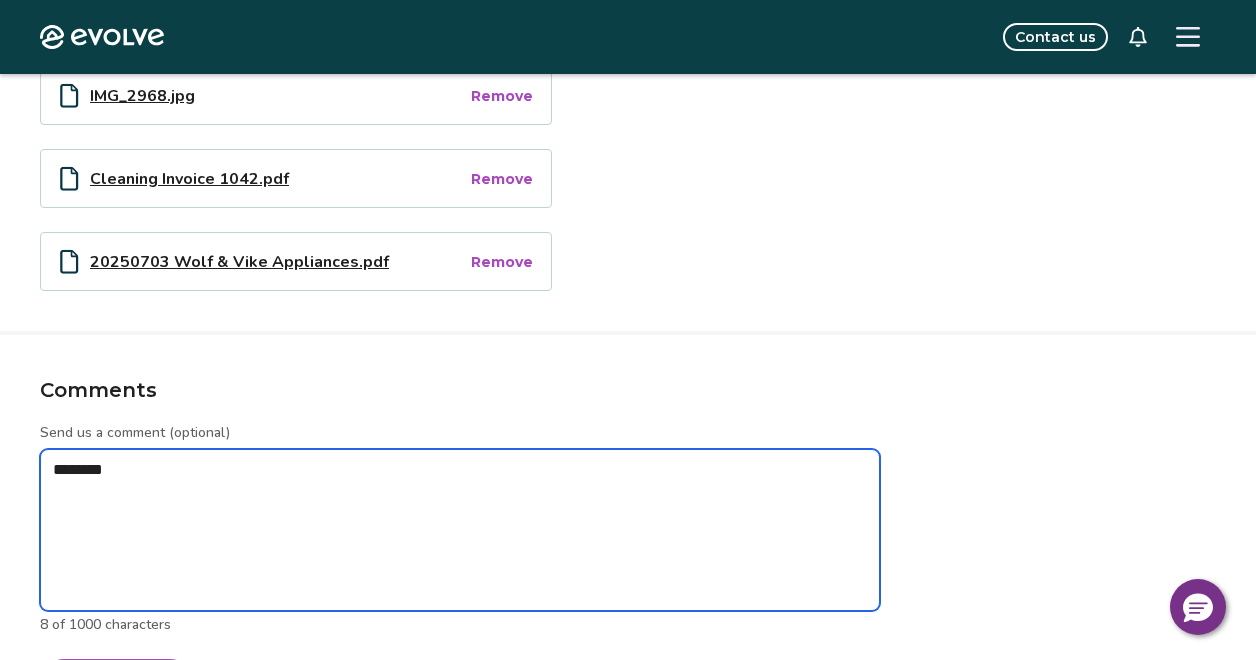 type on "*" 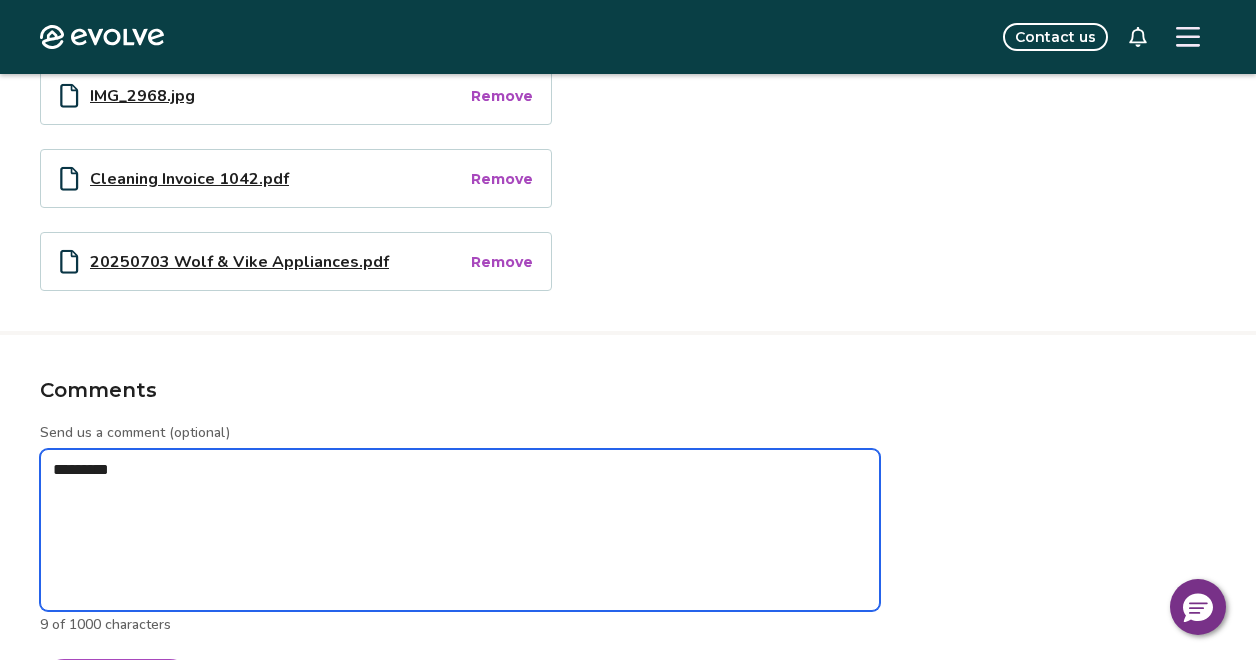 type on "*" 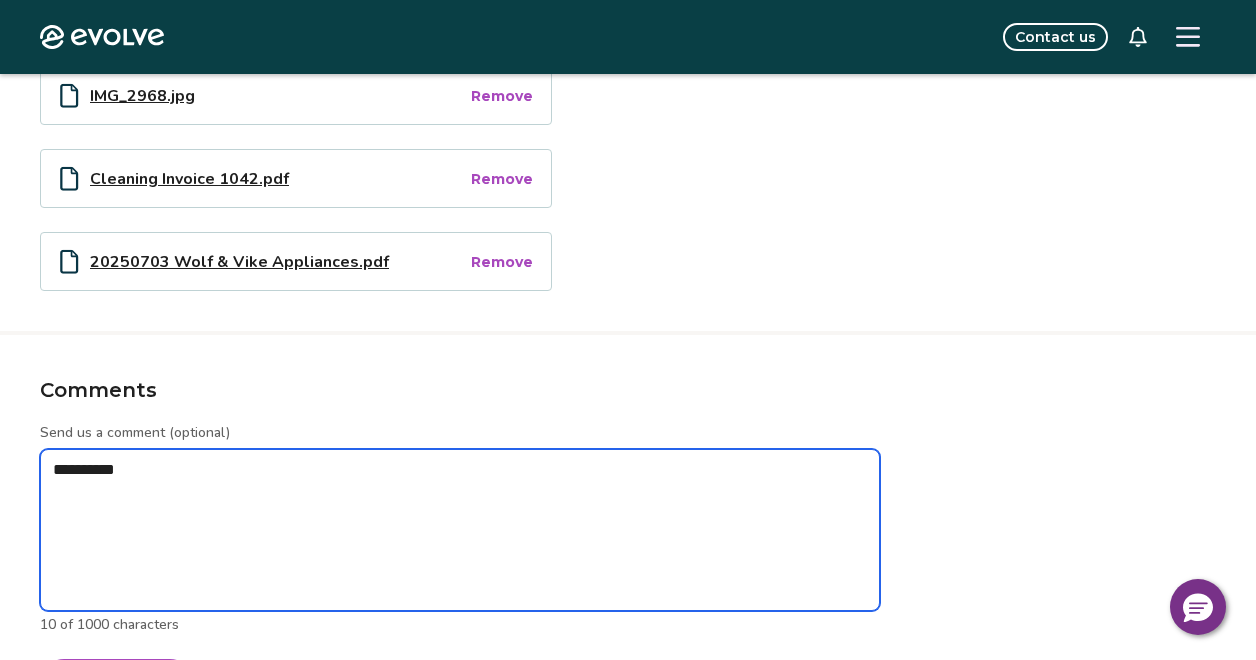 type on "*" 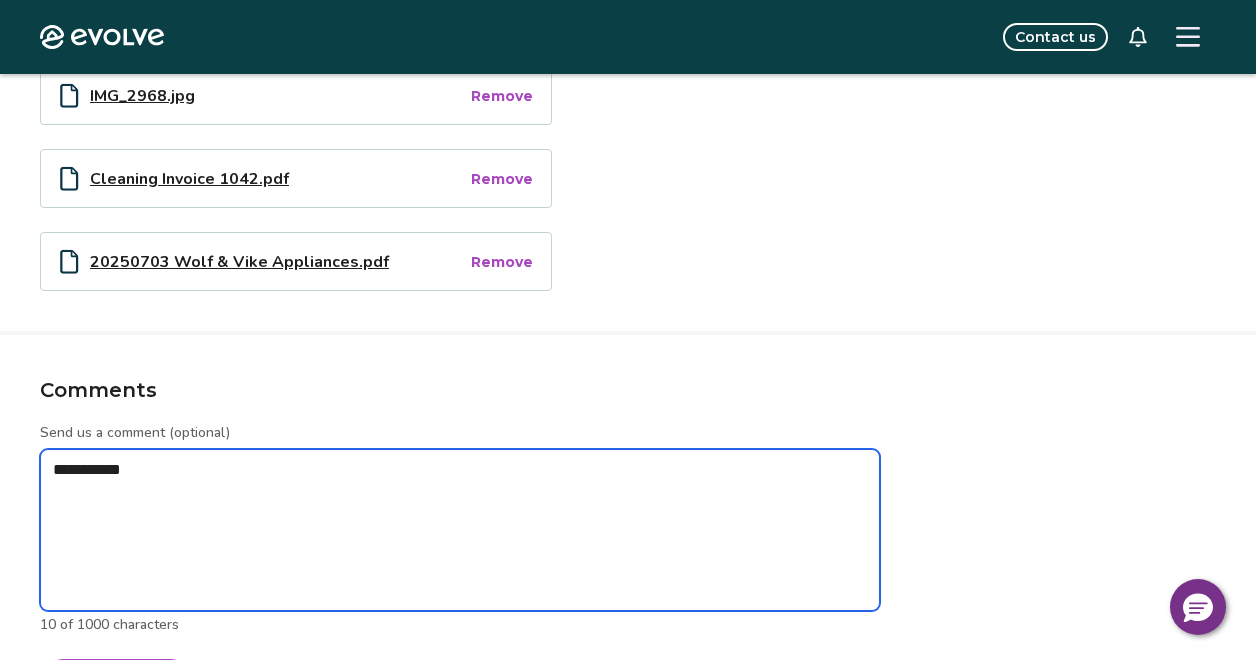 type on "*" 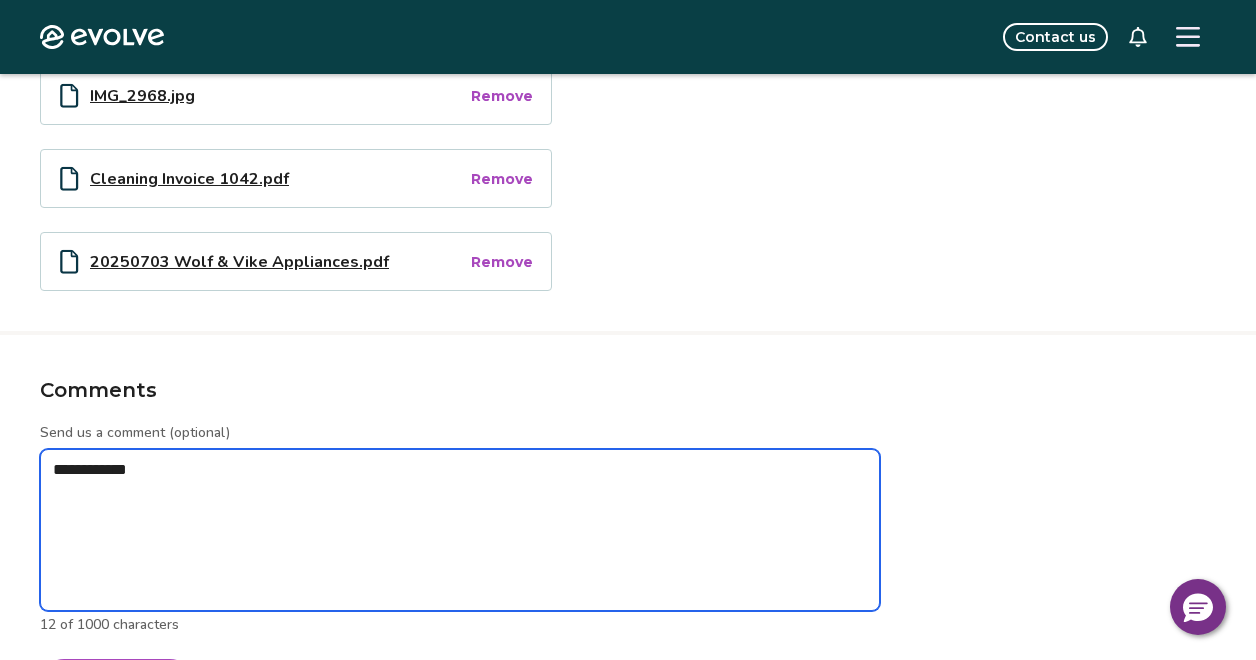 type on "*" 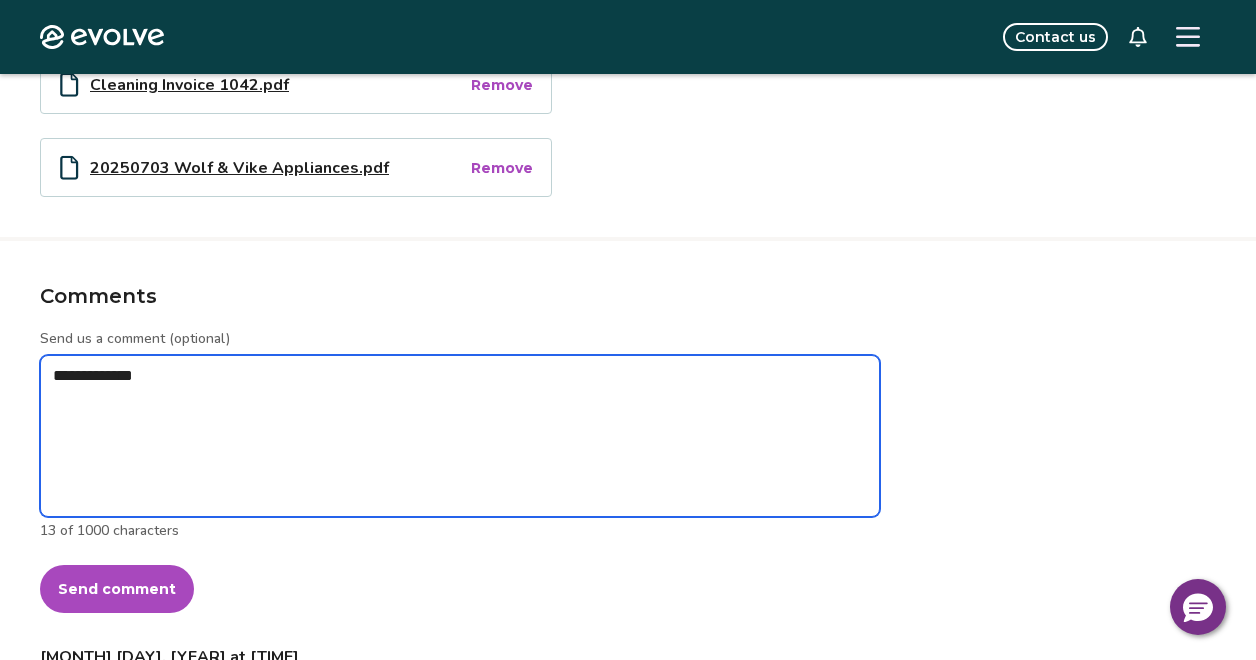 scroll, scrollTop: 1435, scrollLeft: 0, axis: vertical 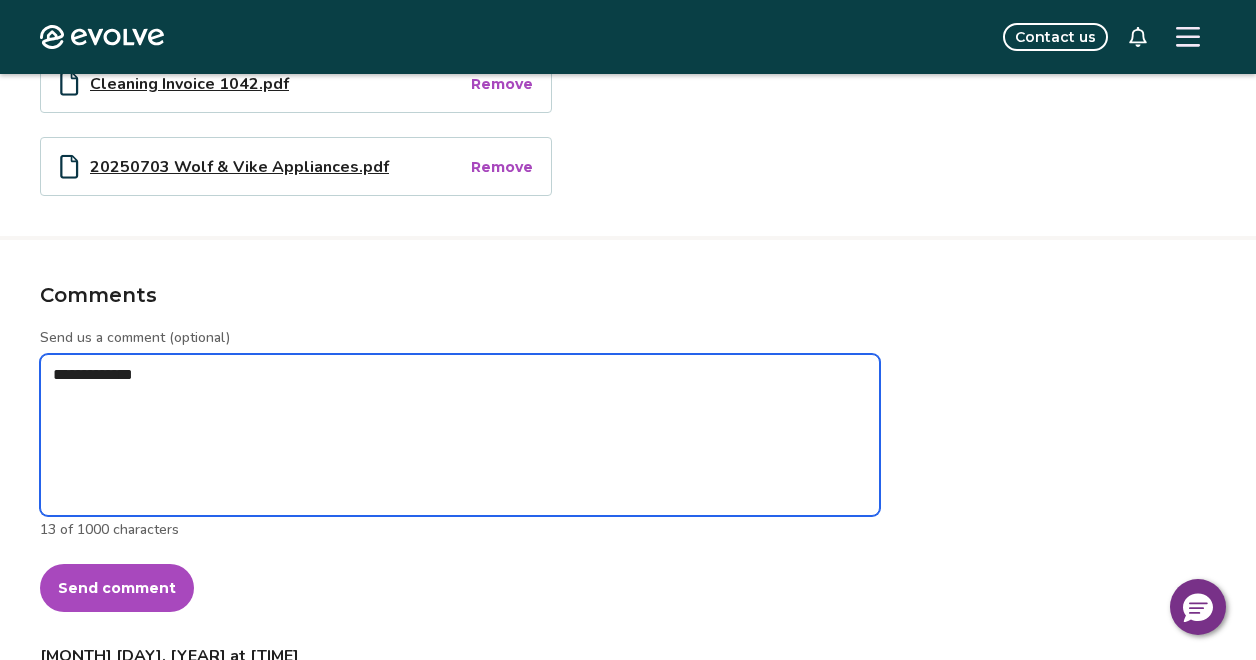 type on "*" 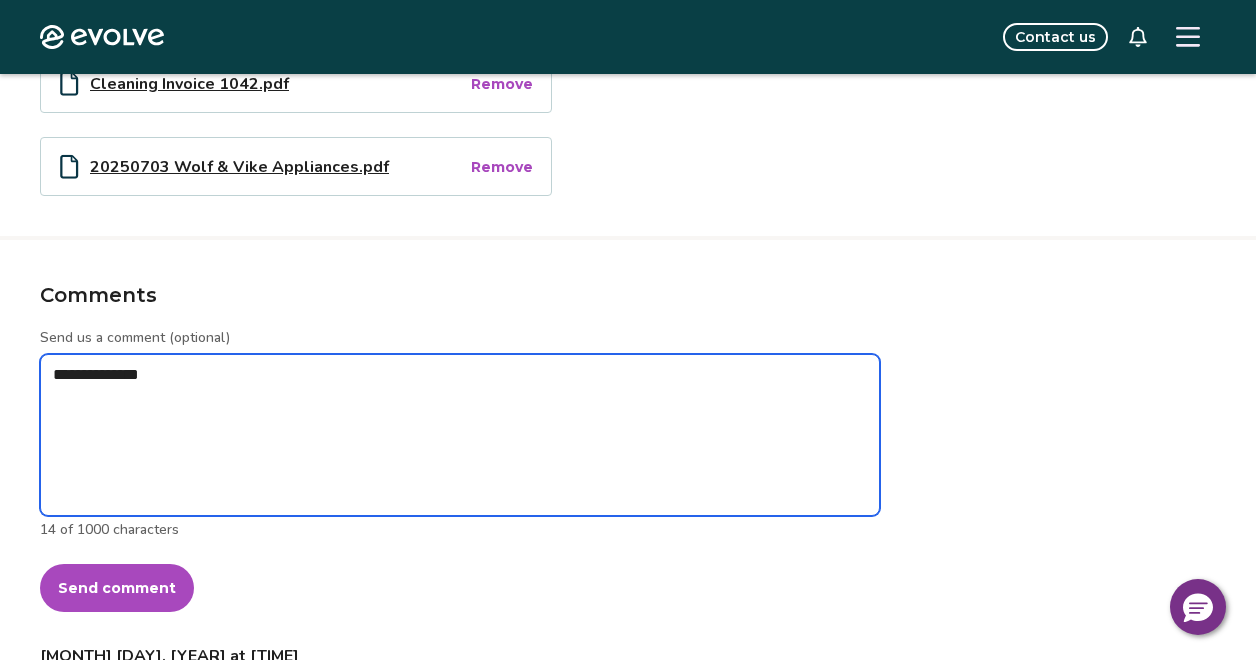 type on "*" 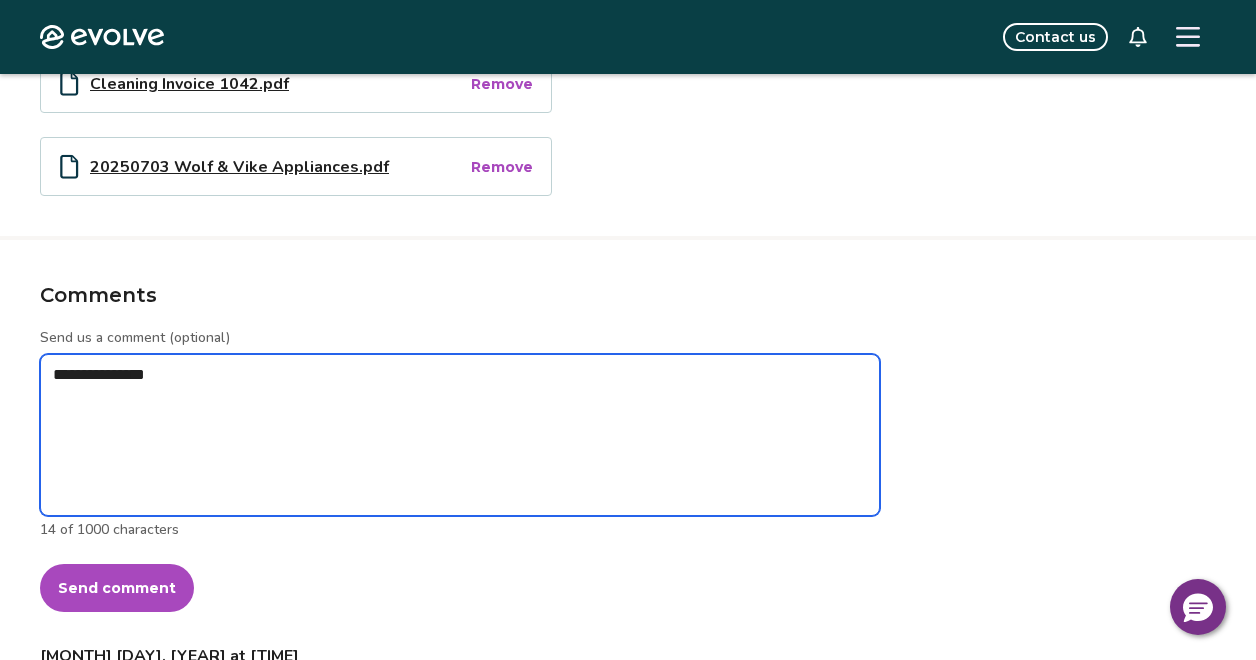 type on "*" 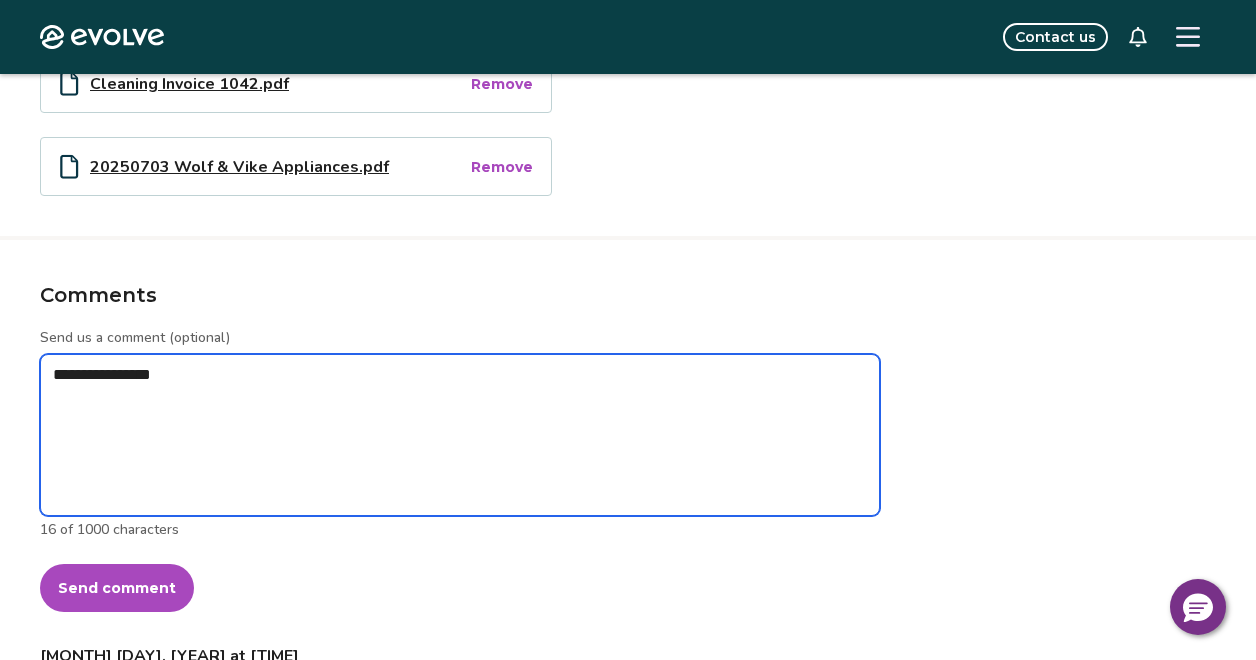 type on "*" 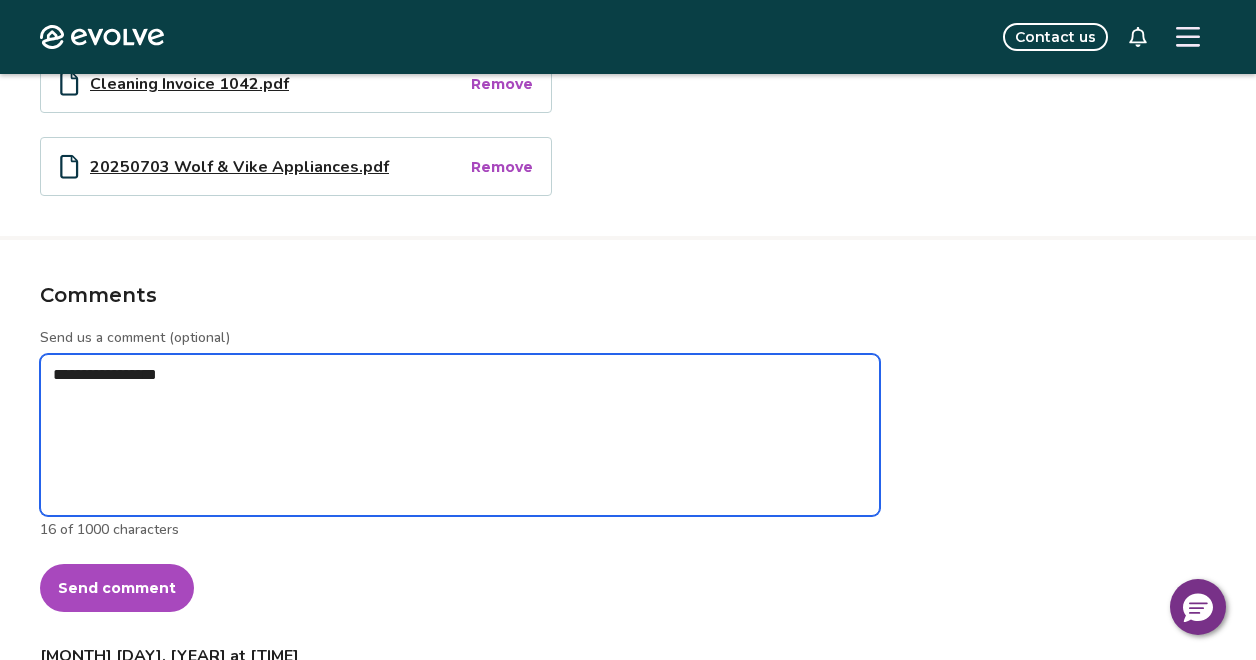 type on "*" 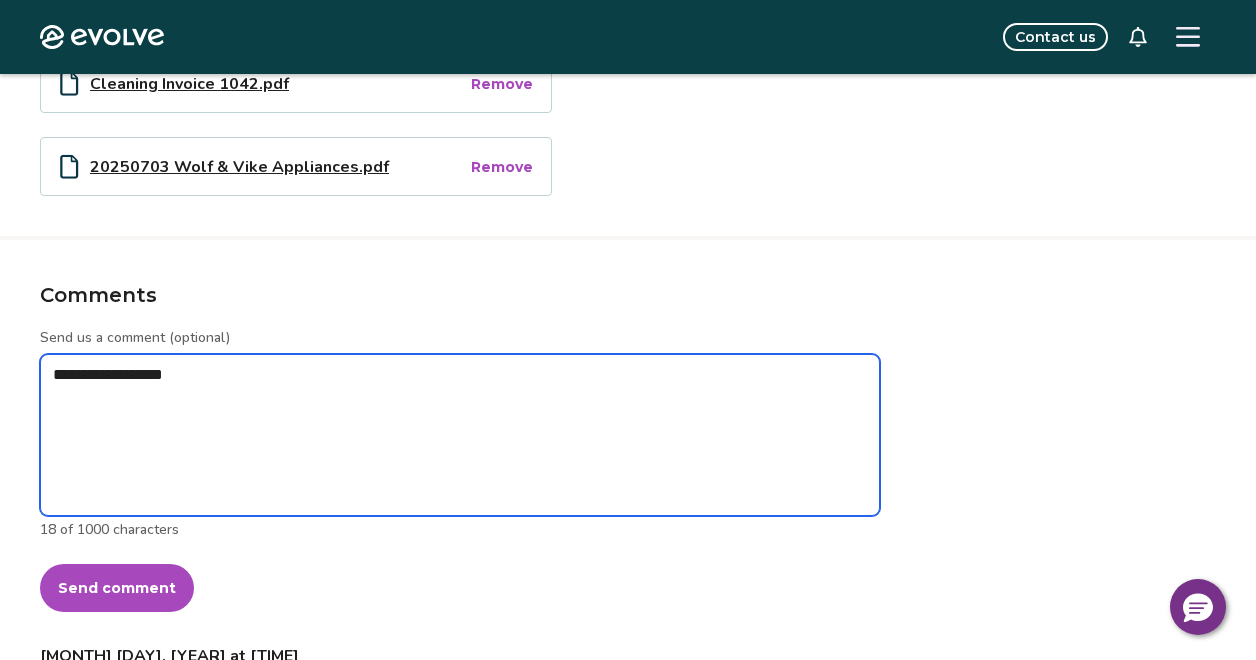 type on "*" 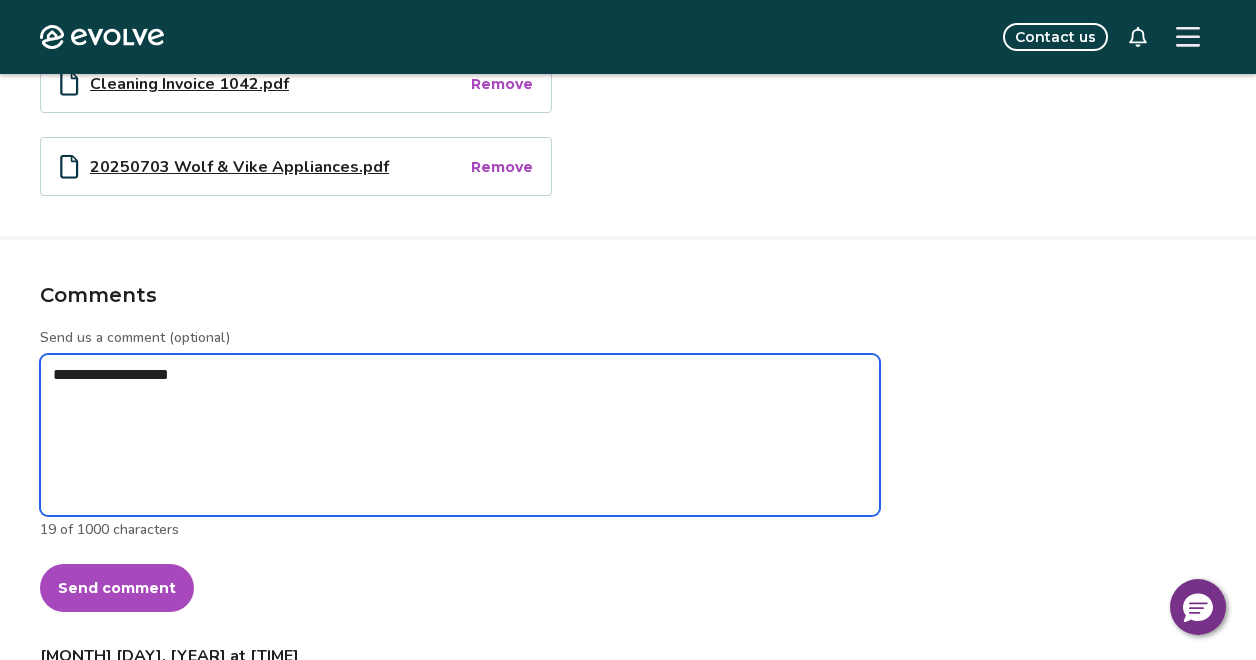 type on "*" 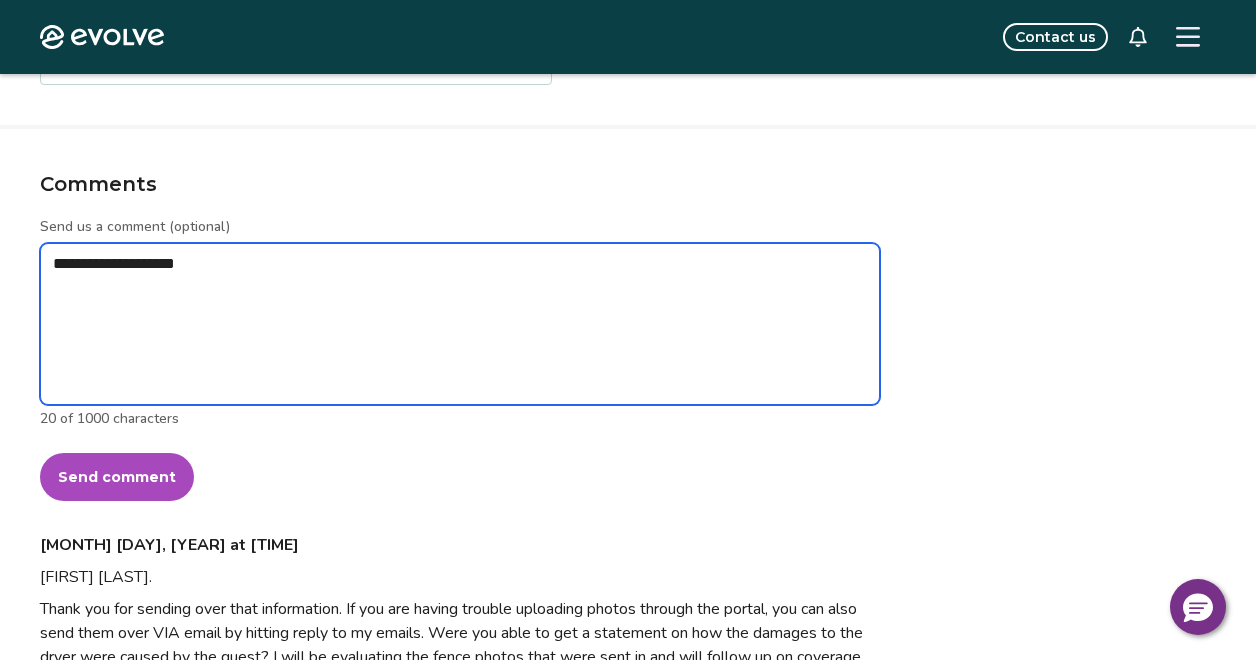 scroll, scrollTop: 1544, scrollLeft: 0, axis: vertical 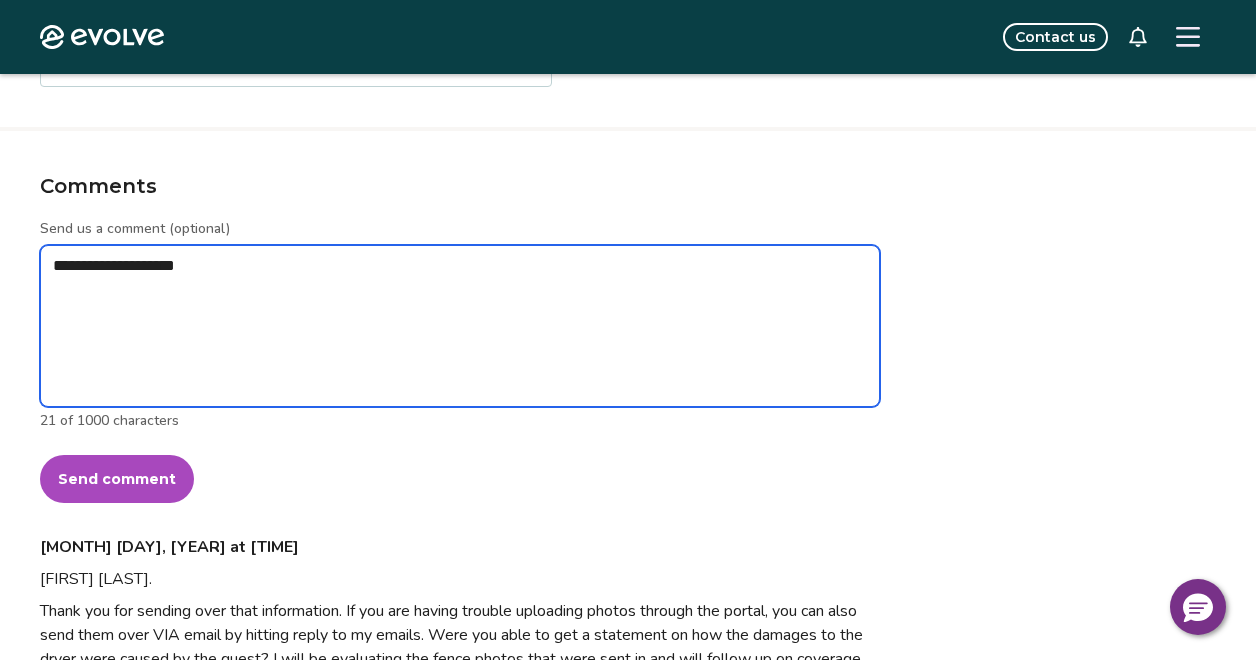type on "*" 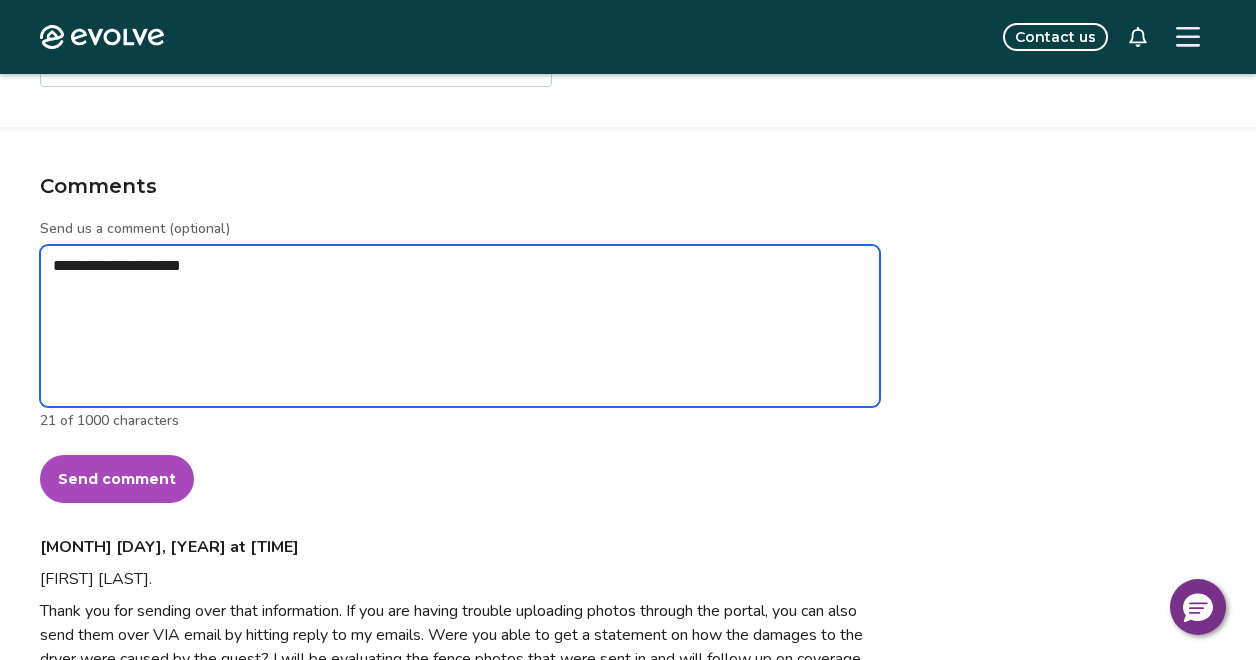 type on "*" 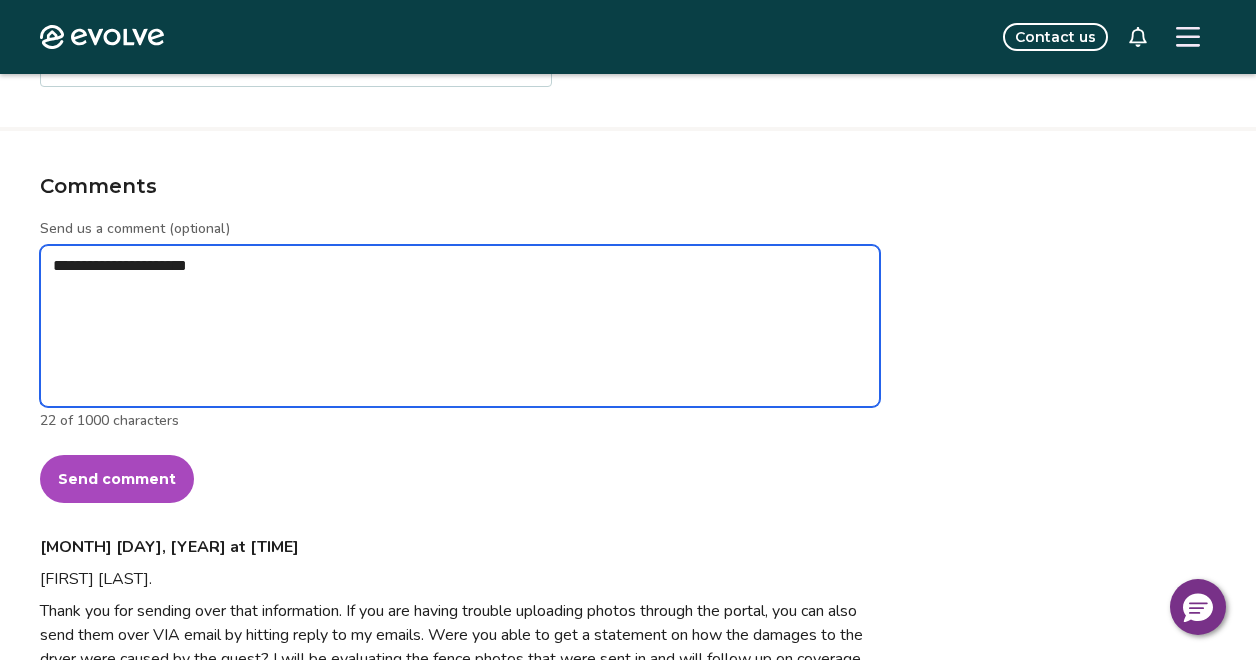 type on "*" 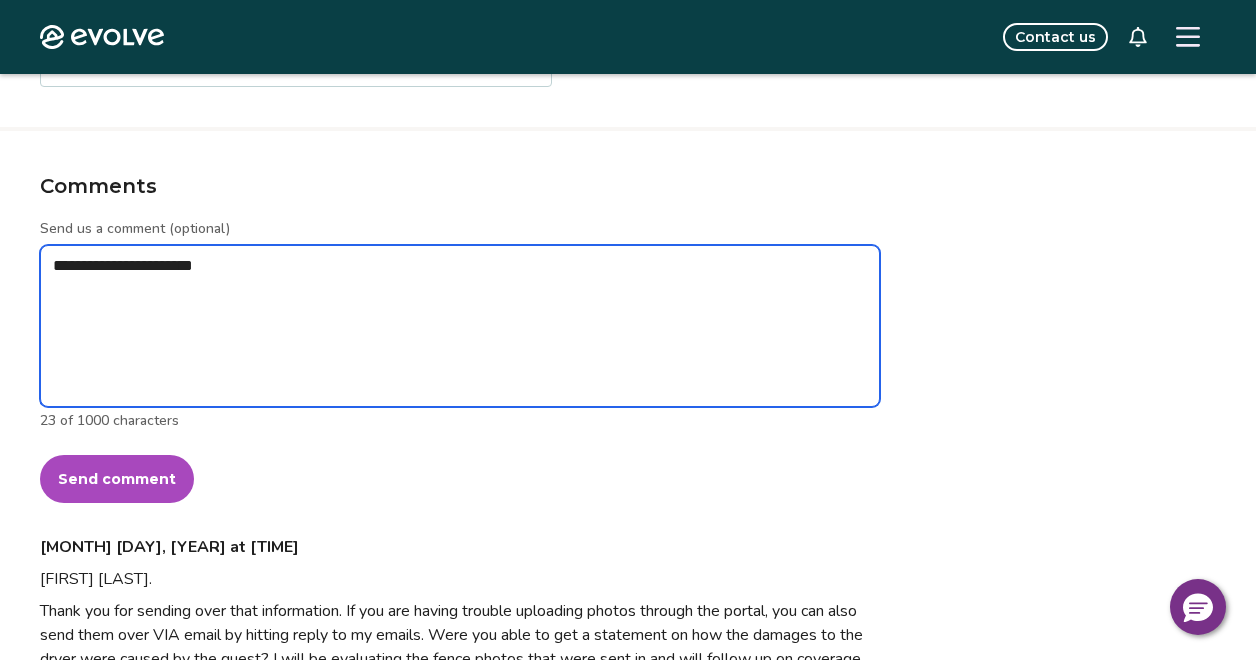 type on "*" 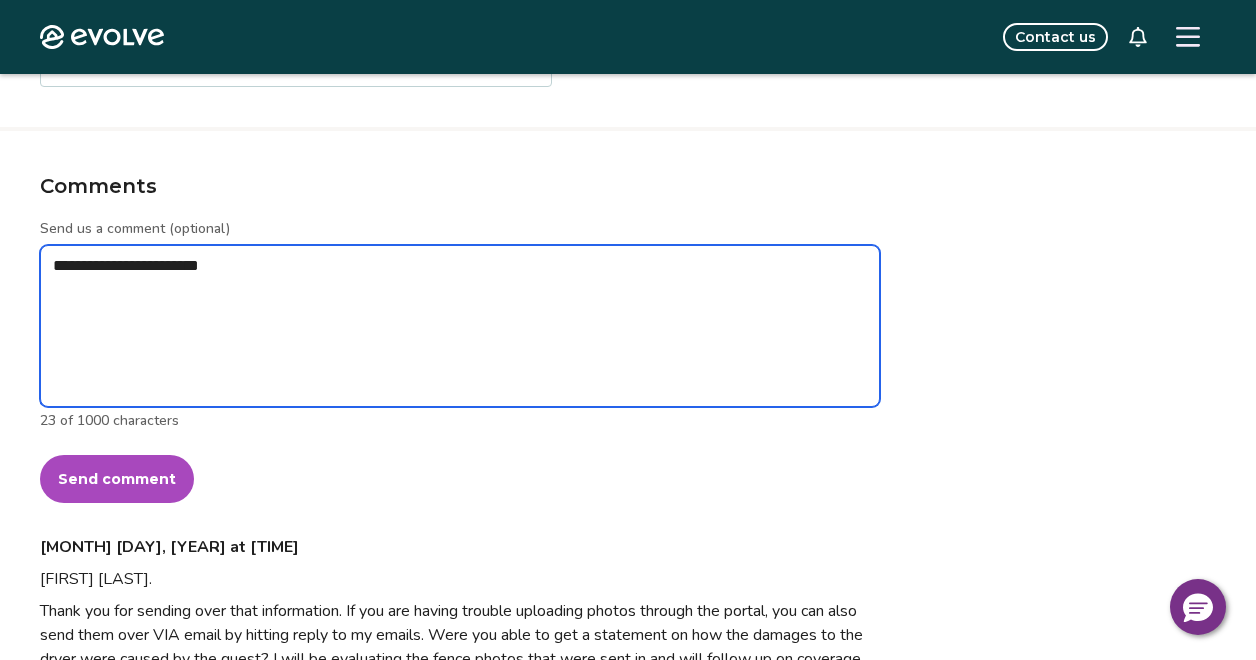 type on "*" 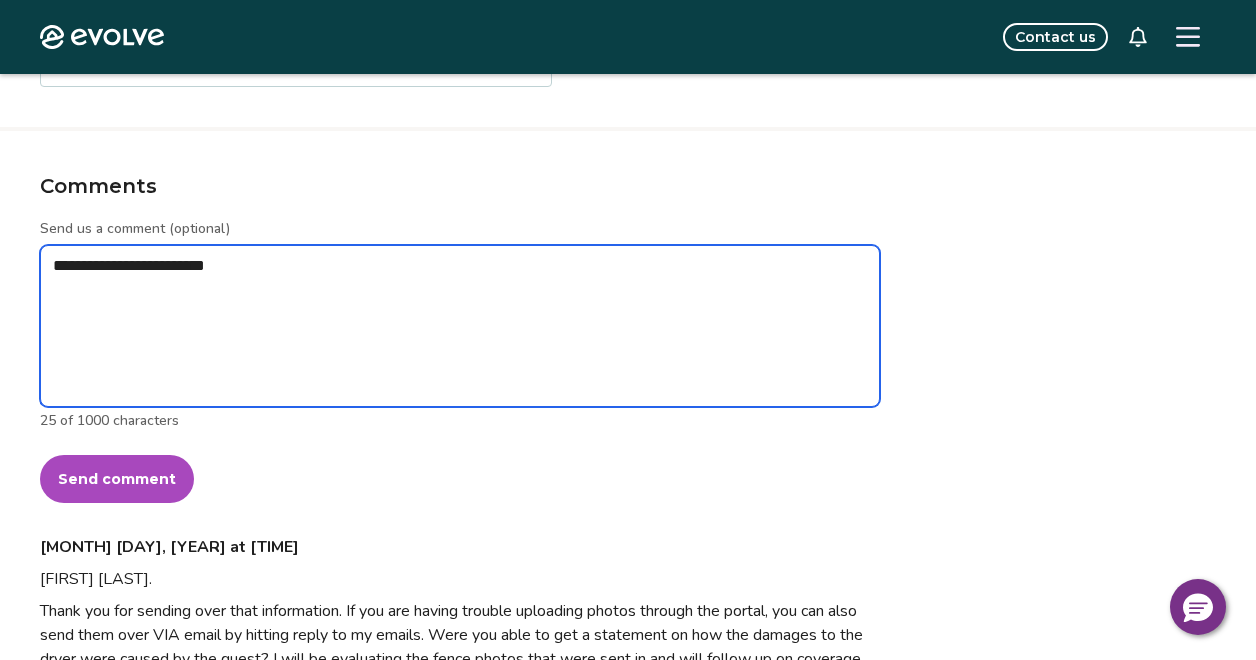 type on "*" 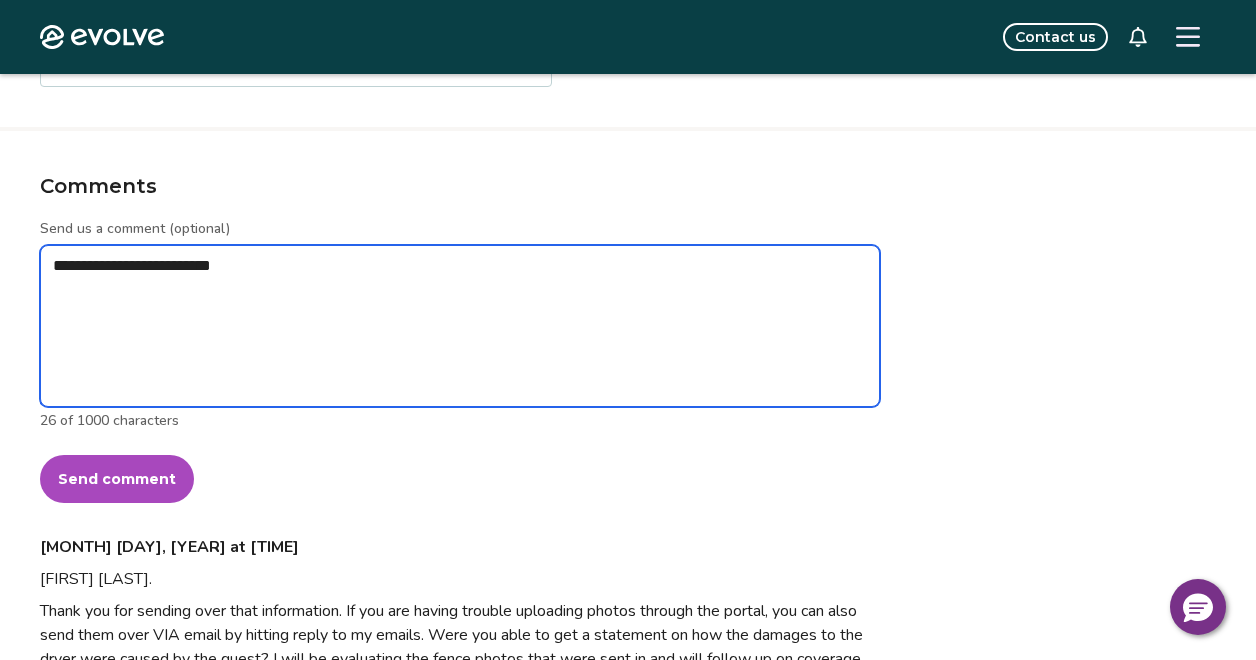 type on "*" 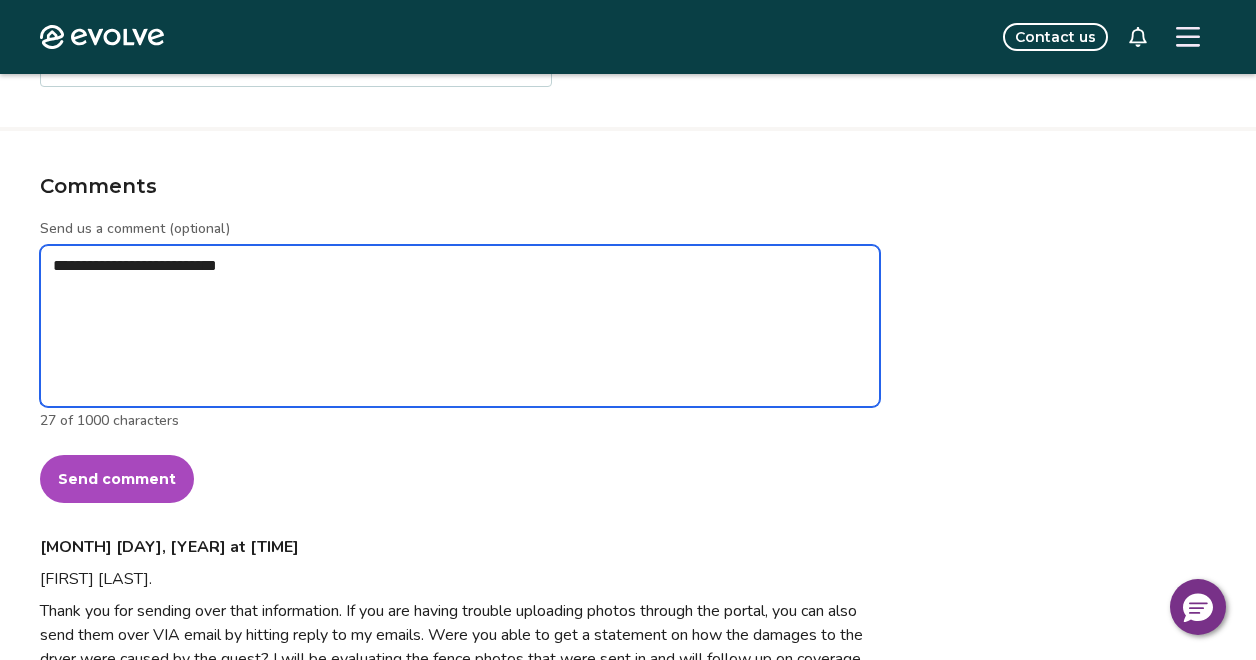type on "*" 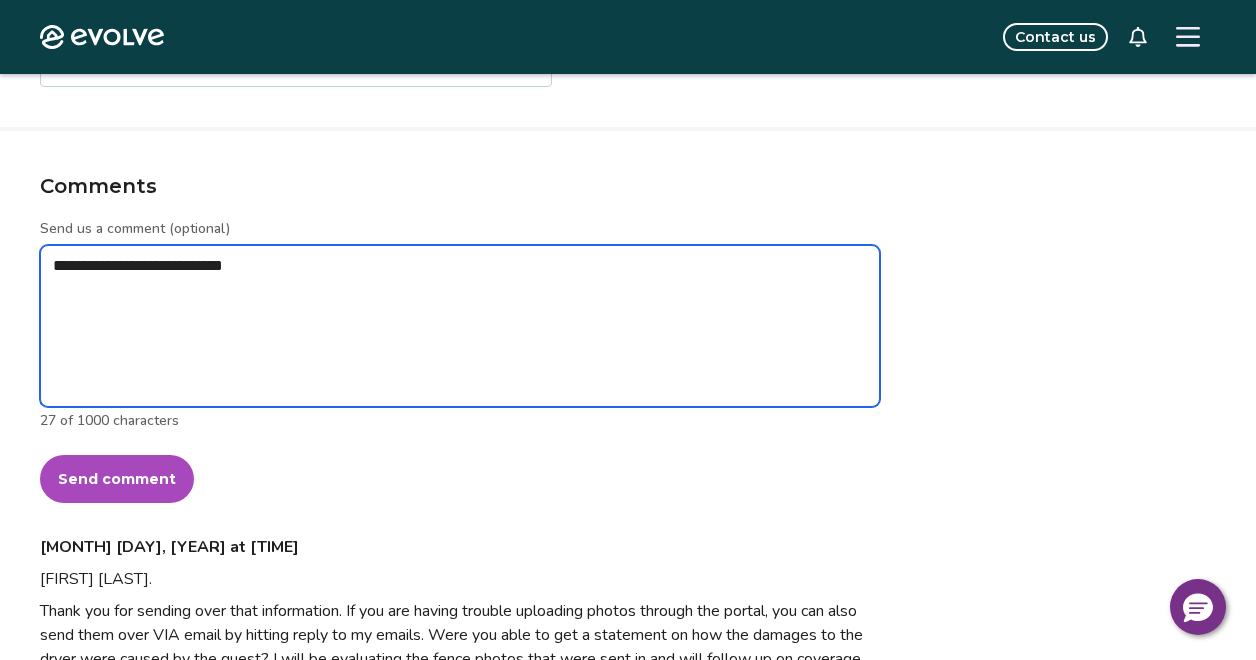 type on "*" 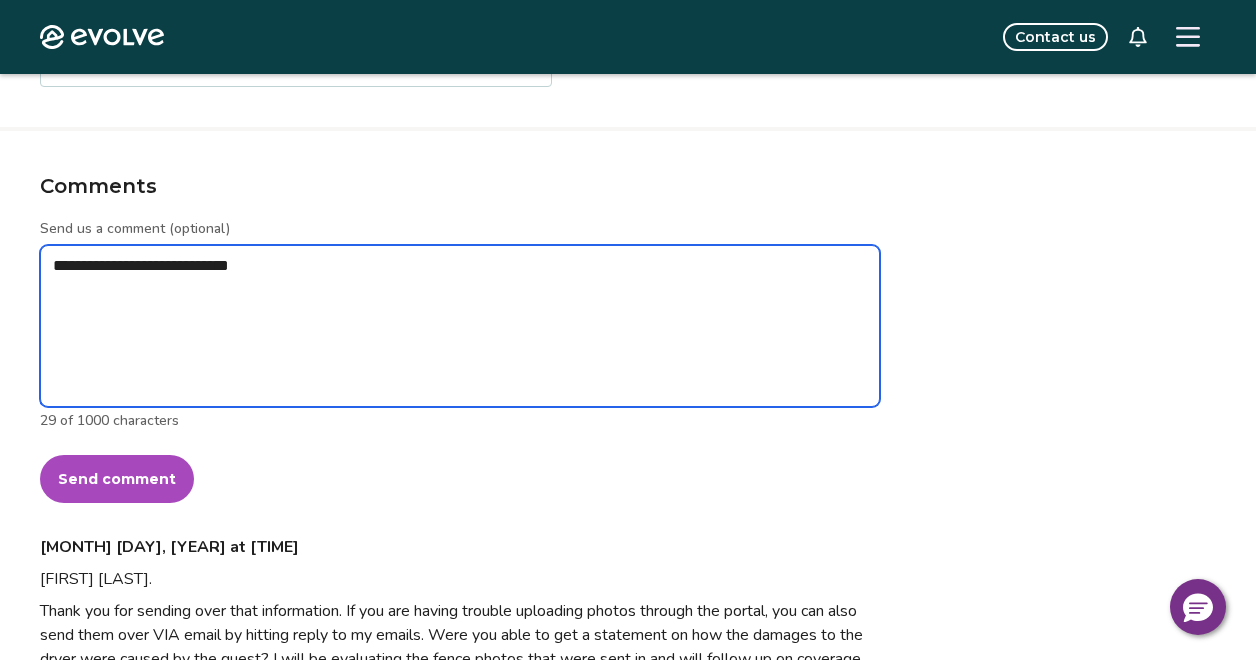 type on "*" 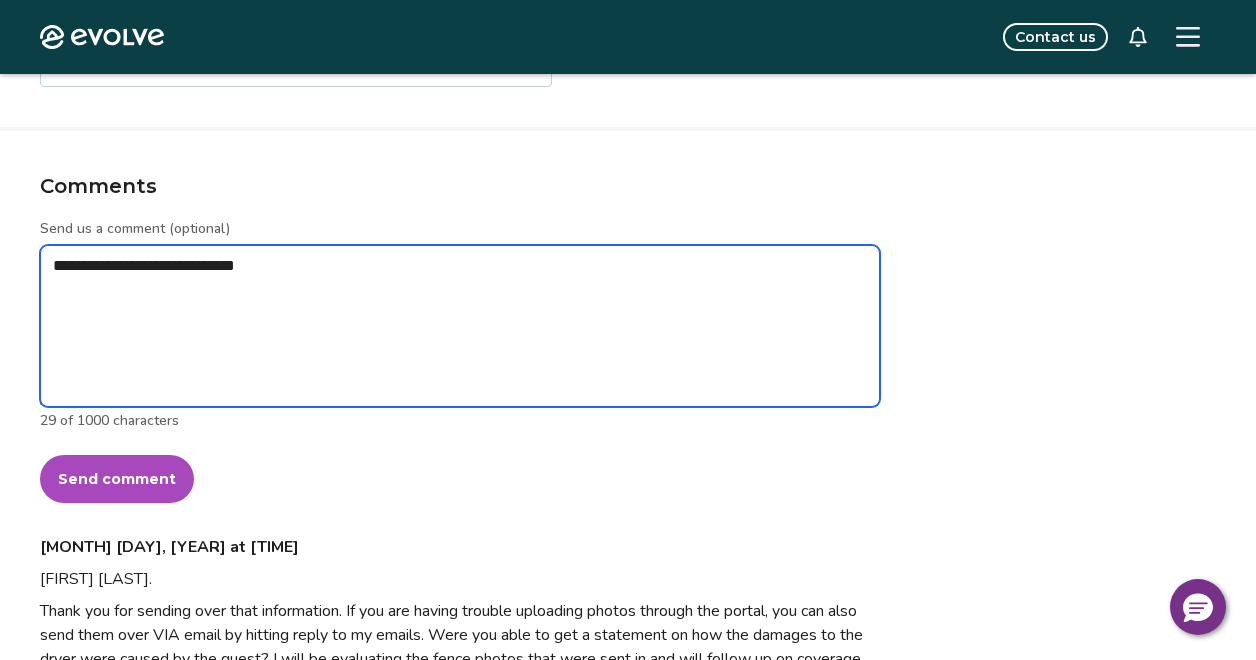 type on "*" 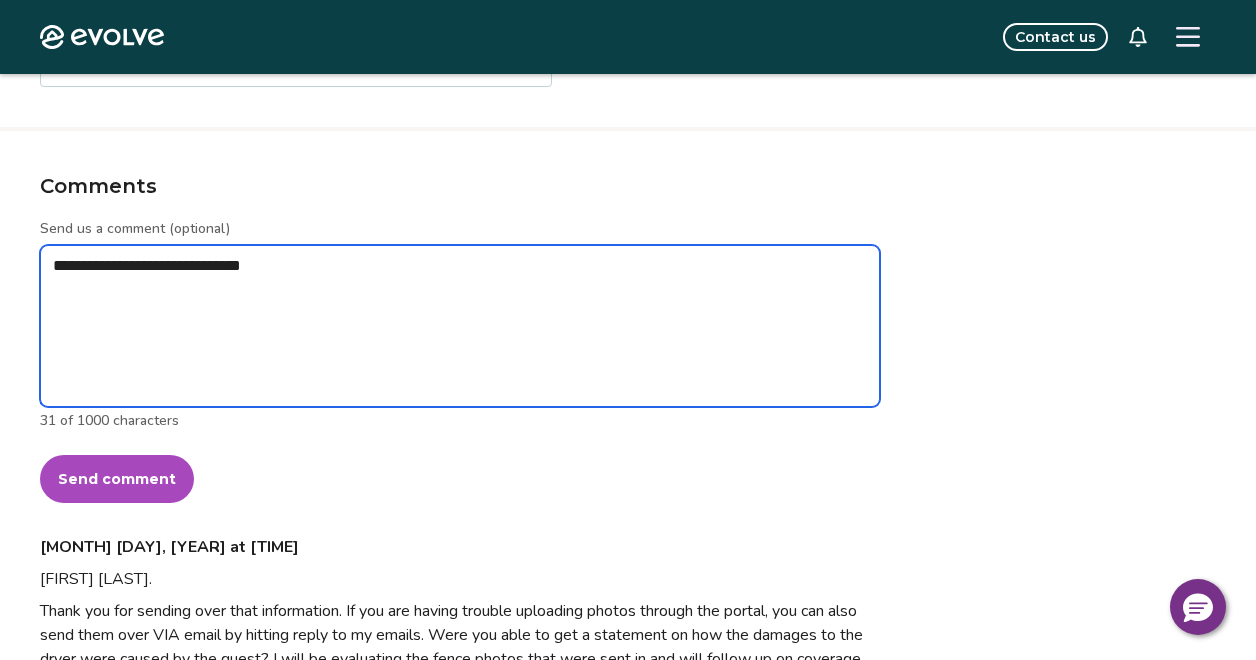 type on "*" 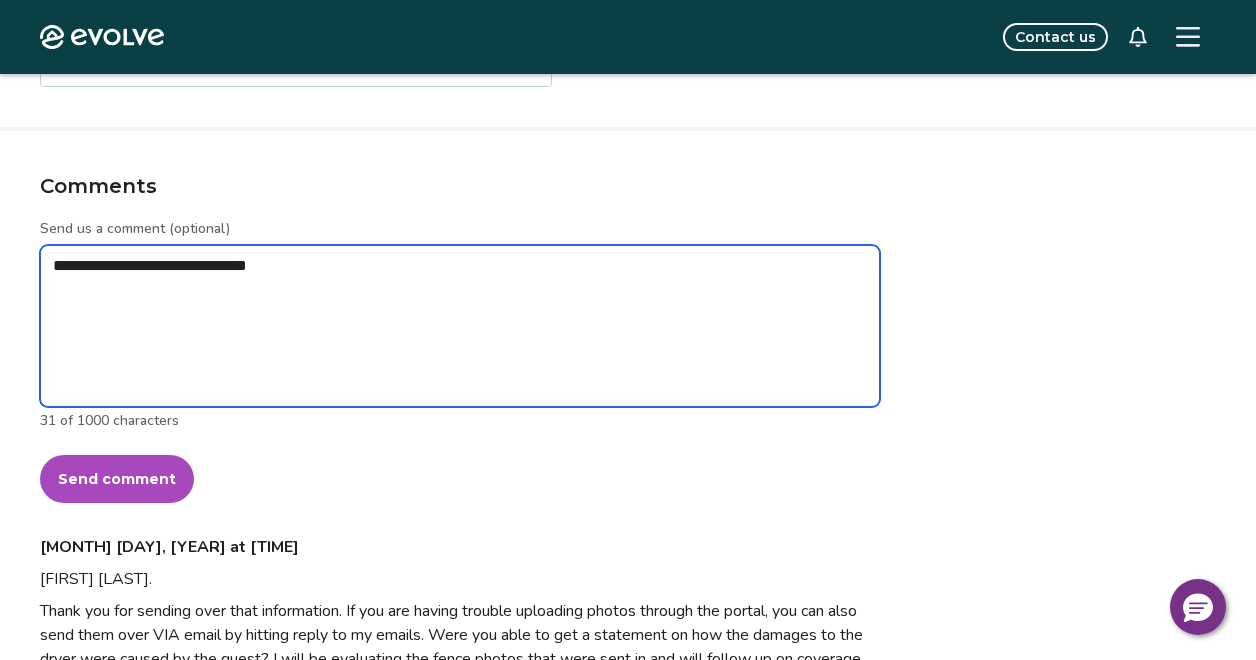 type on "*" 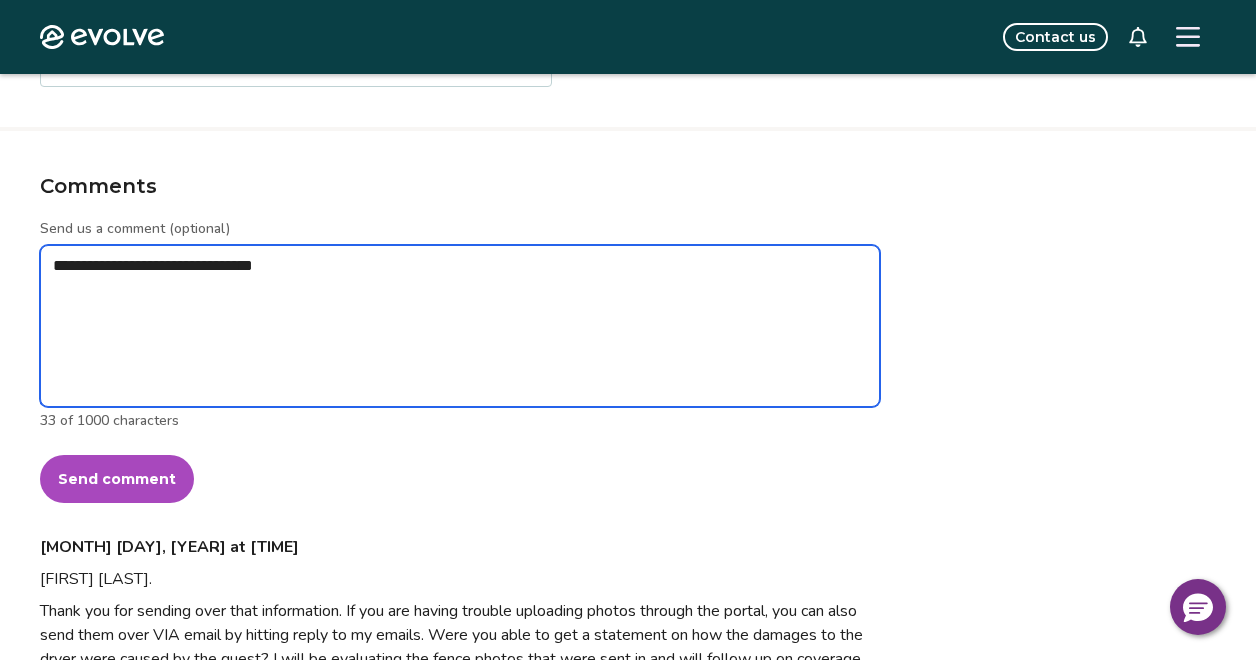 type on "*" 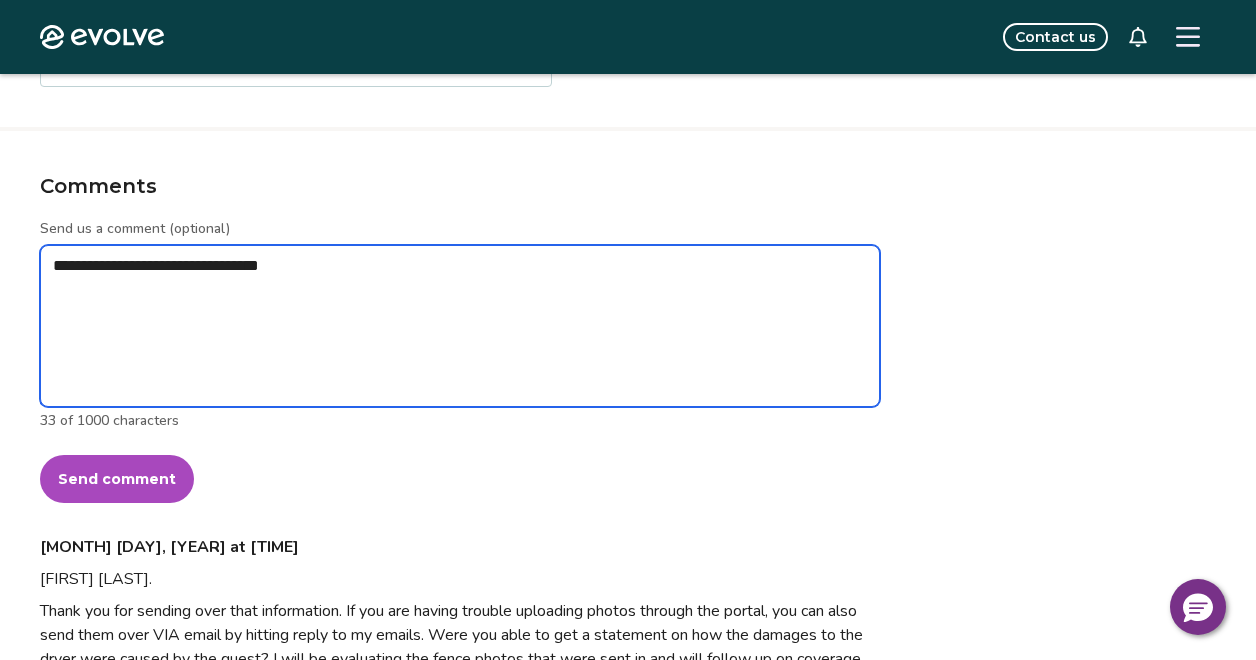 type on "*" 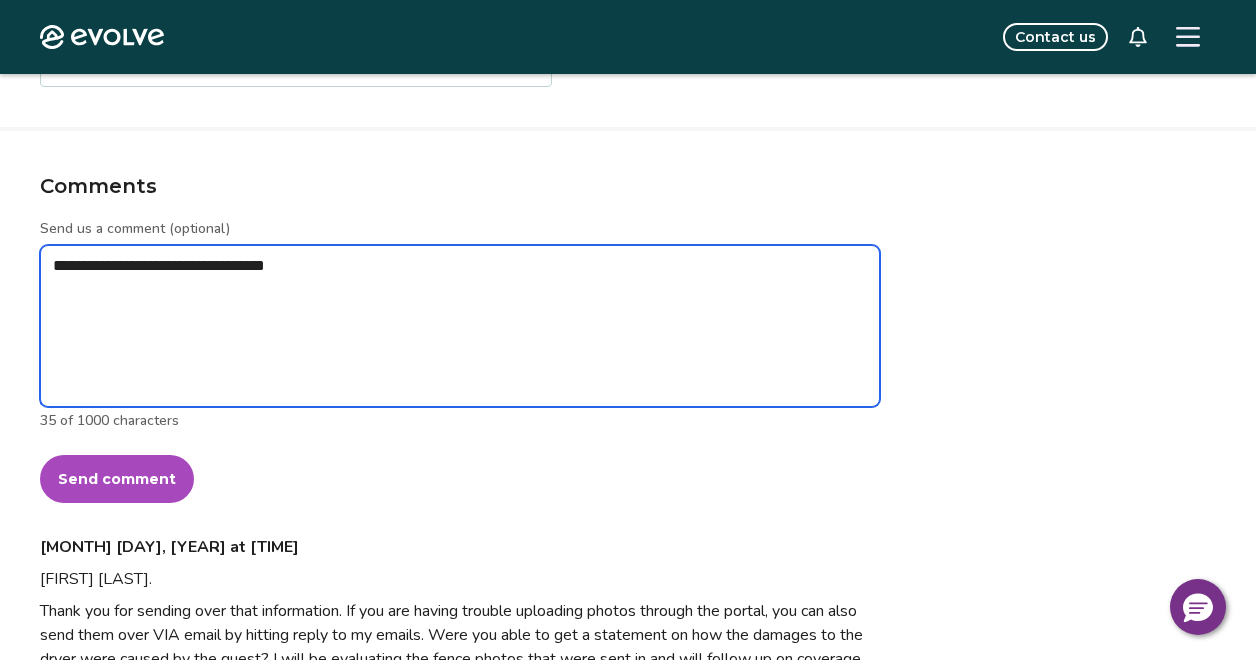 type on "*" 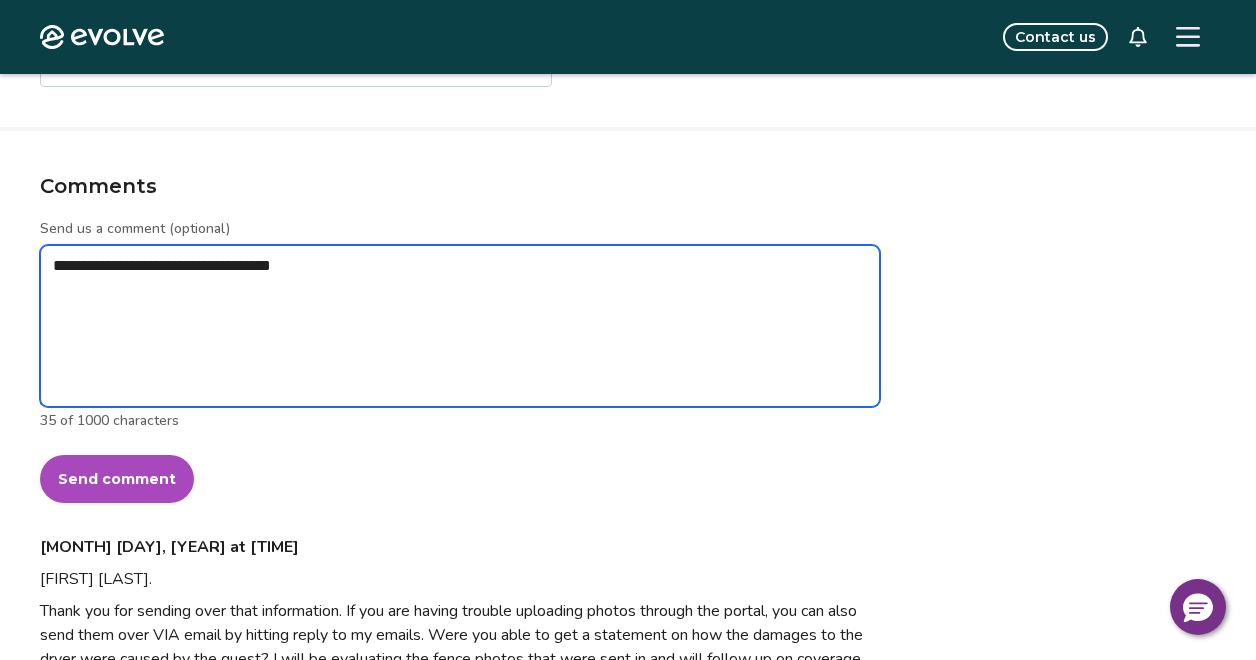 type on "*" 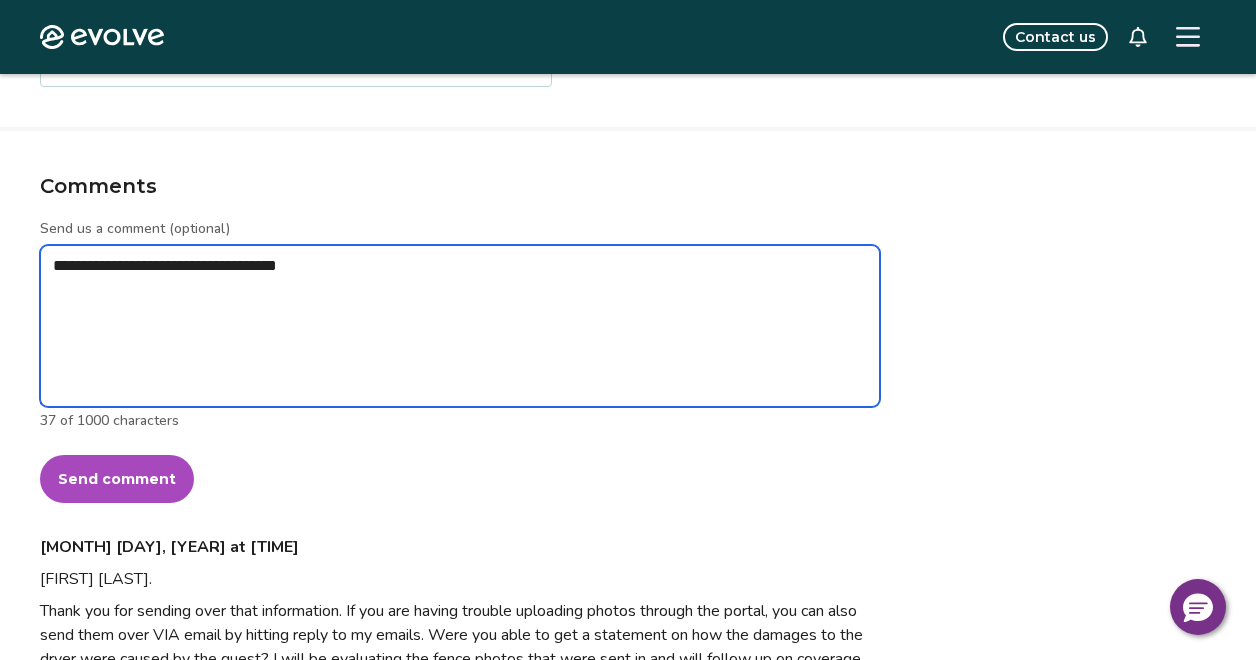 type on "*" 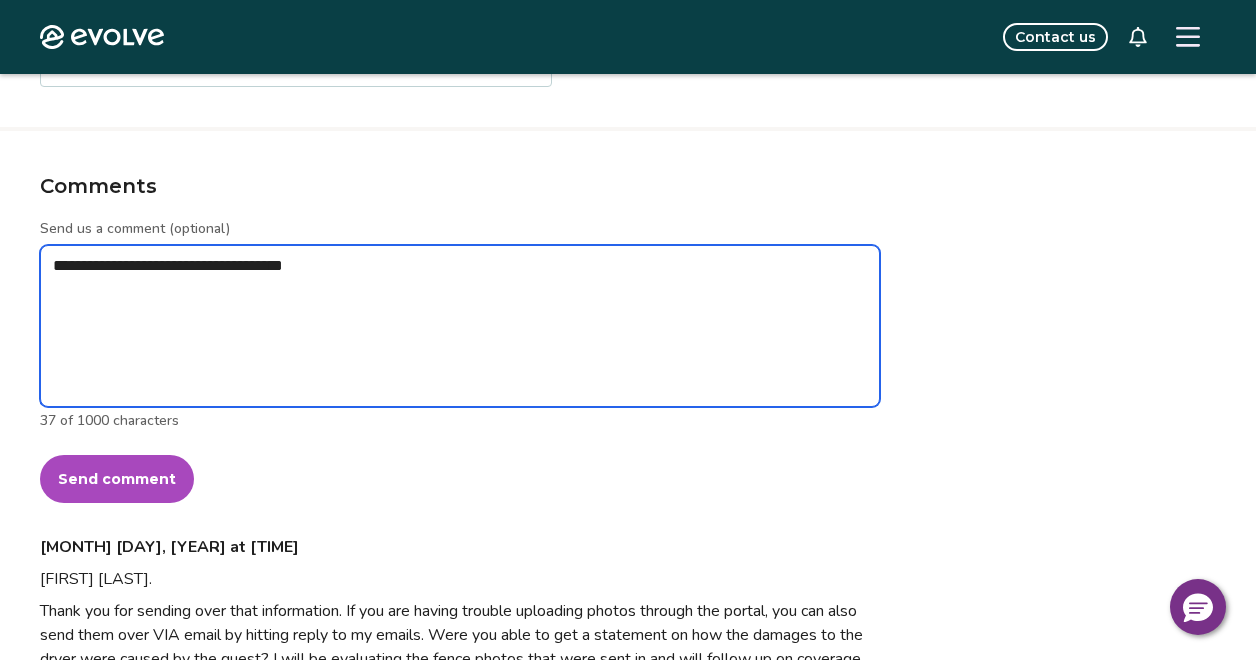 type on "*" 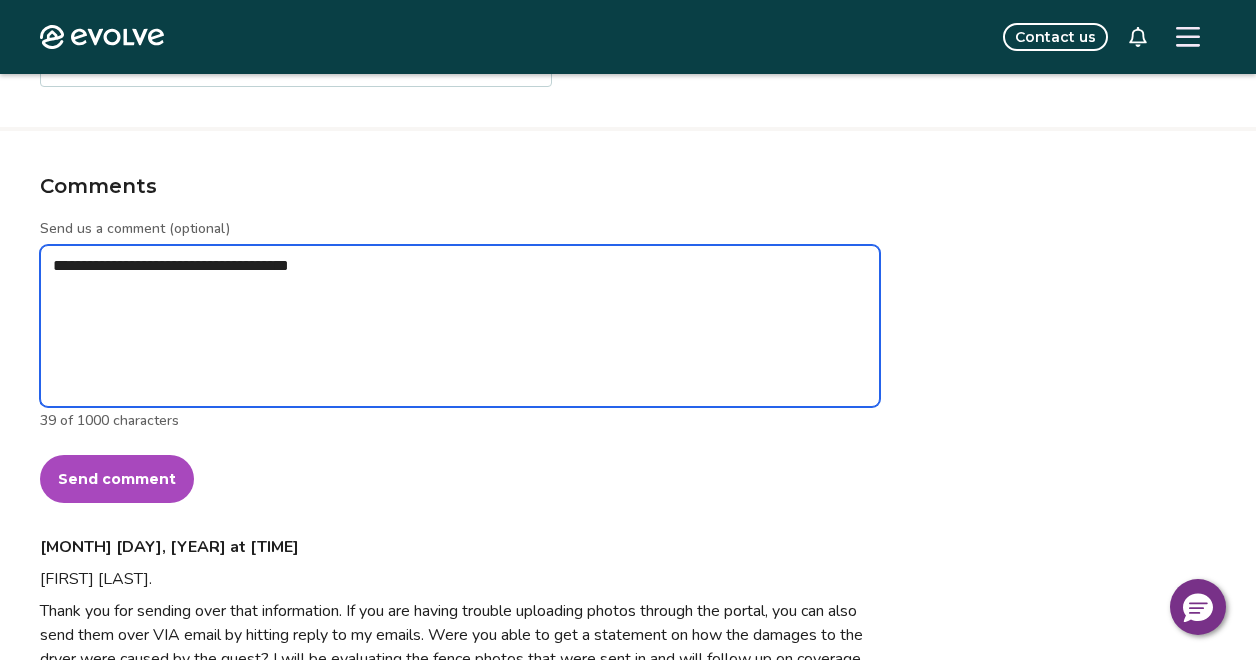type on "*" 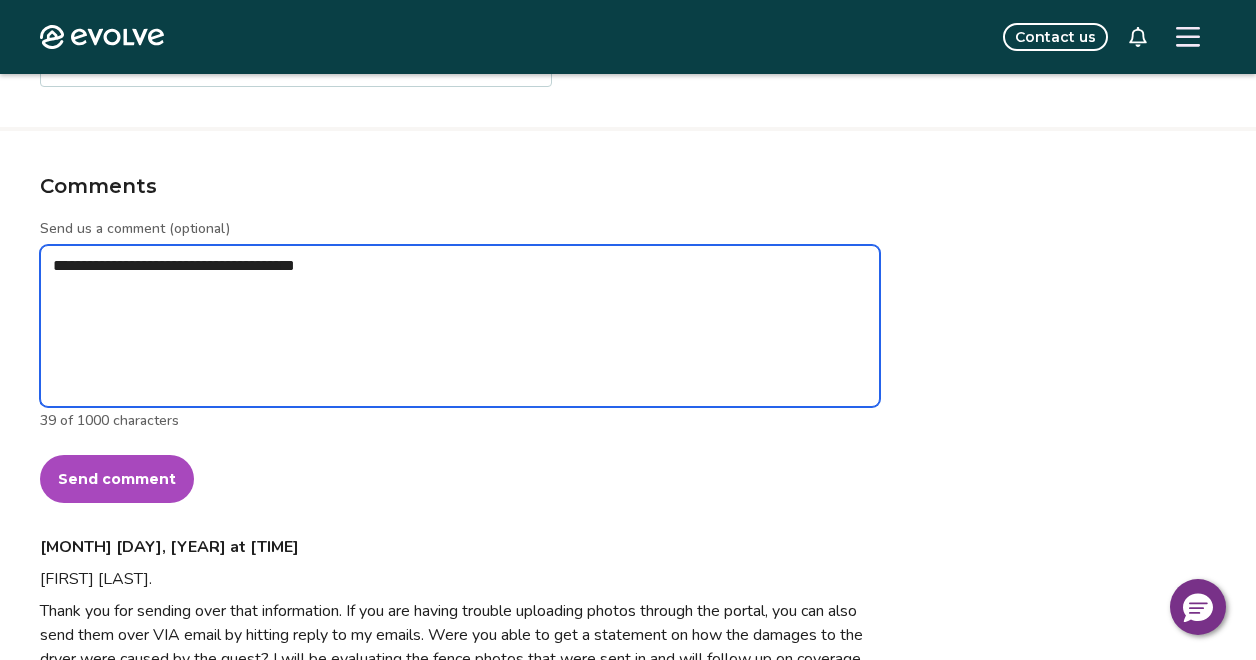 type on "*" 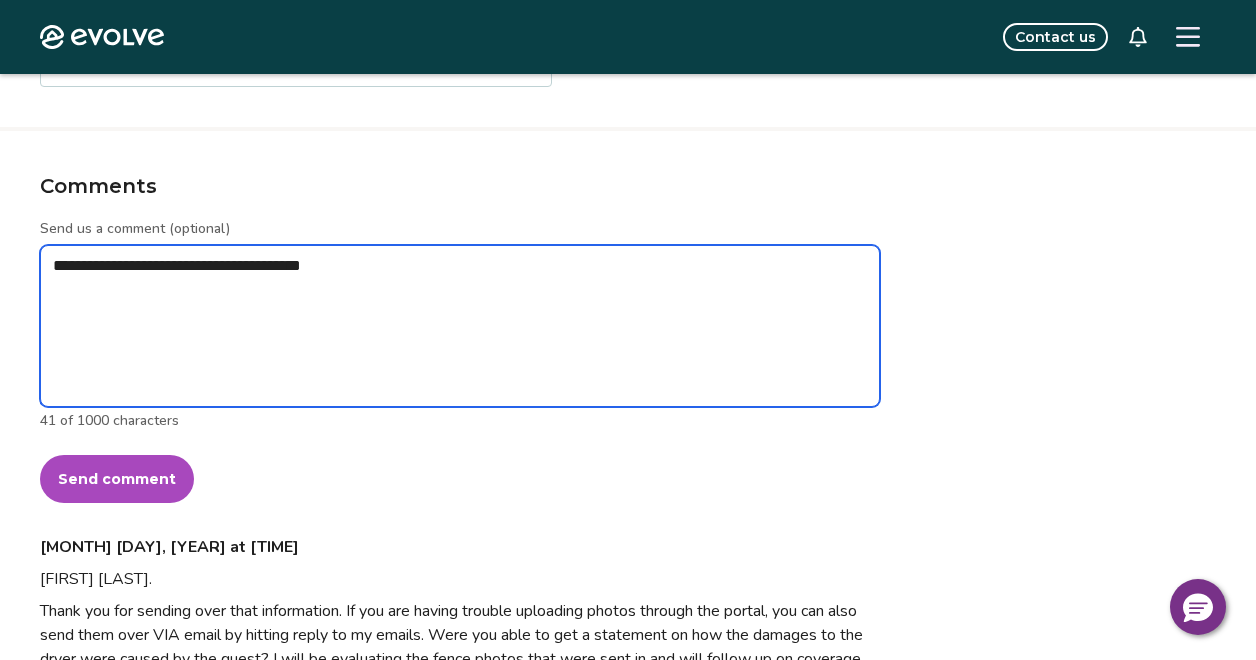 type on "*" 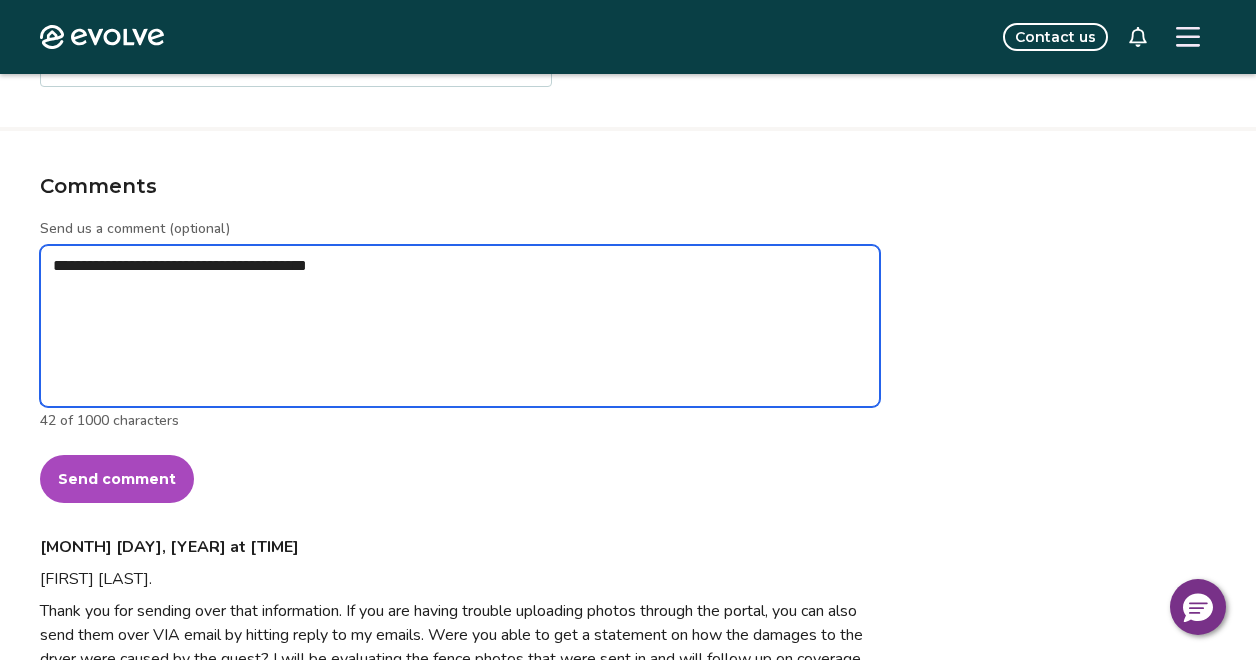 type on "*" 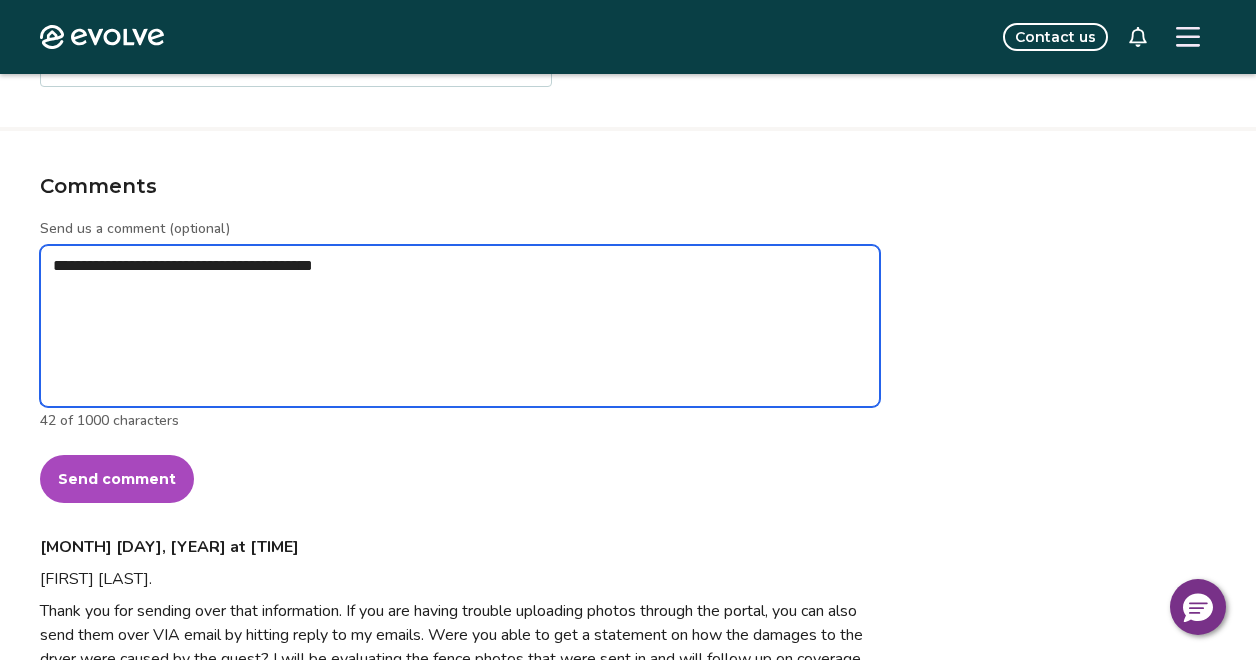 type on "*" 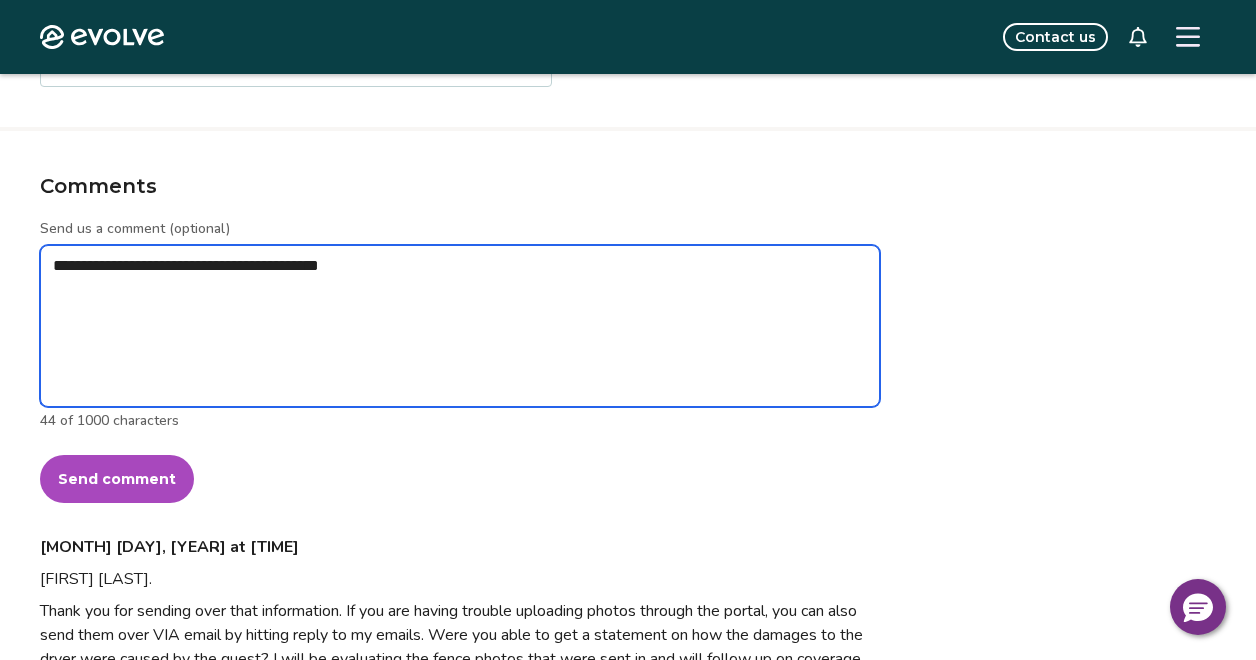 type on "*" 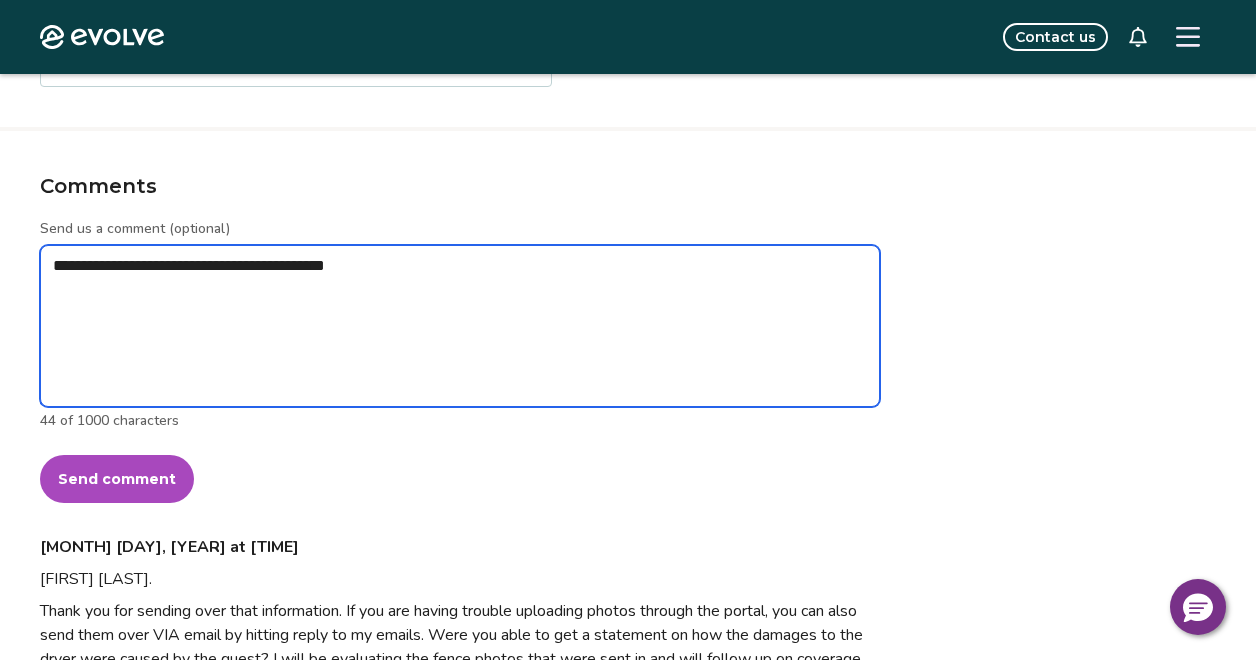 type on "*" 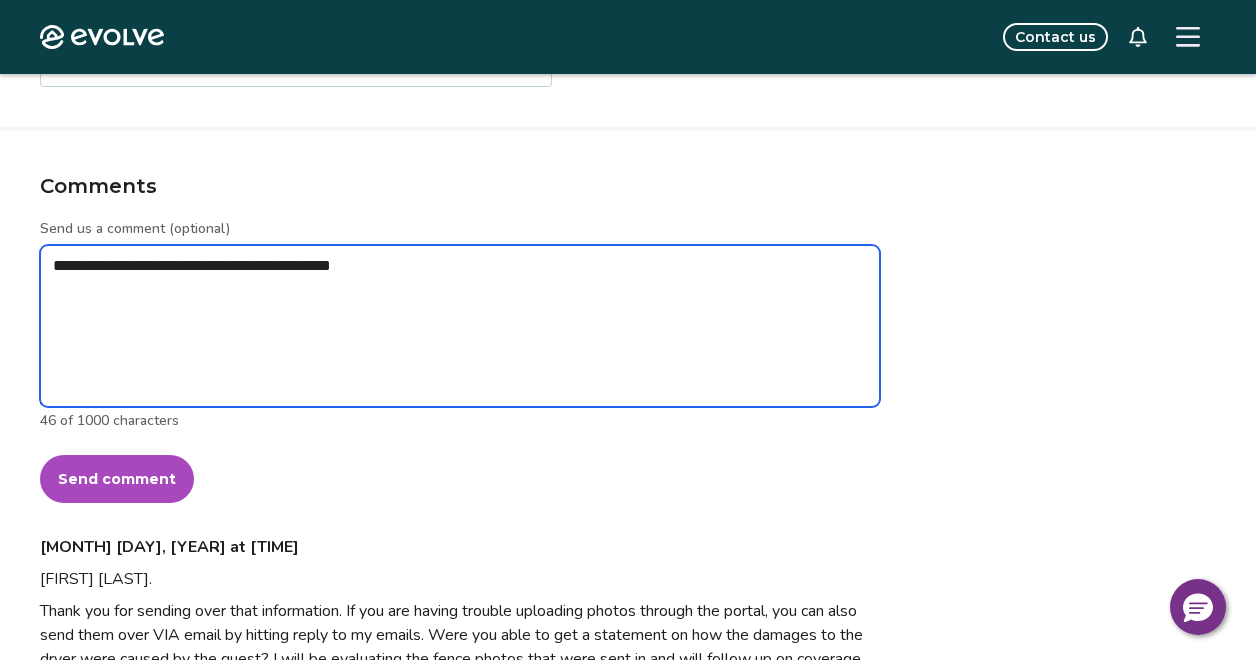type on "*" 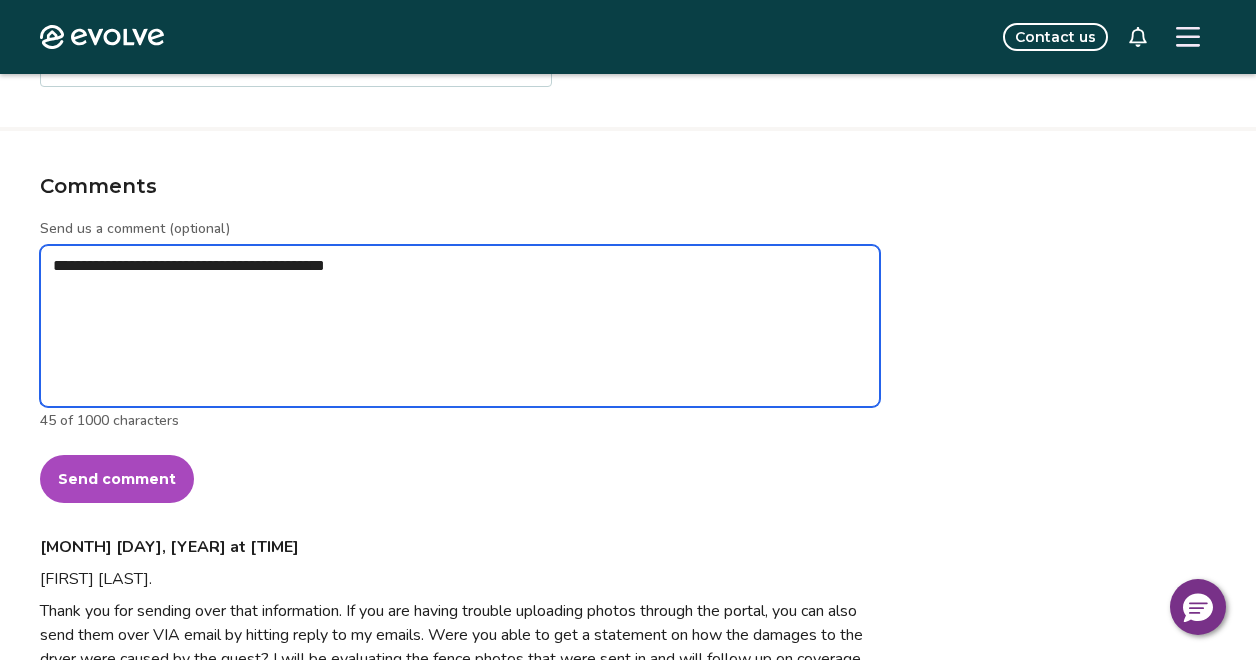 type on "*" 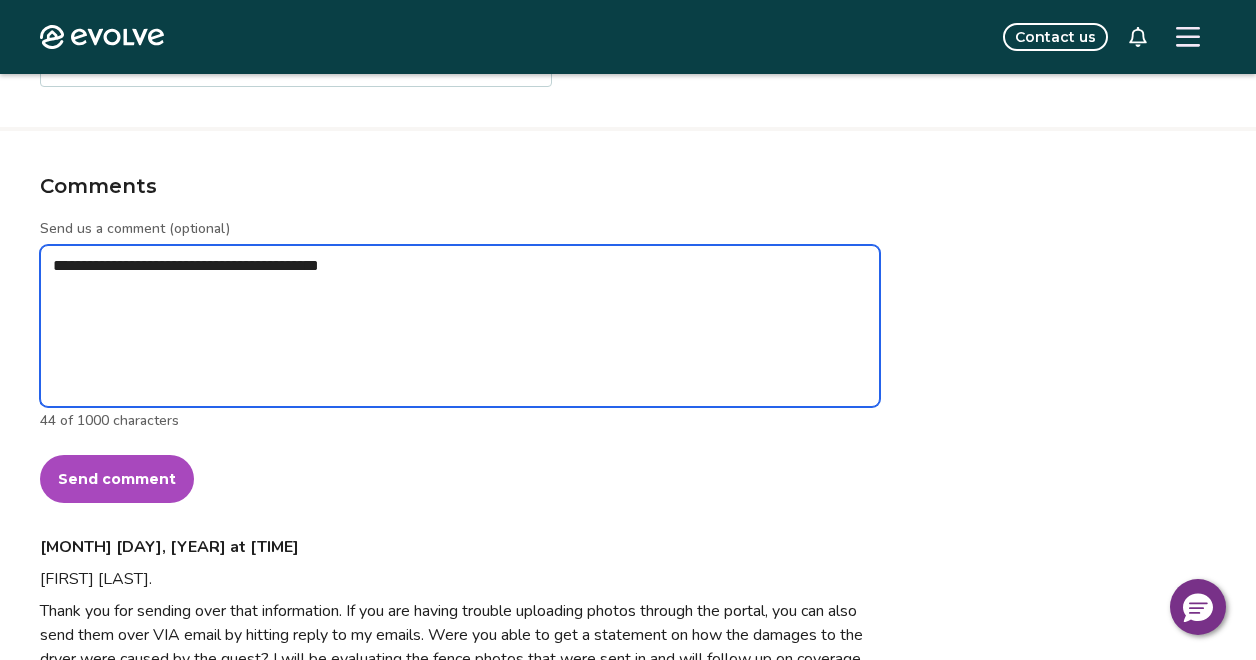 type on "*" 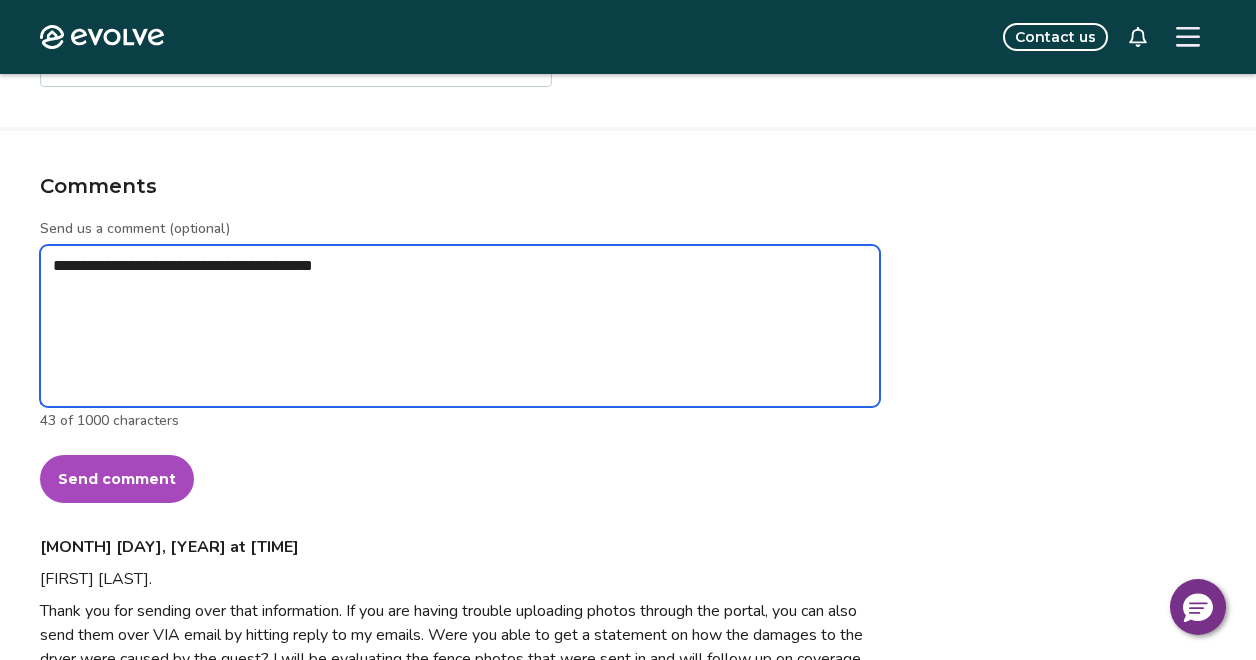 type on "*" 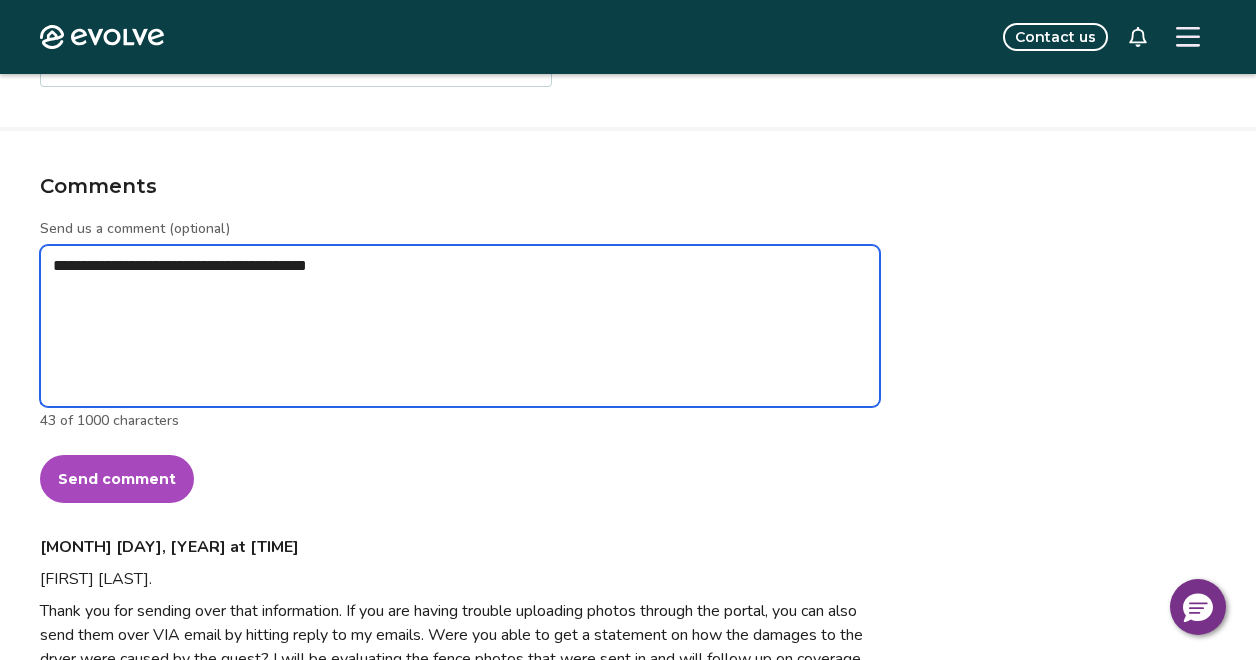 type on "*" 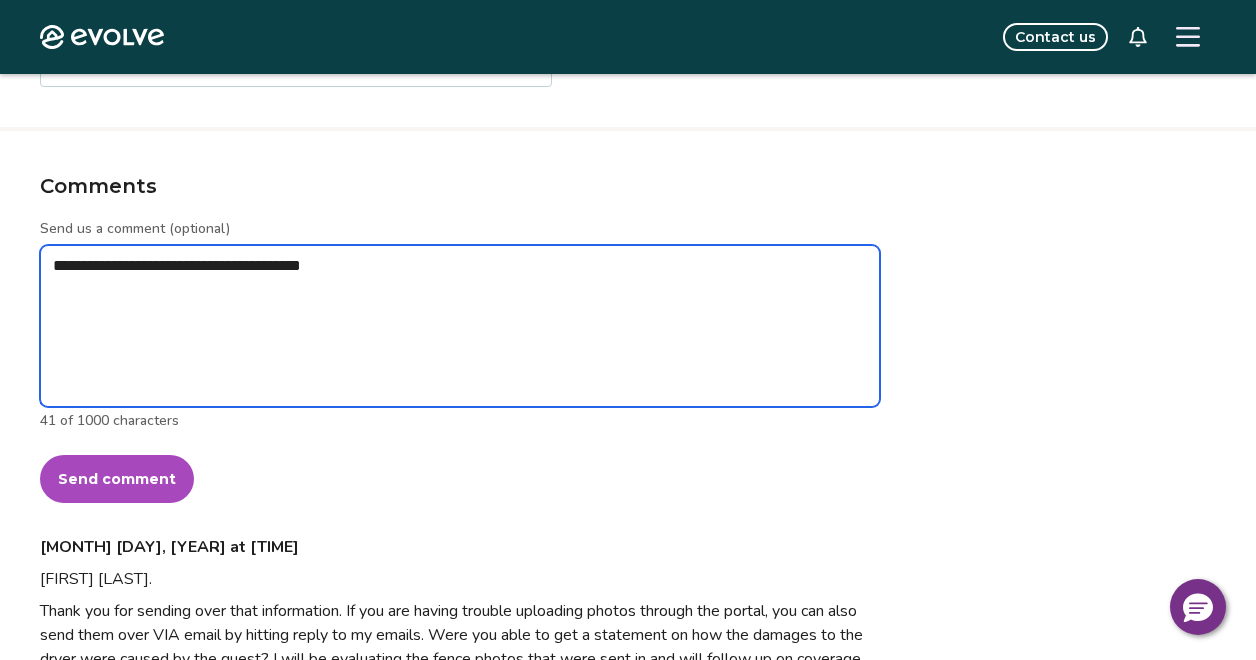 type on "*" 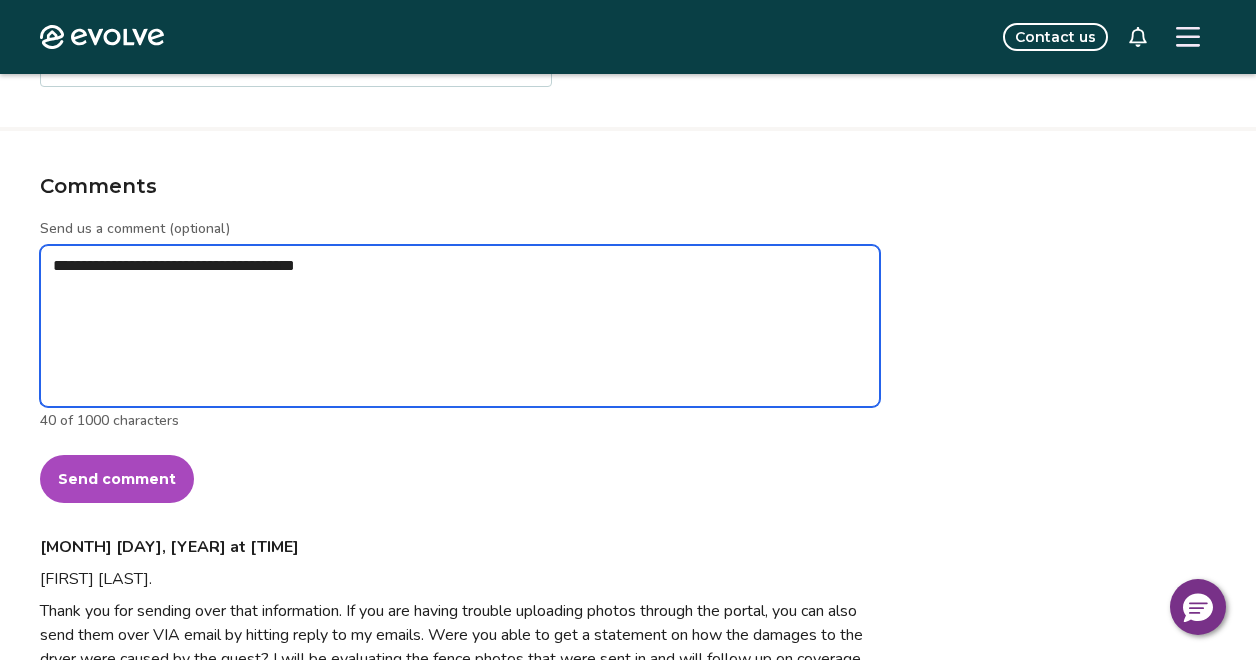 type on "*" 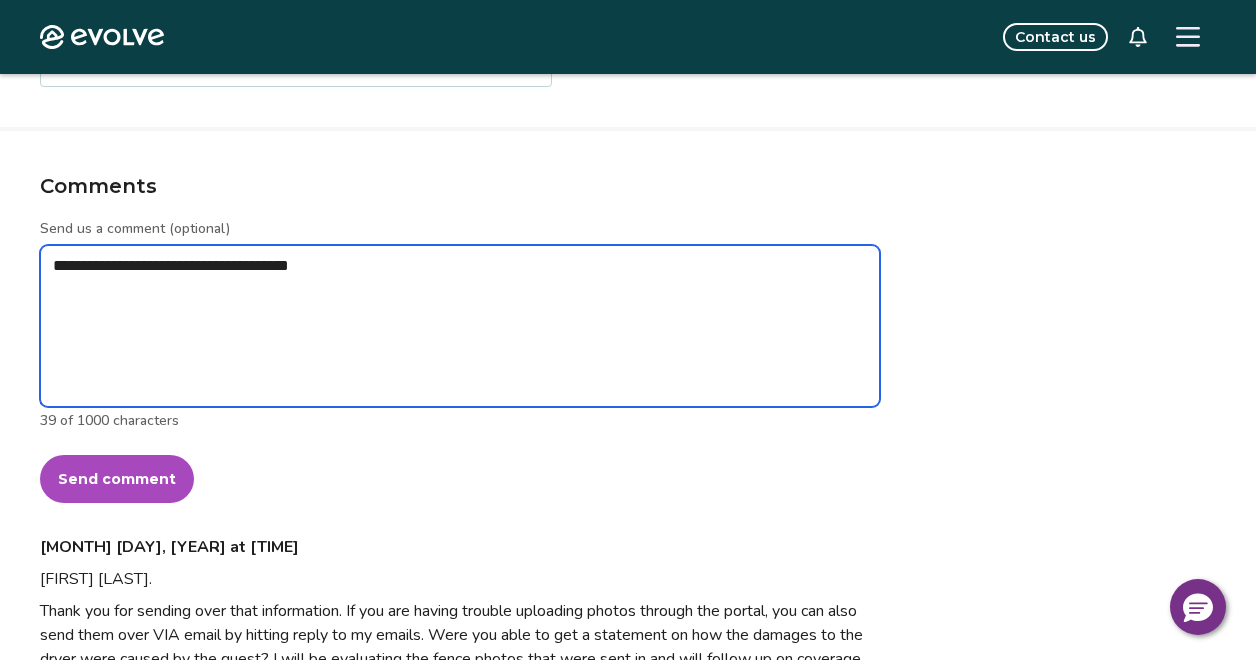 type on "*" 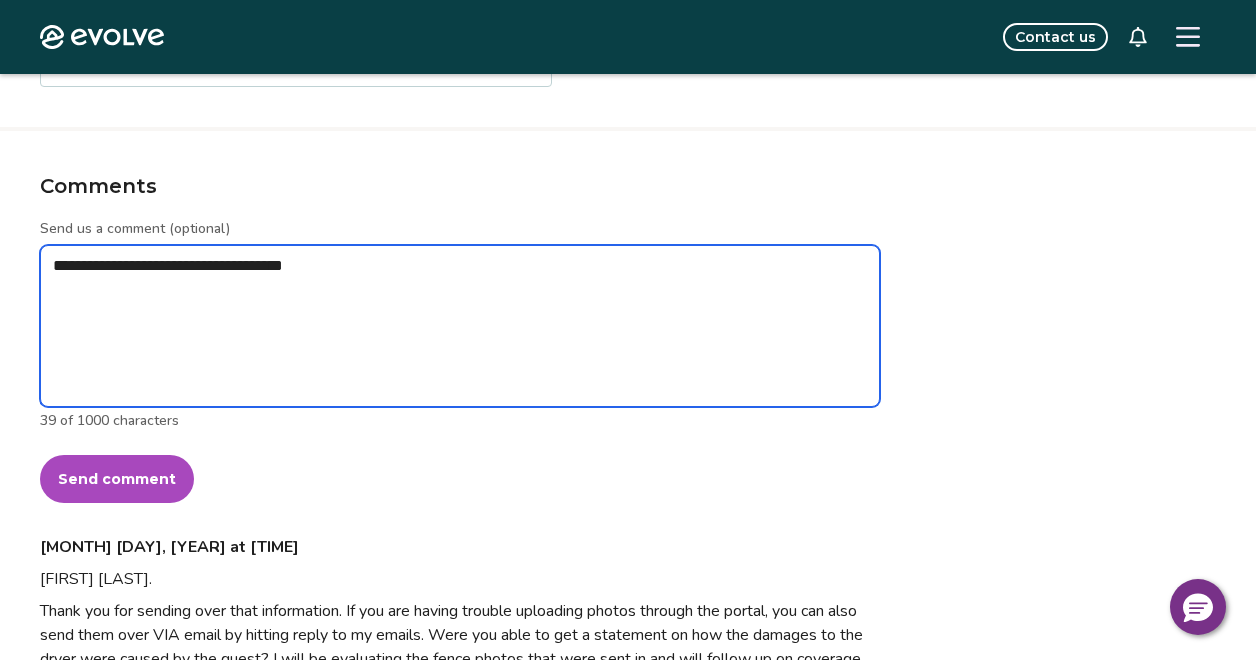 type on "*" 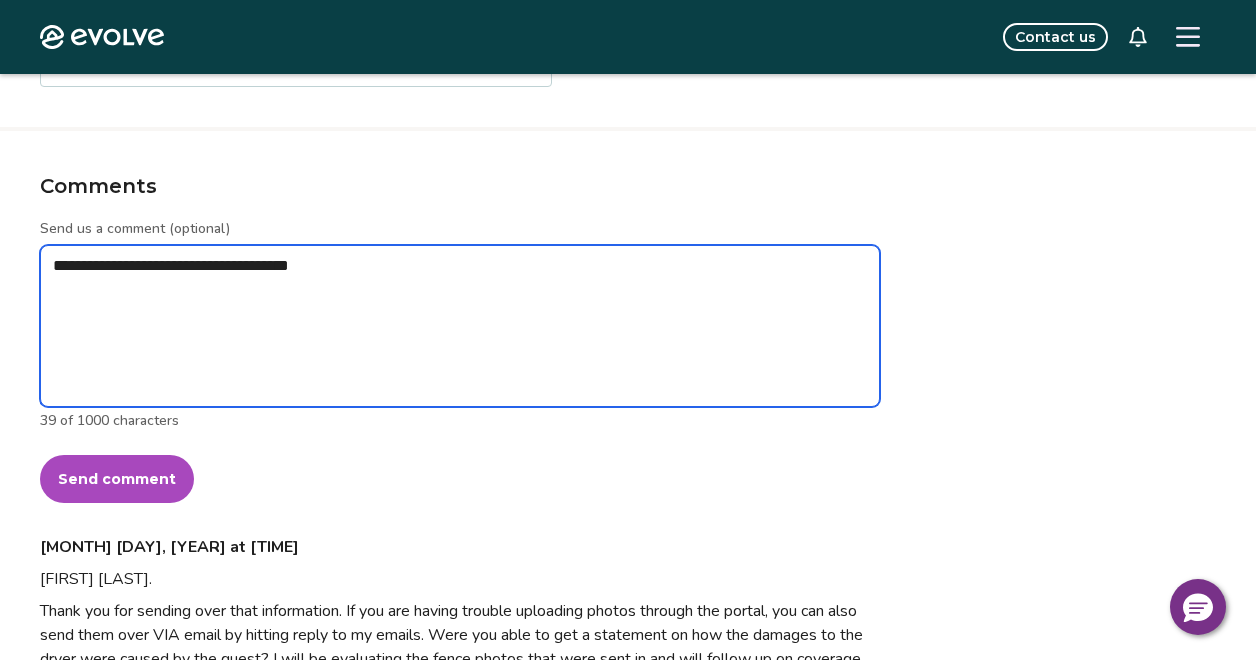 type on "*" 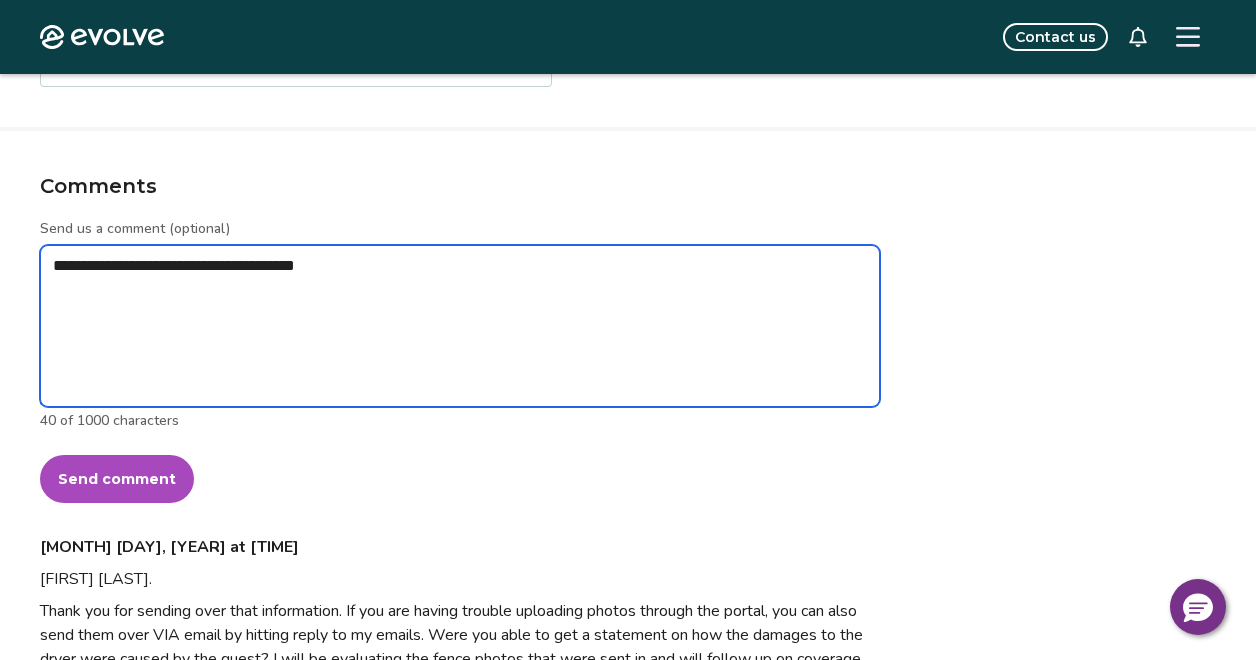 type on "*" 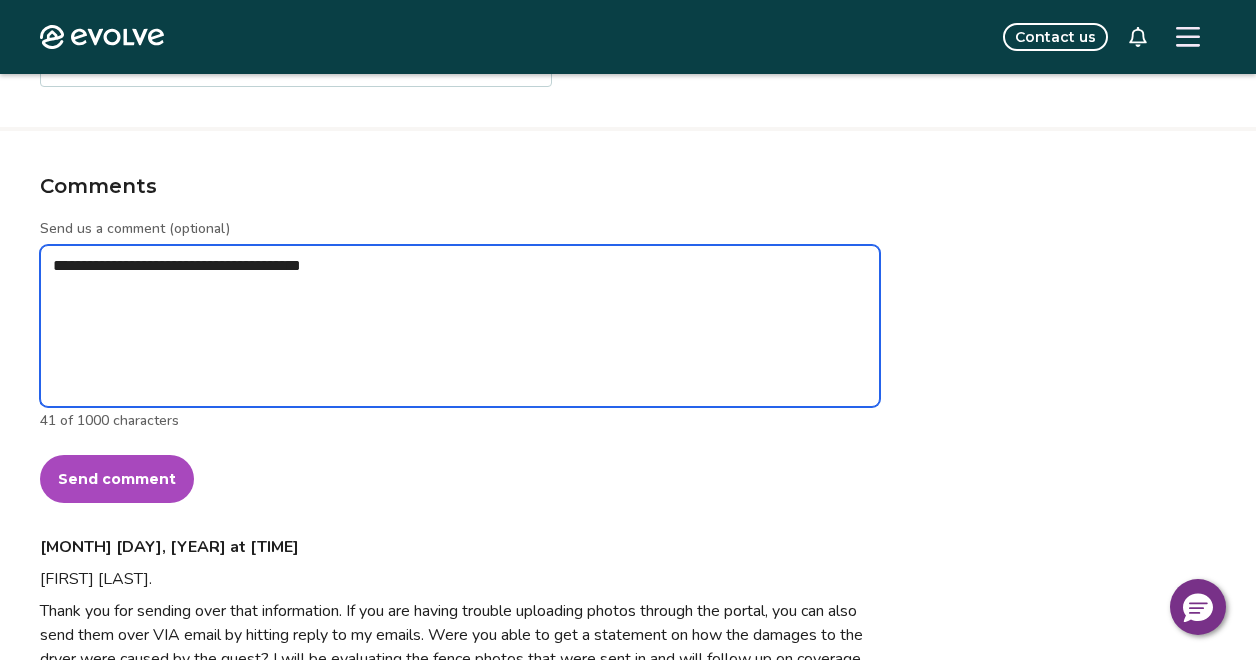 type on "*" 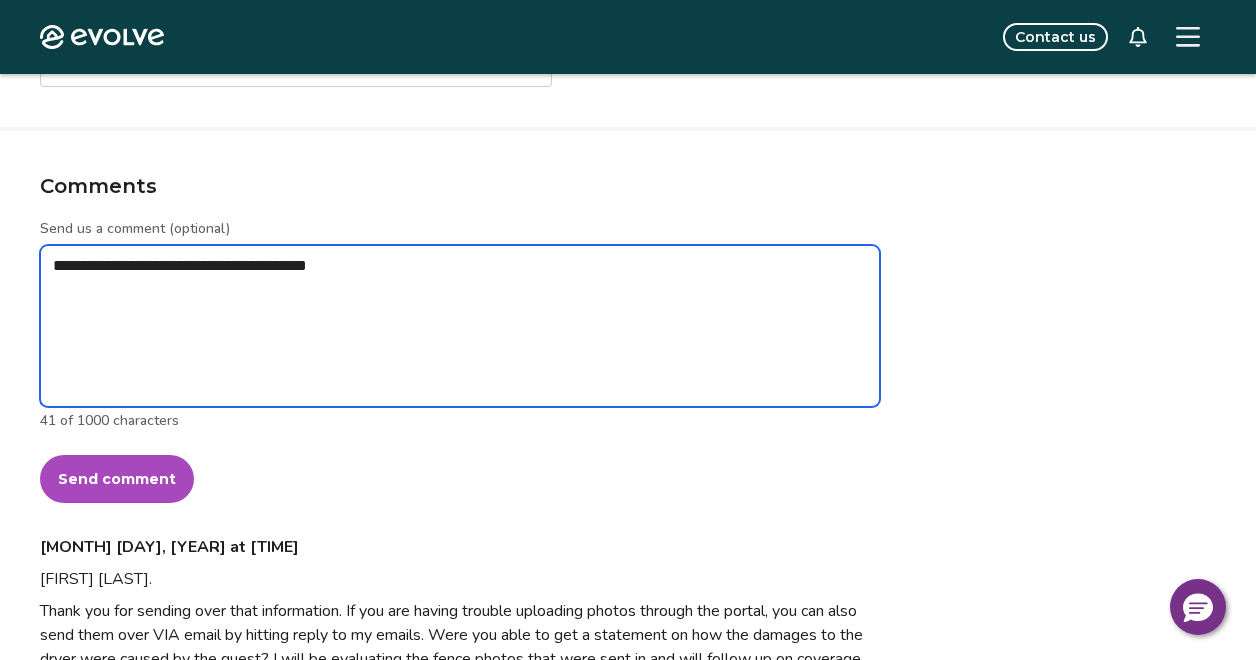 type on "*" 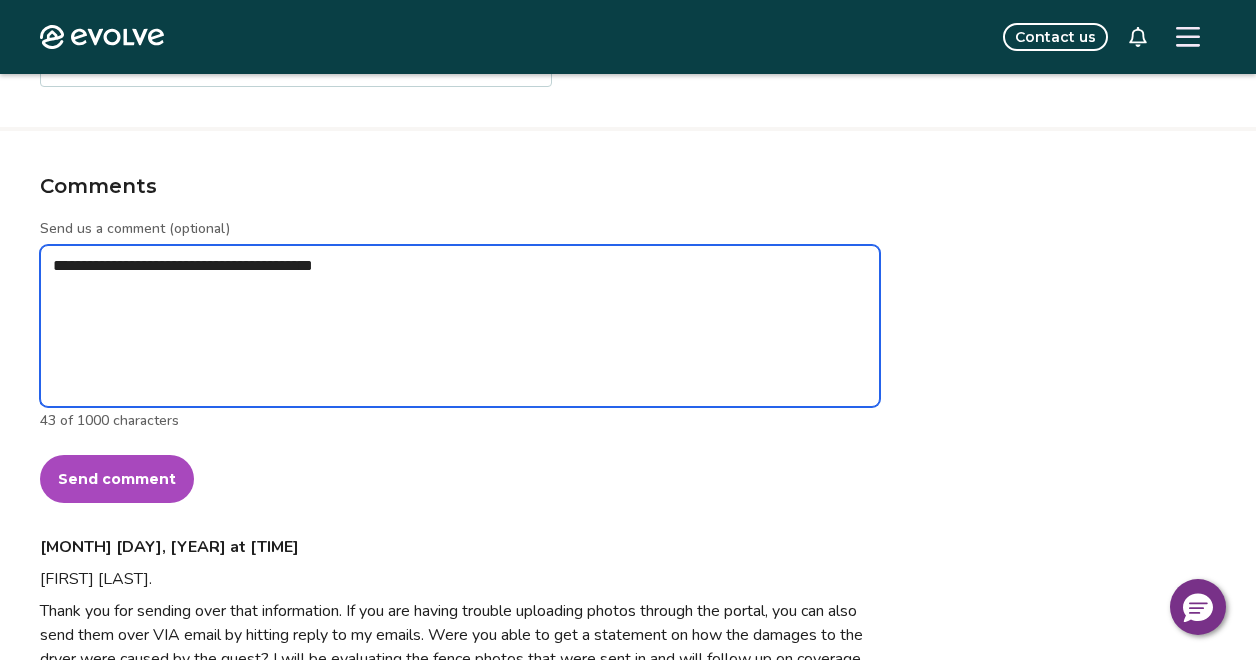 type on "*" 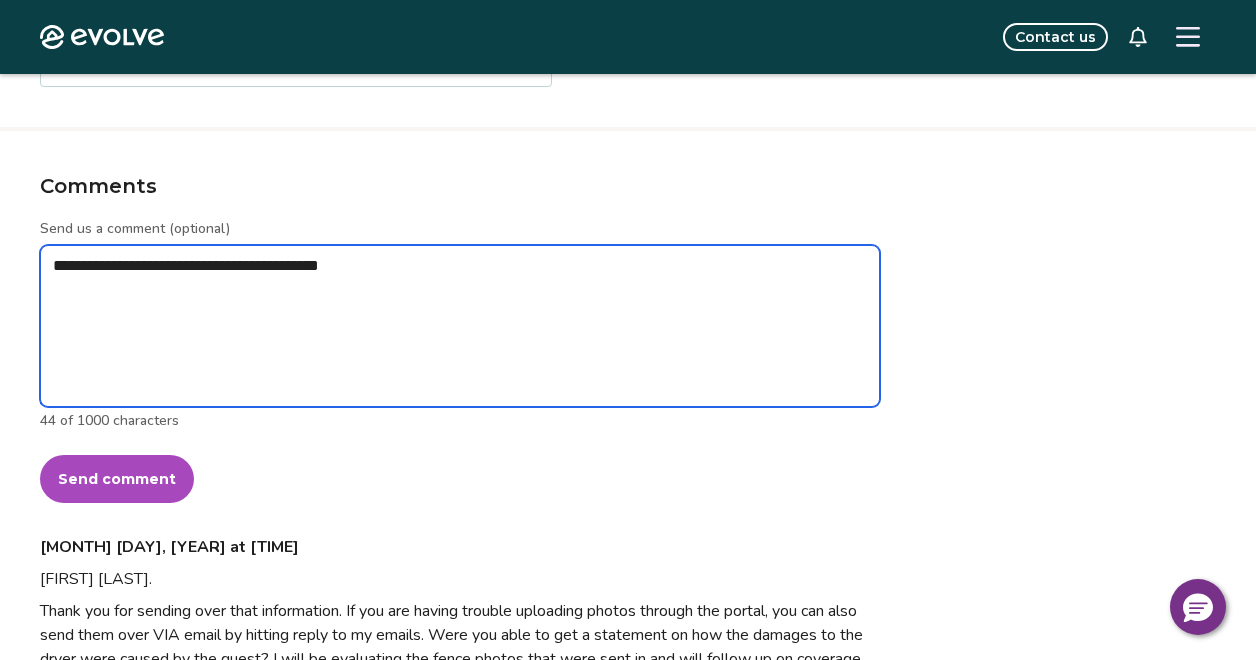 type on "*" 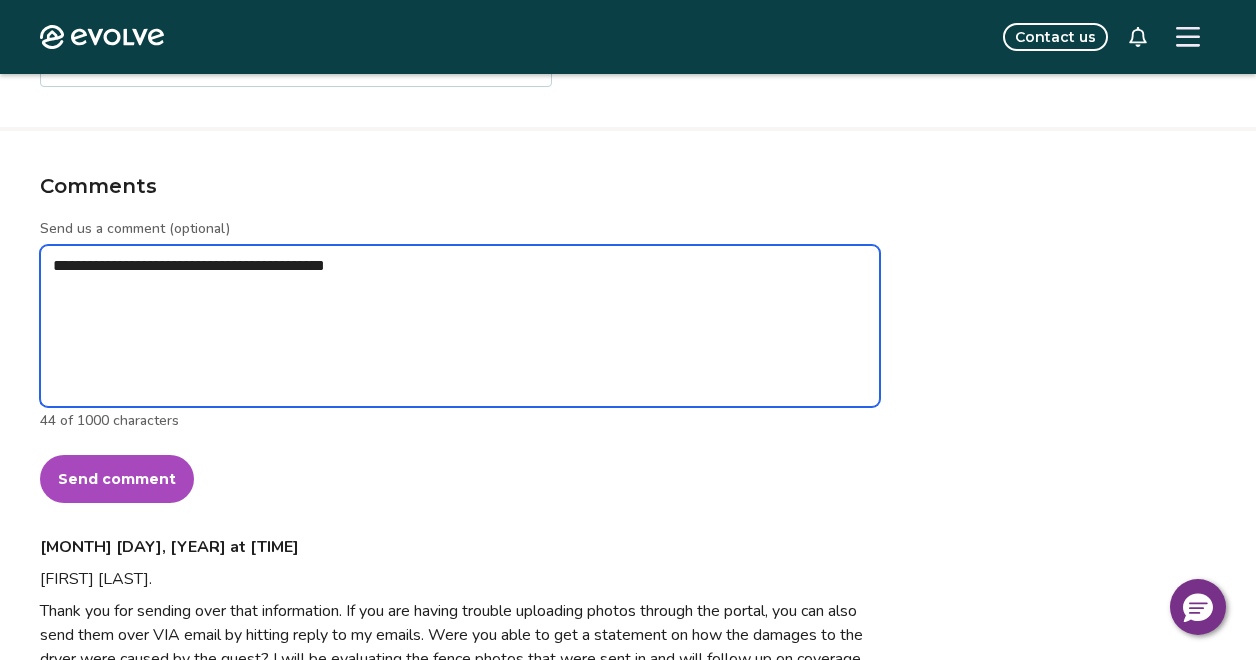 type on "*" 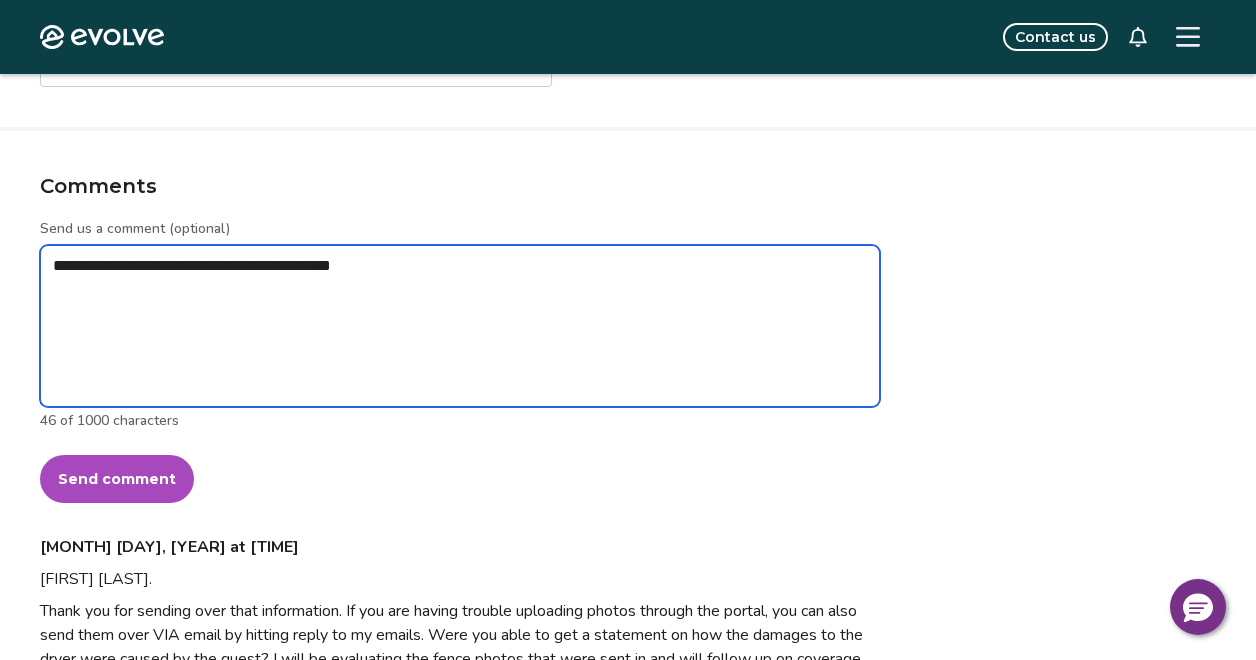 type on "*" 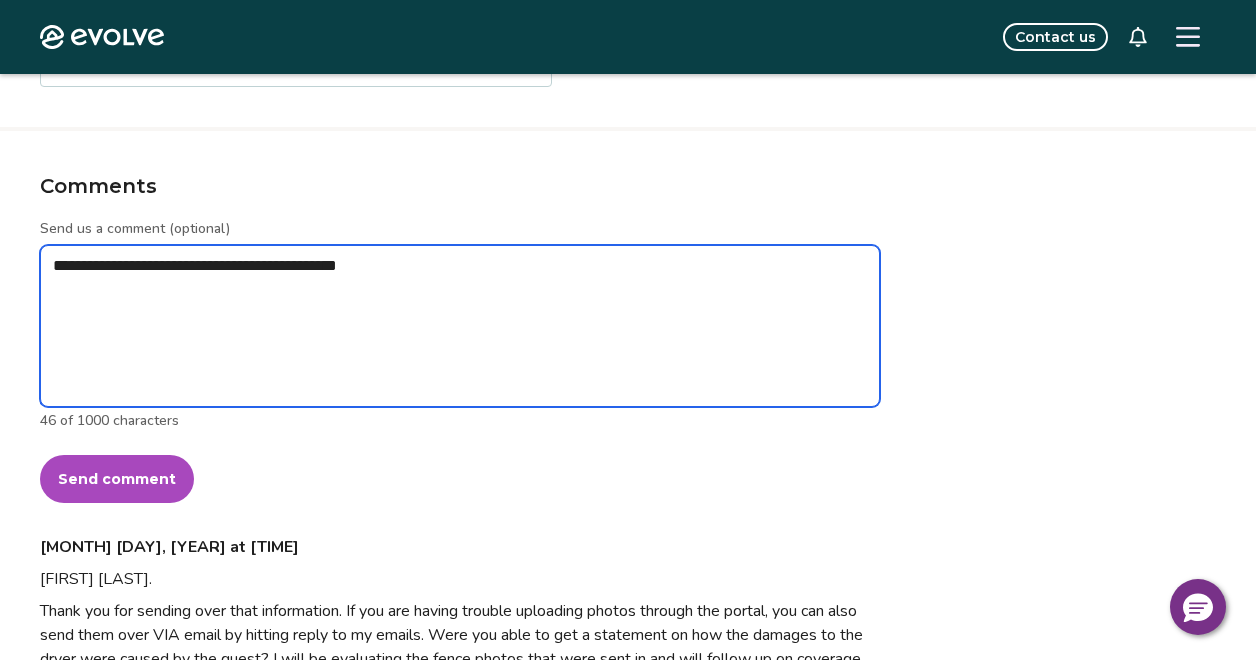 type on "*" 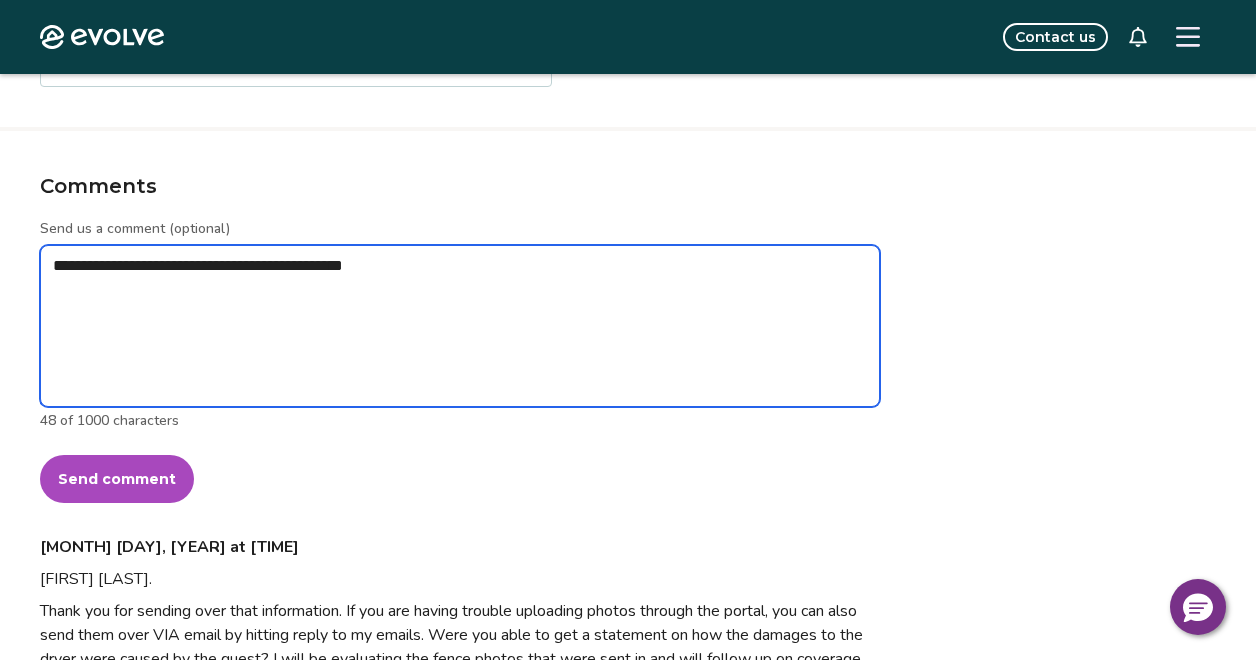 type on "*" 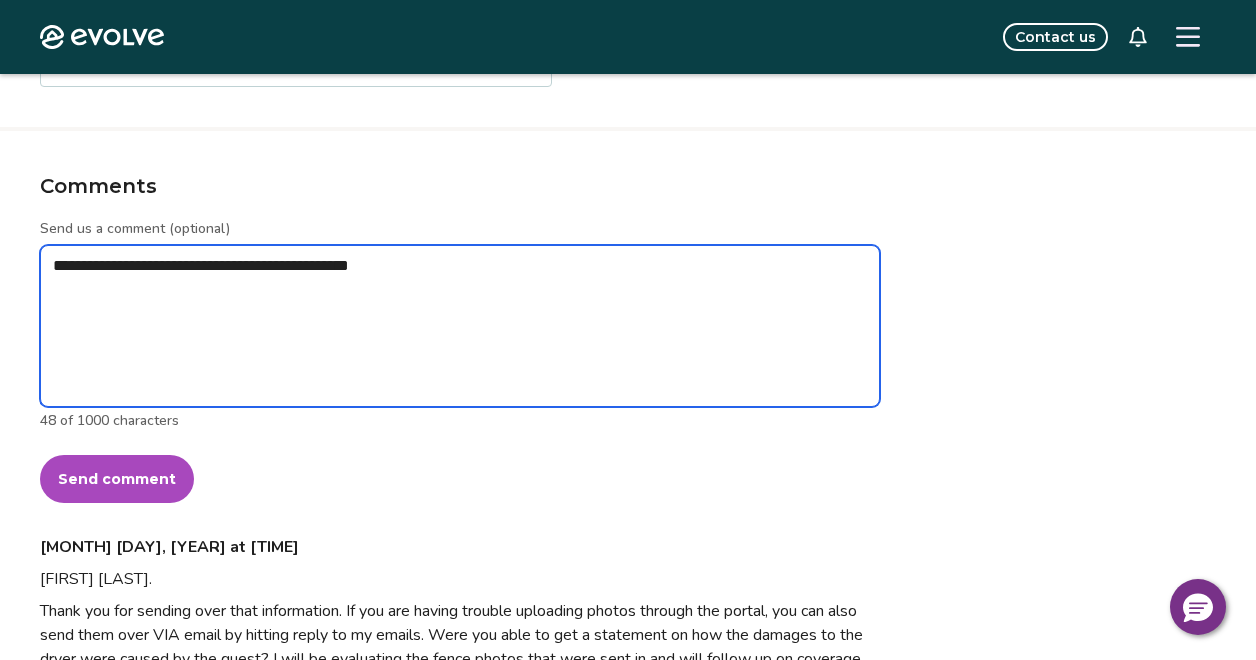 type on "*" 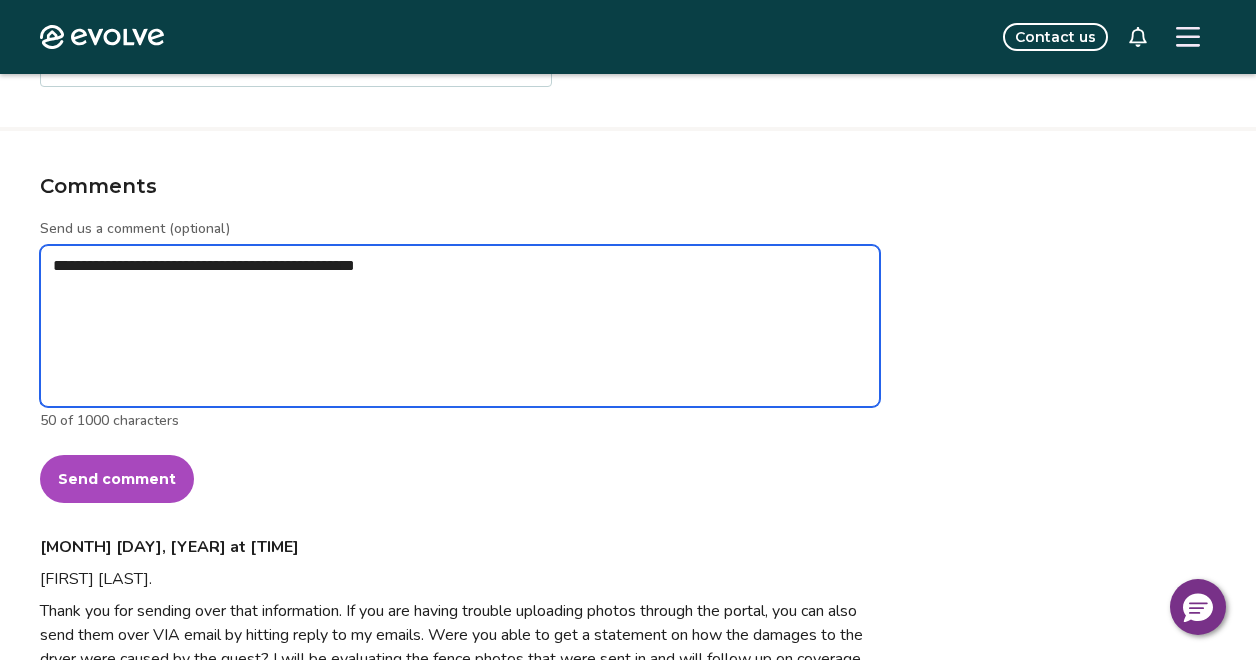 type on "**********" 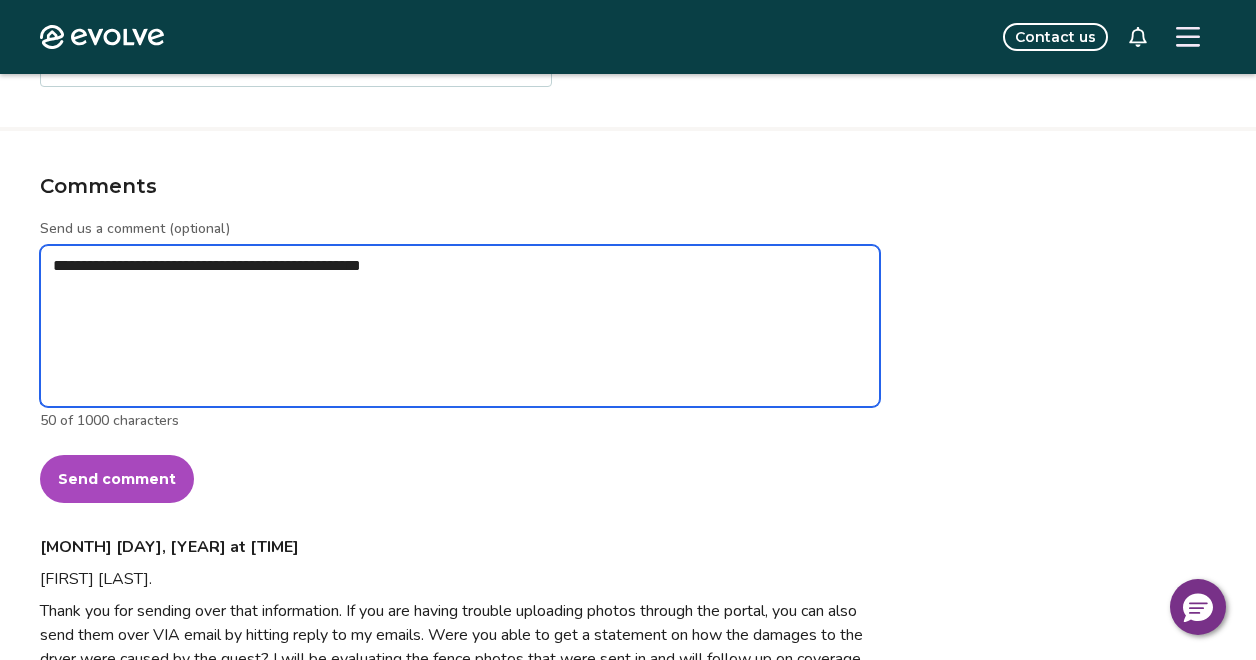 type on "*" 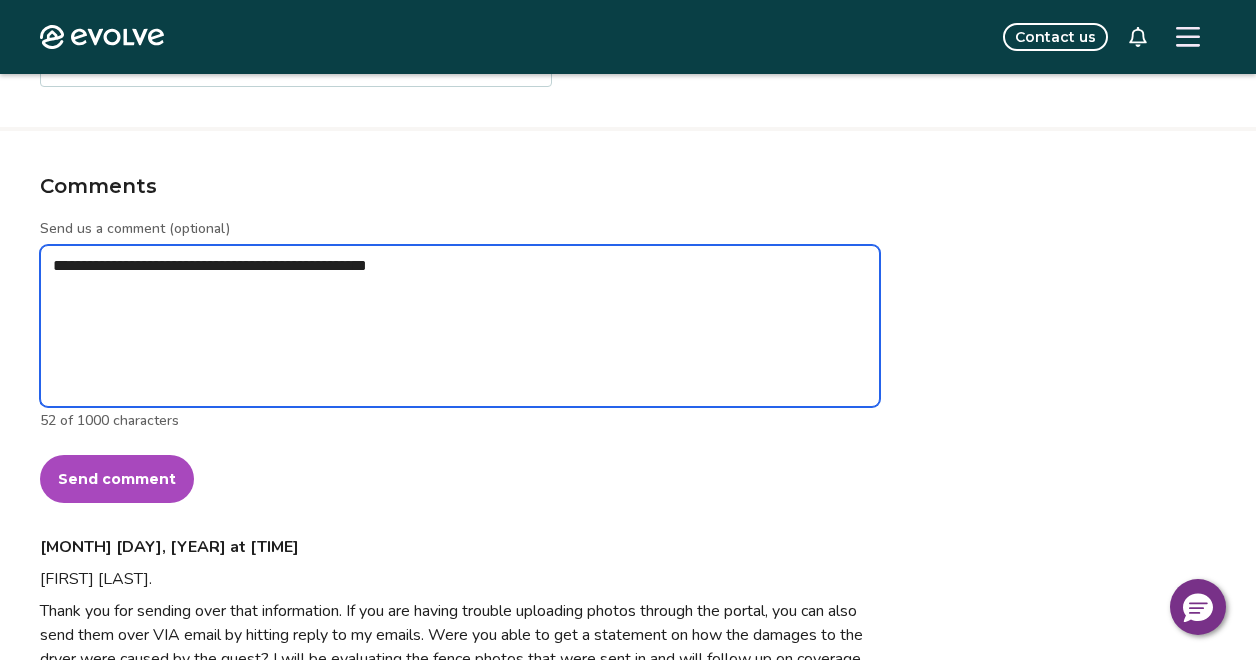 type on "*" 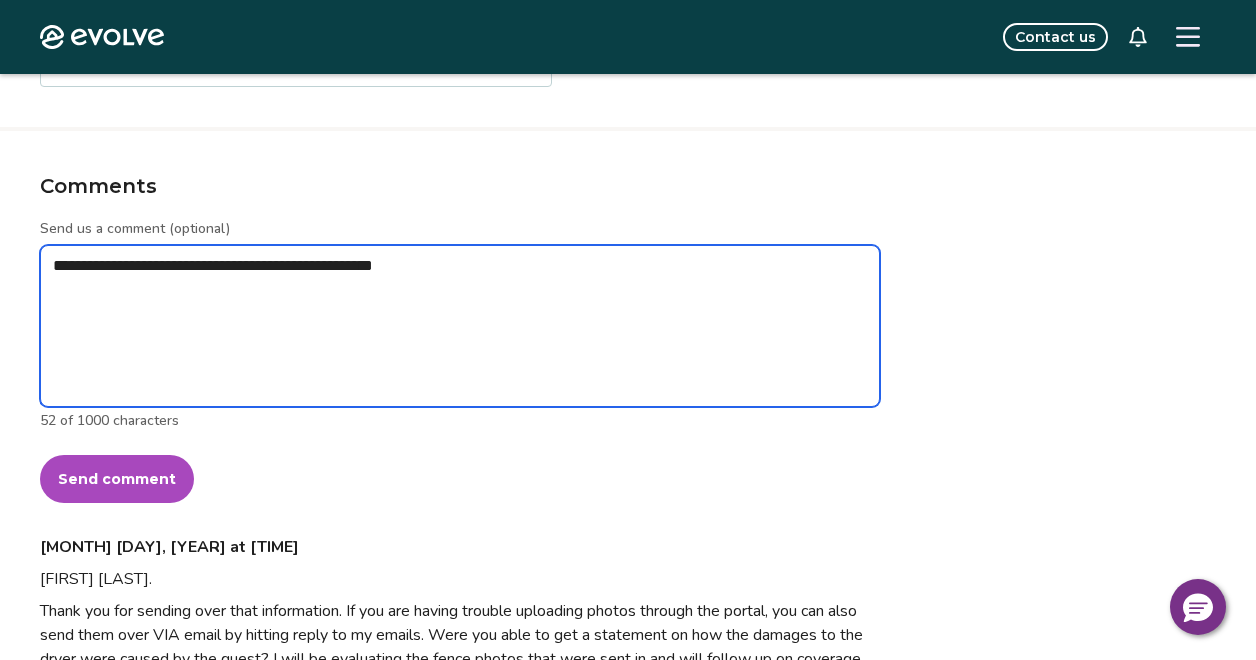 type on "*" 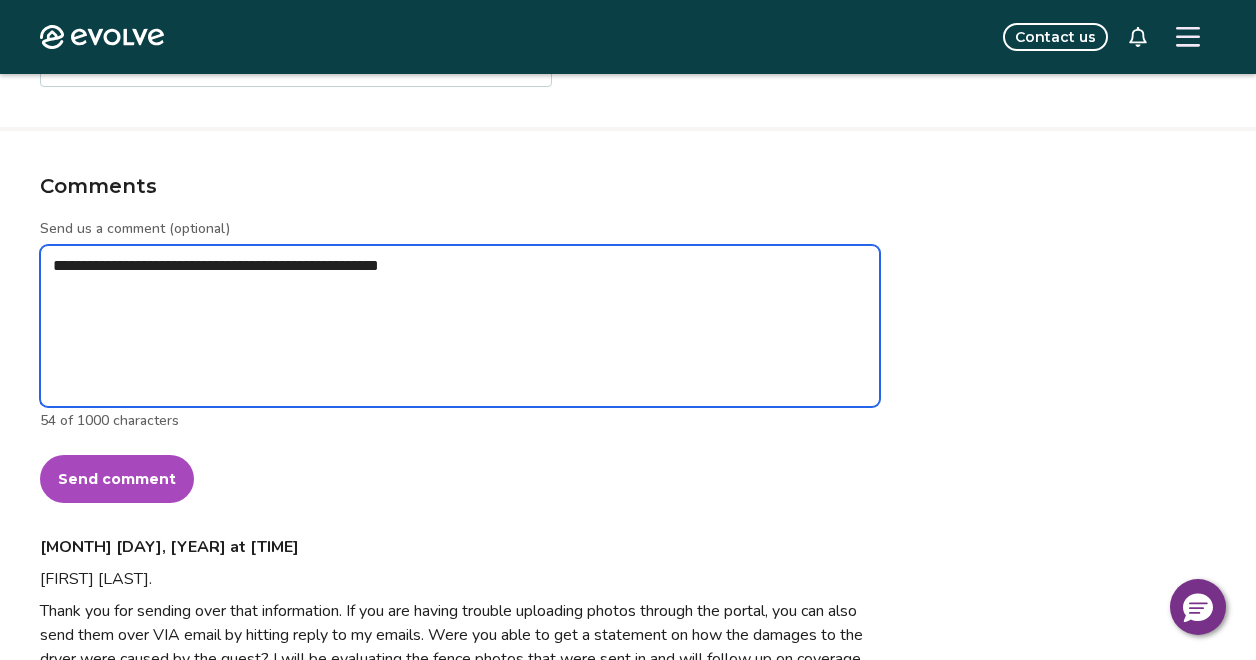 type on "**********" 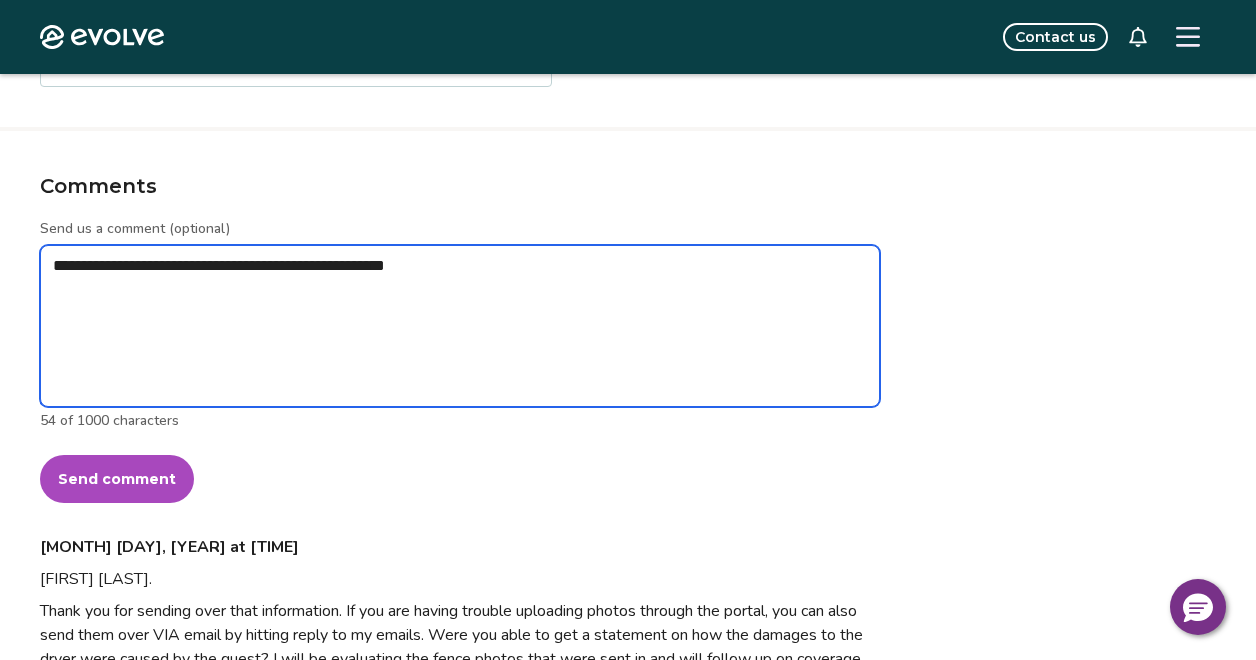 type on "*" 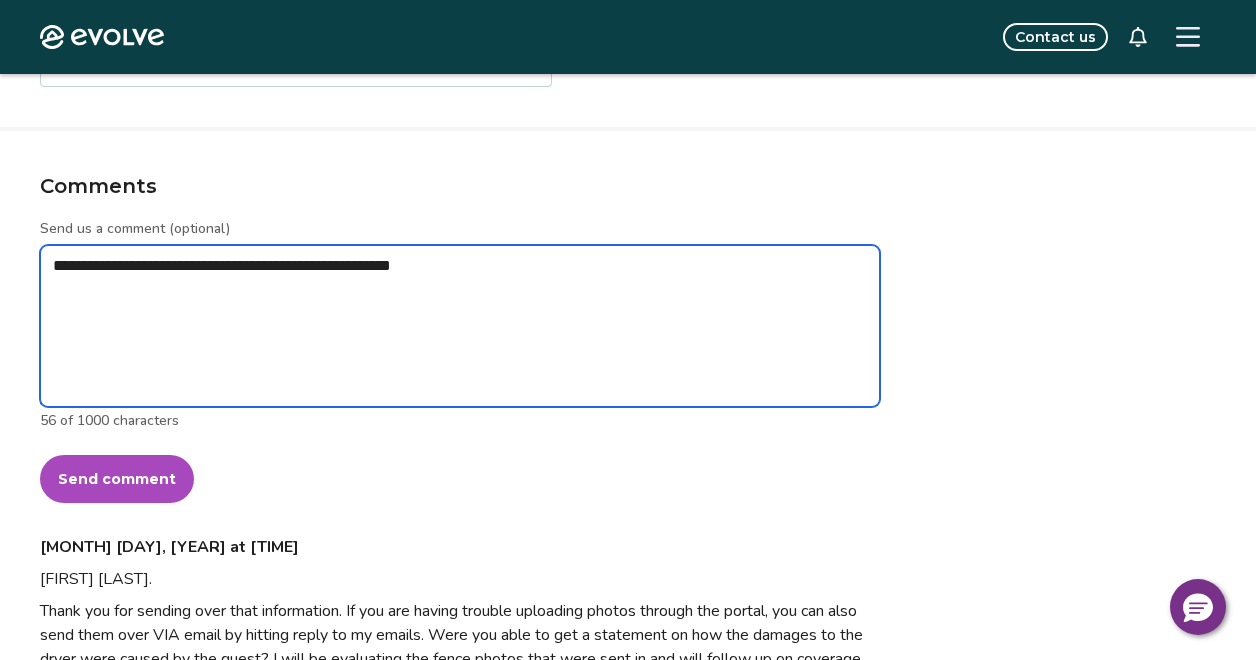 type on "*" 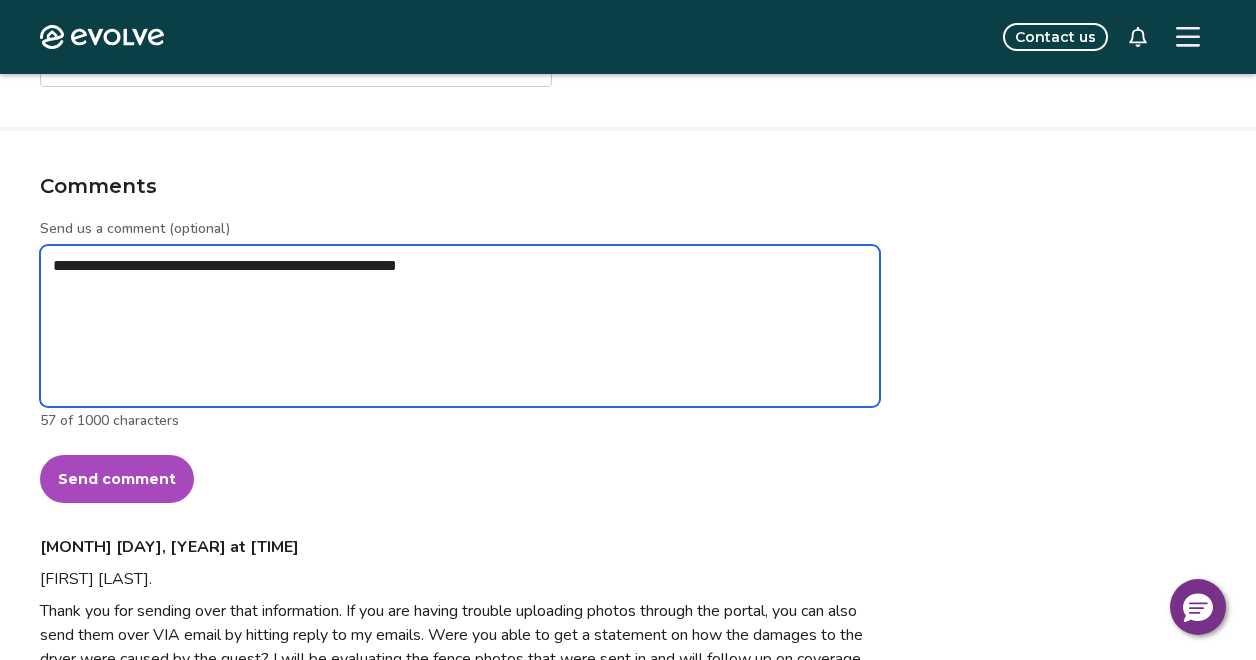 type on "*" 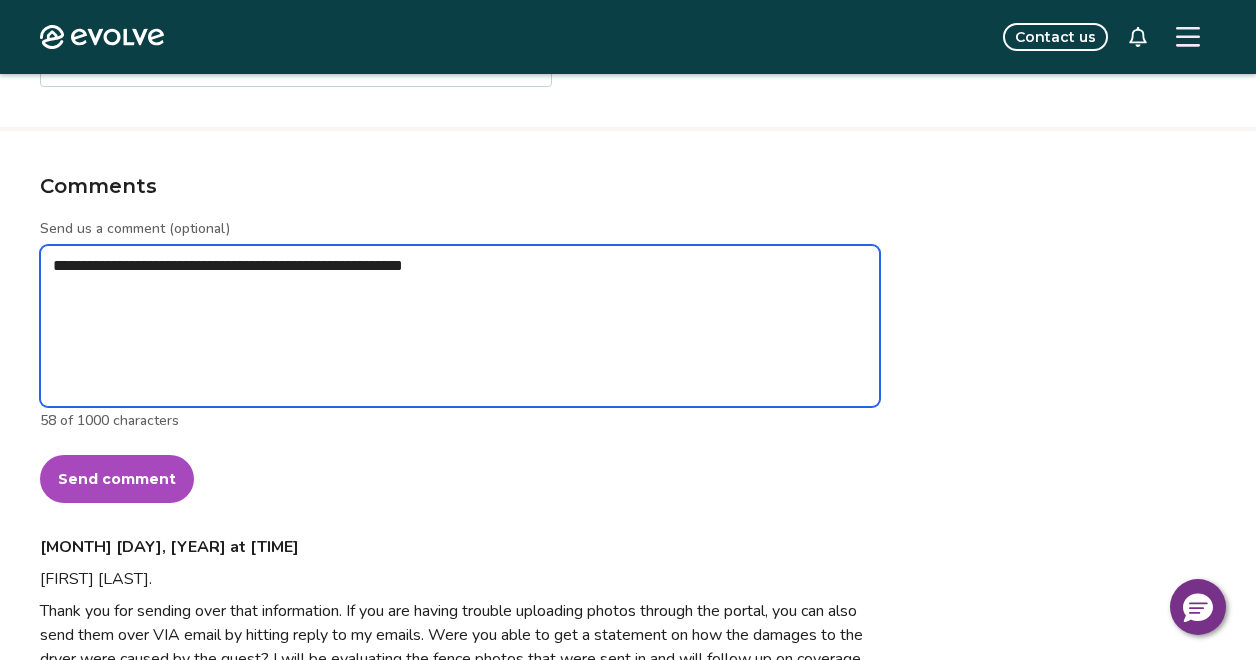 type on "*" 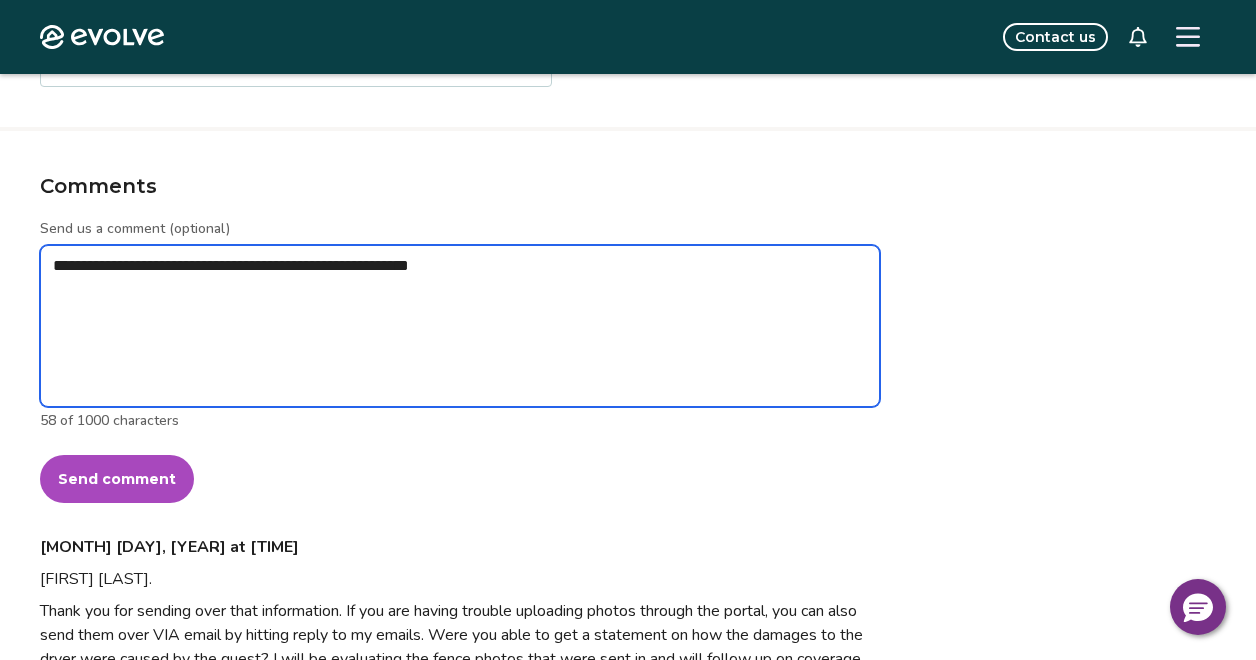 type on "**********" 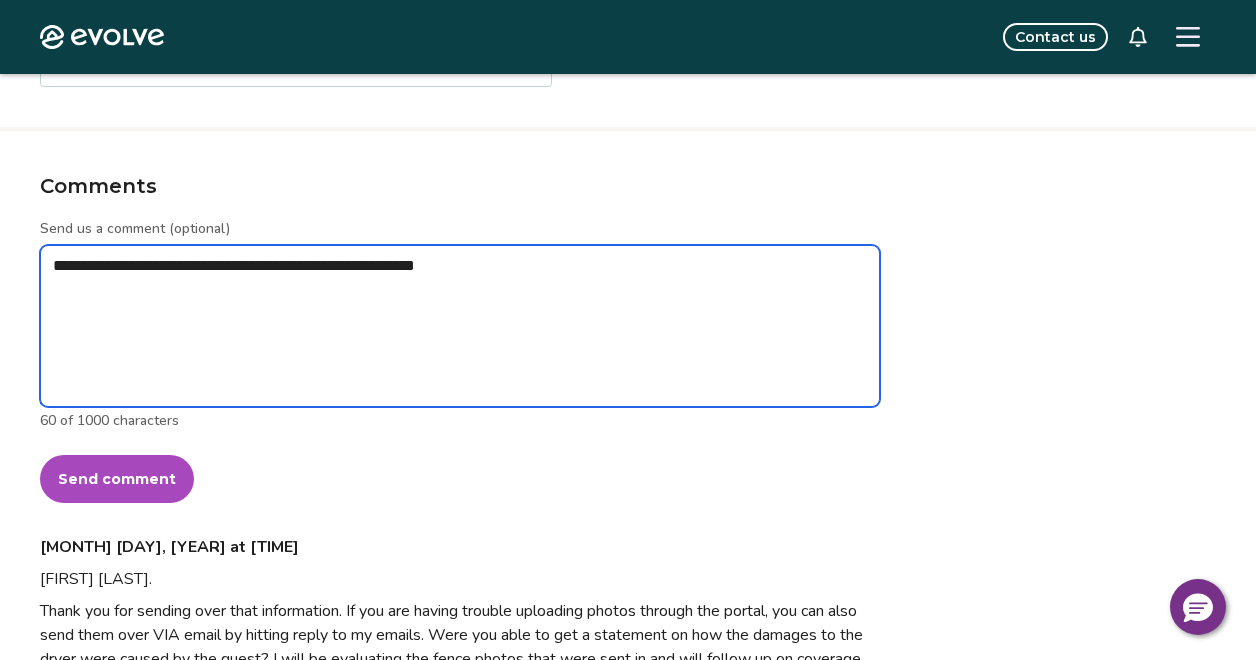 type on "*" 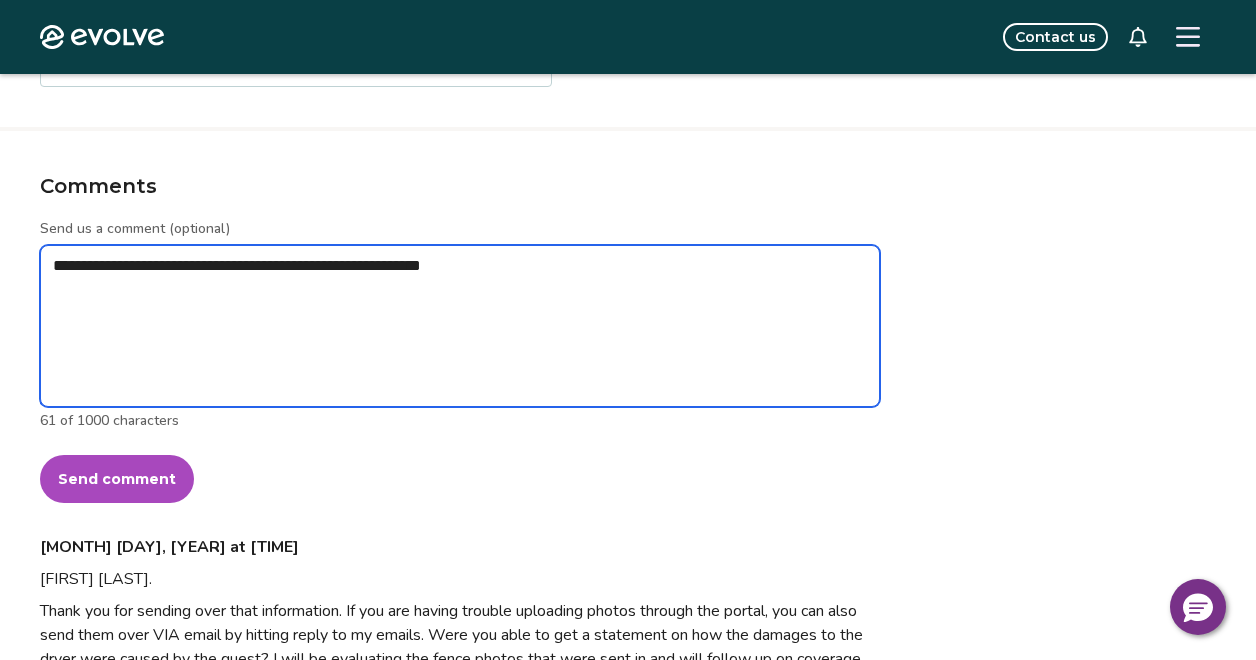 type on "**********" 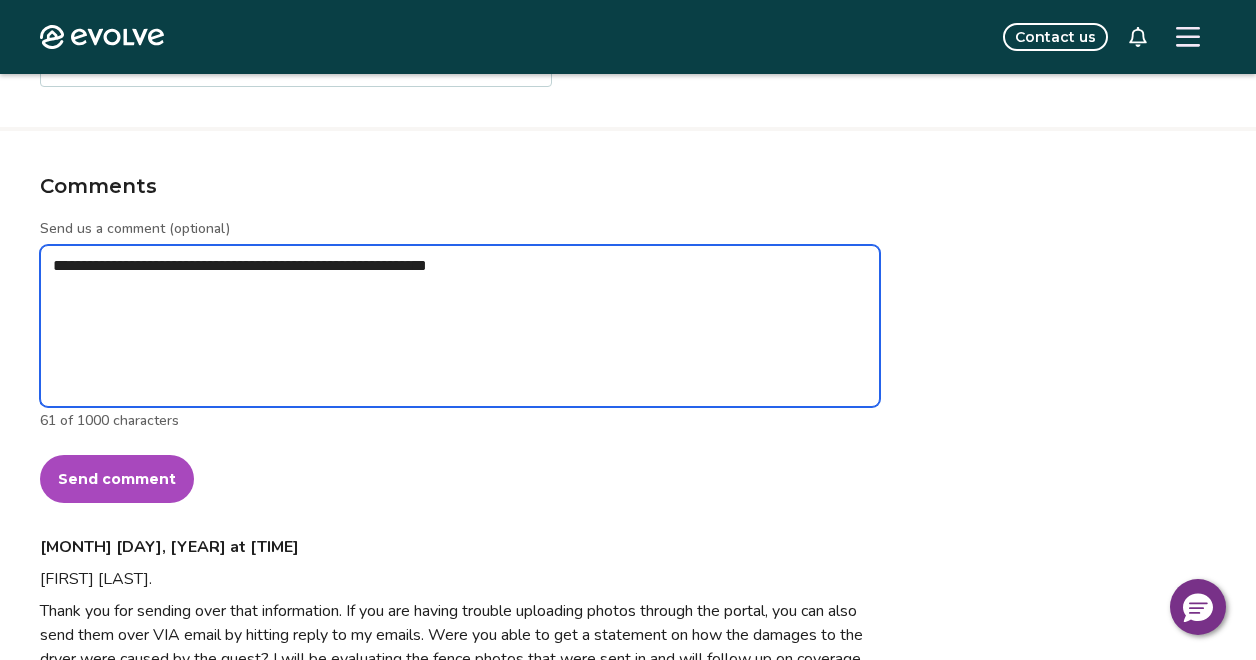 type on "*" 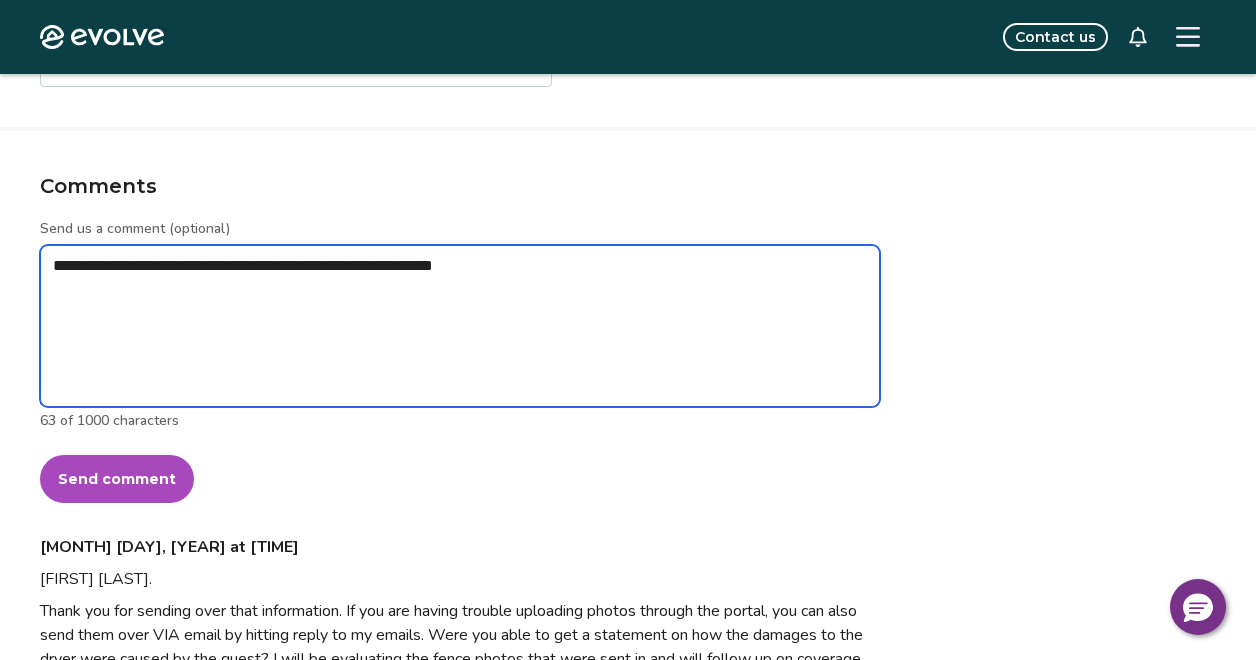type on "*" 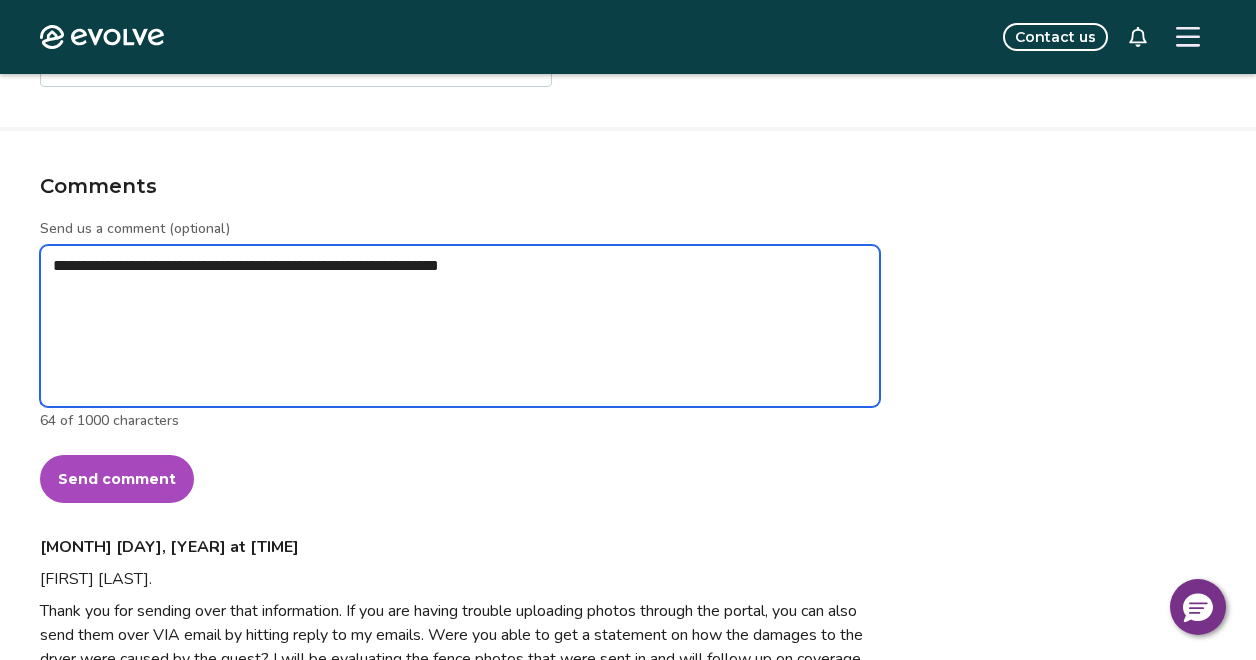 type on "*" 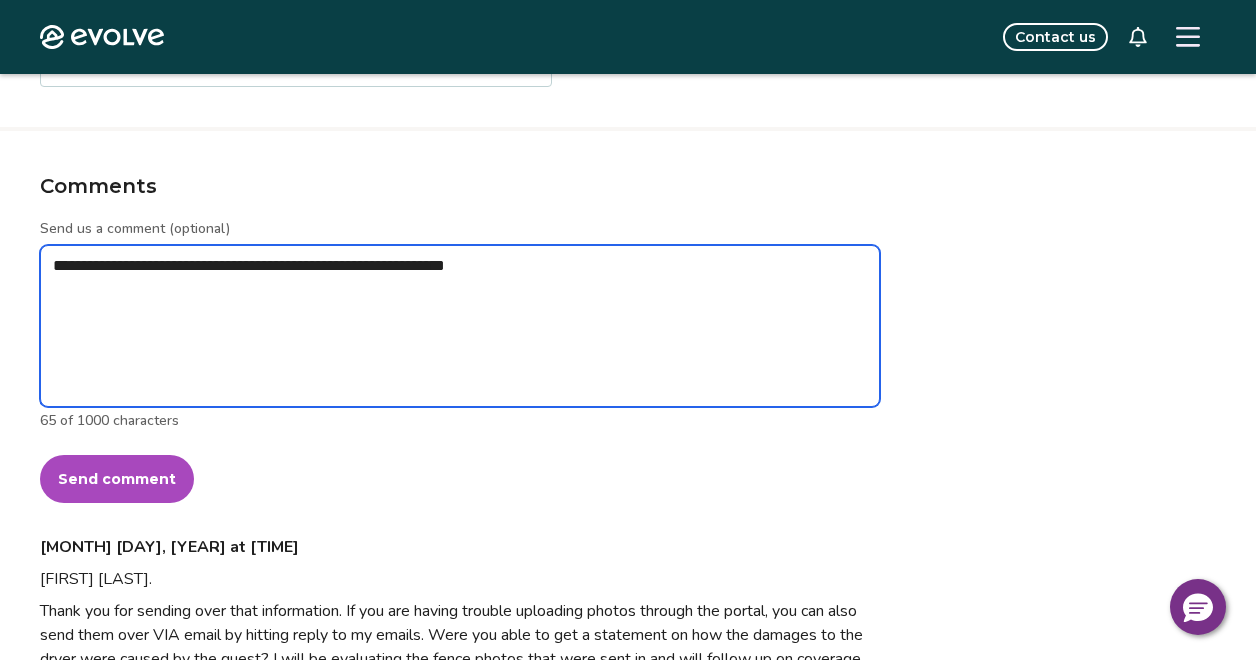 type on "*" 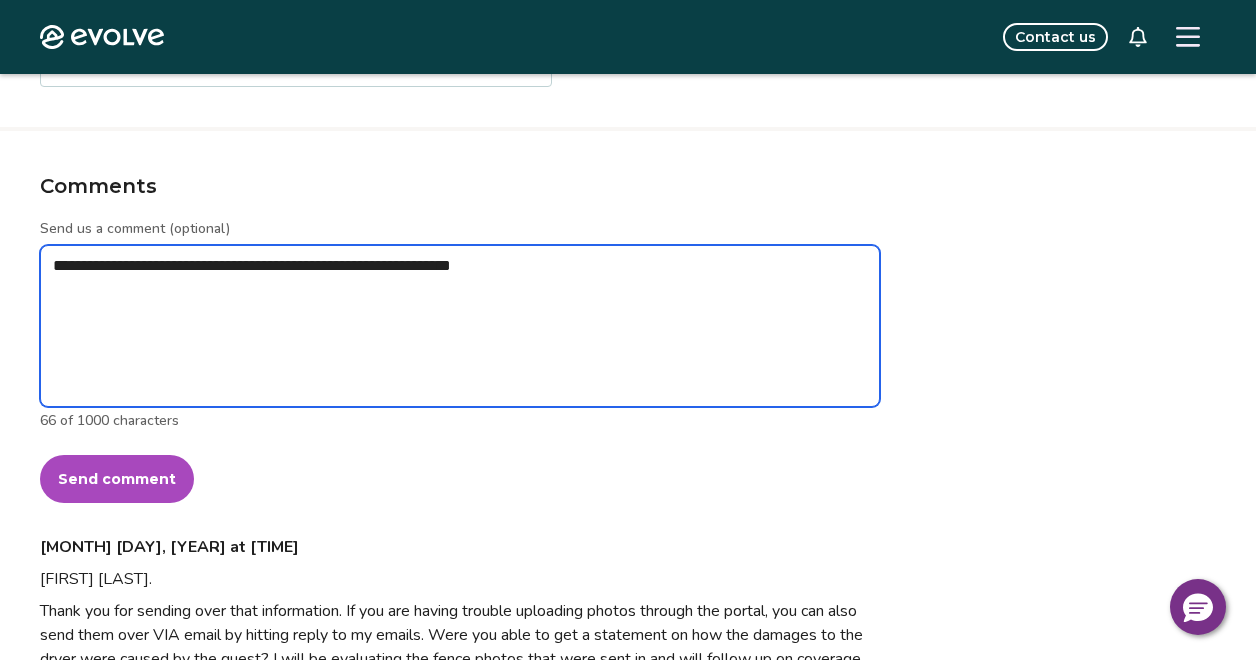 type on "*" 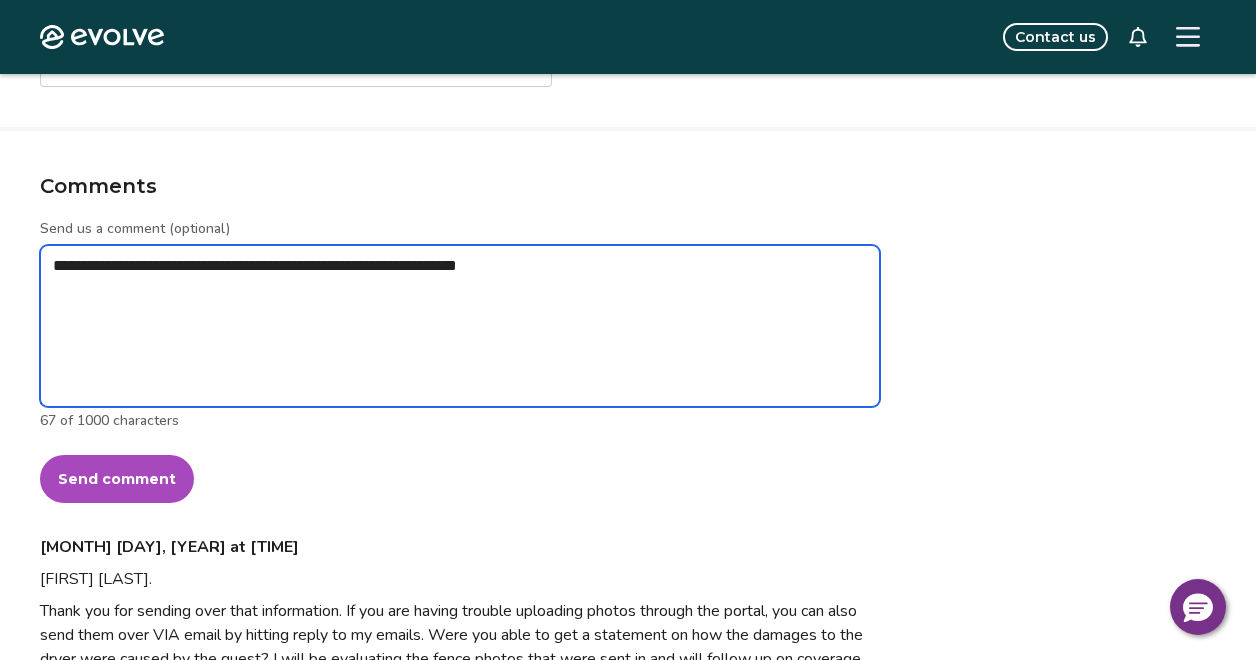 type on "*" 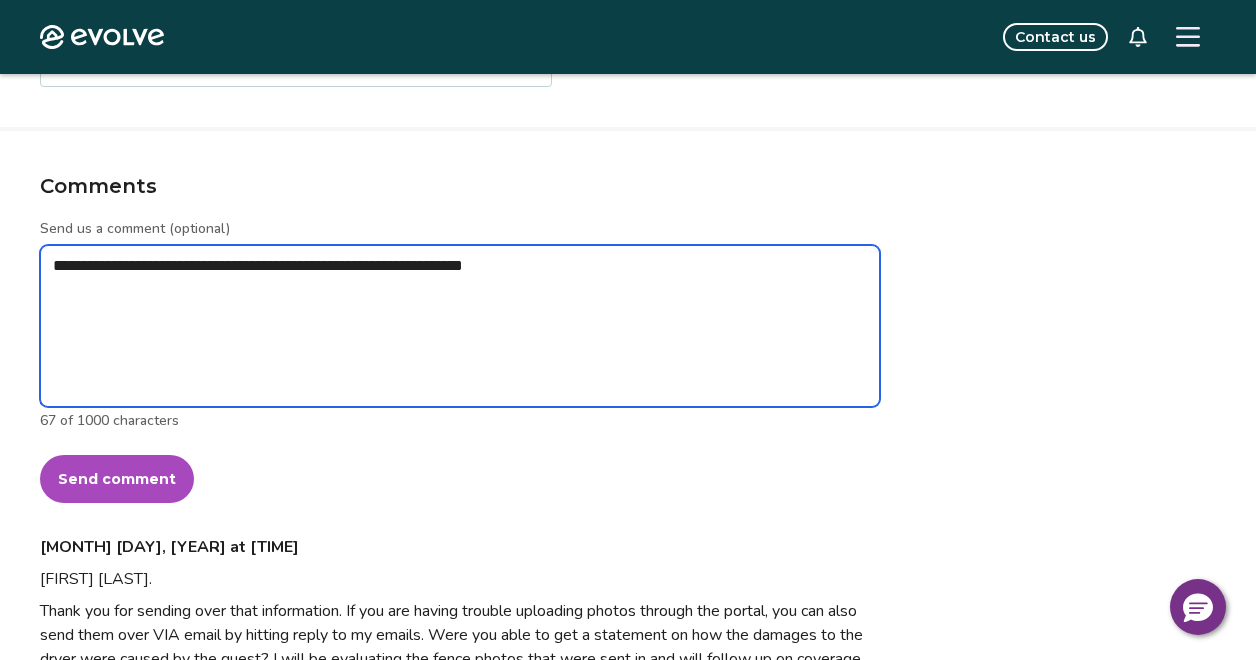 type on "*" 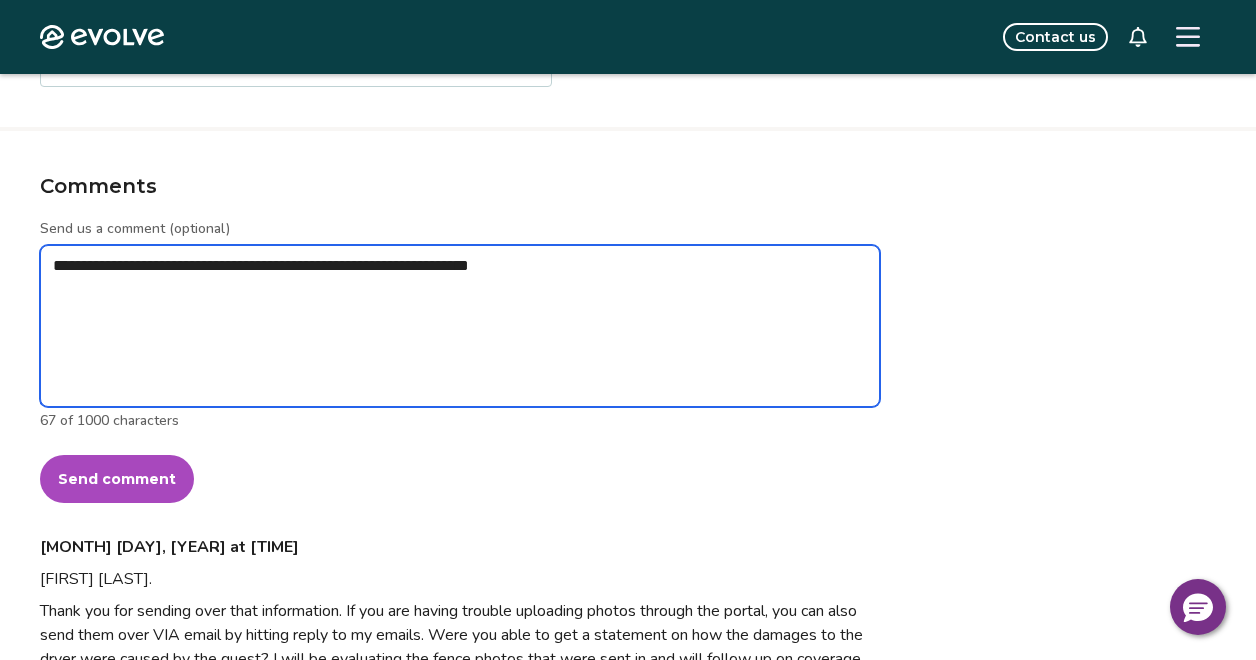 type on "*" 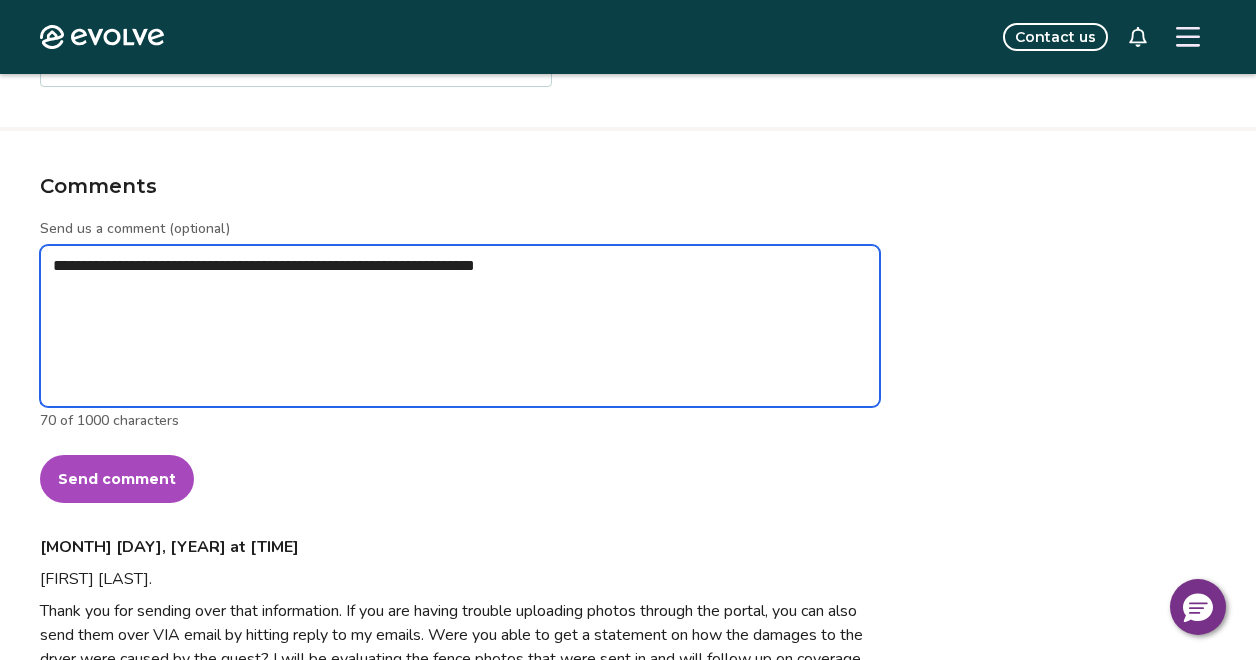 type on "*" 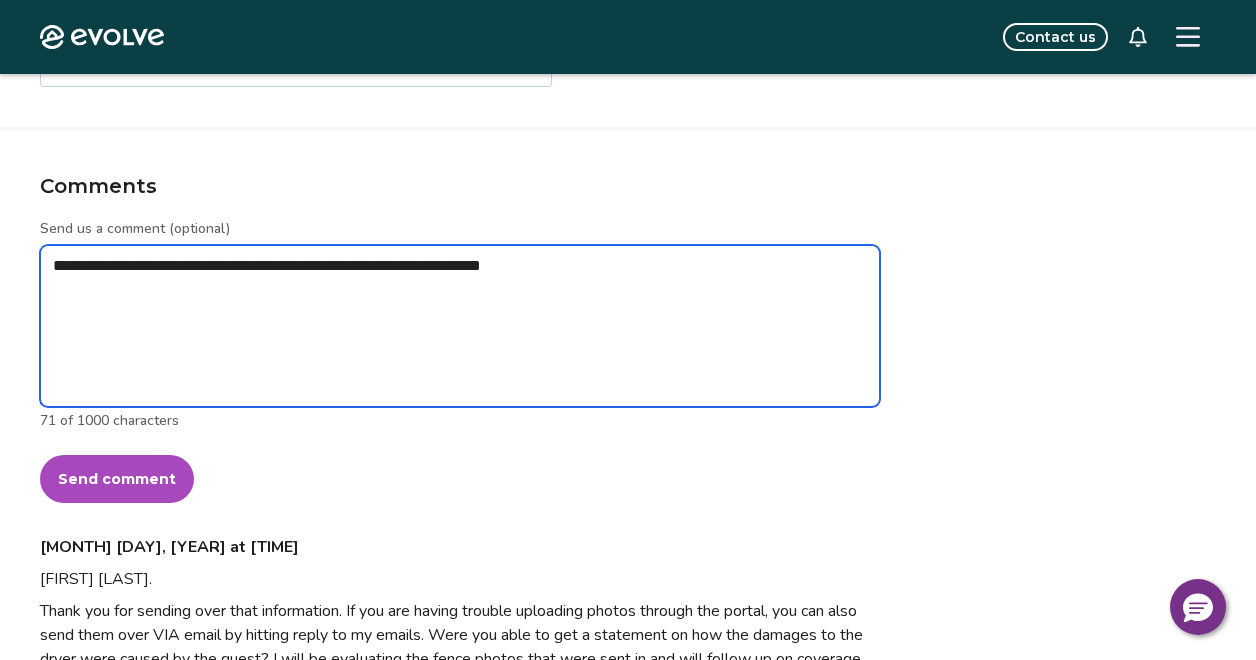 type on "*" 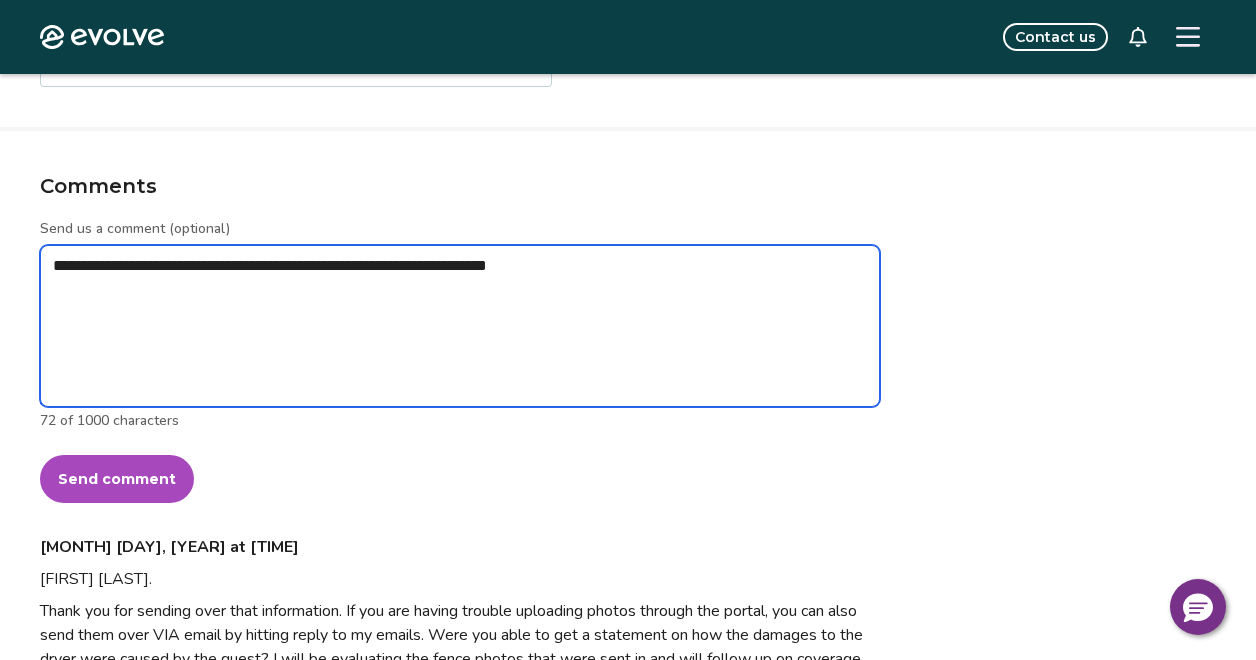type on "*" 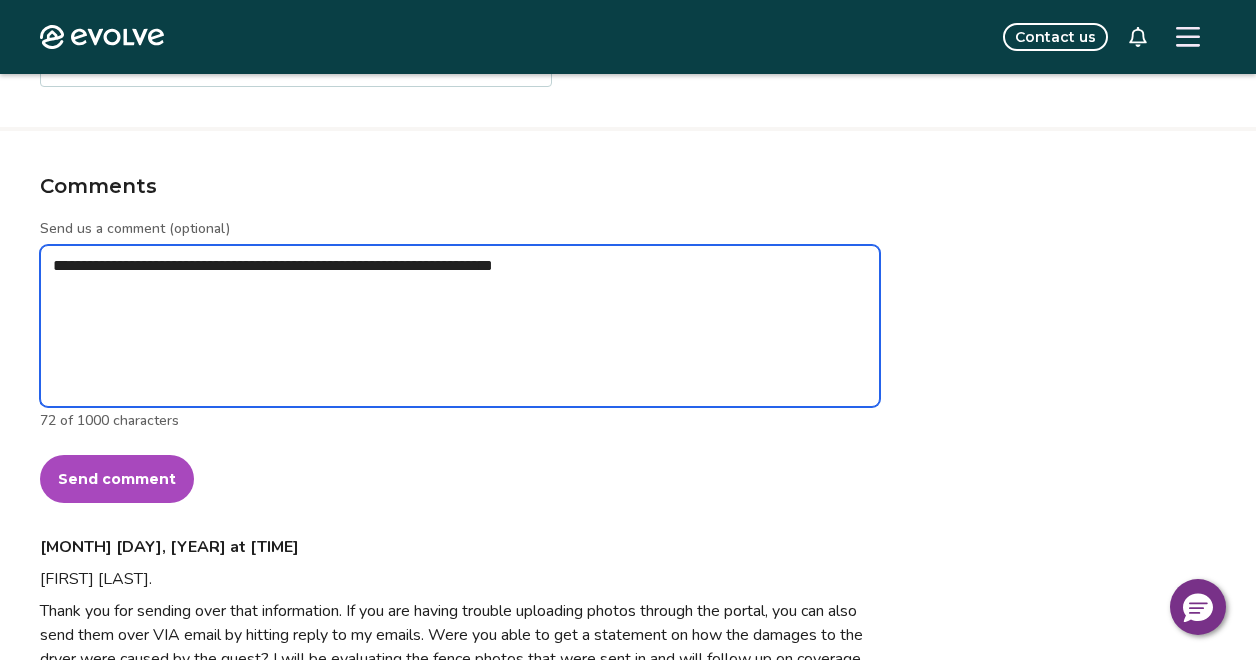 type on "*" 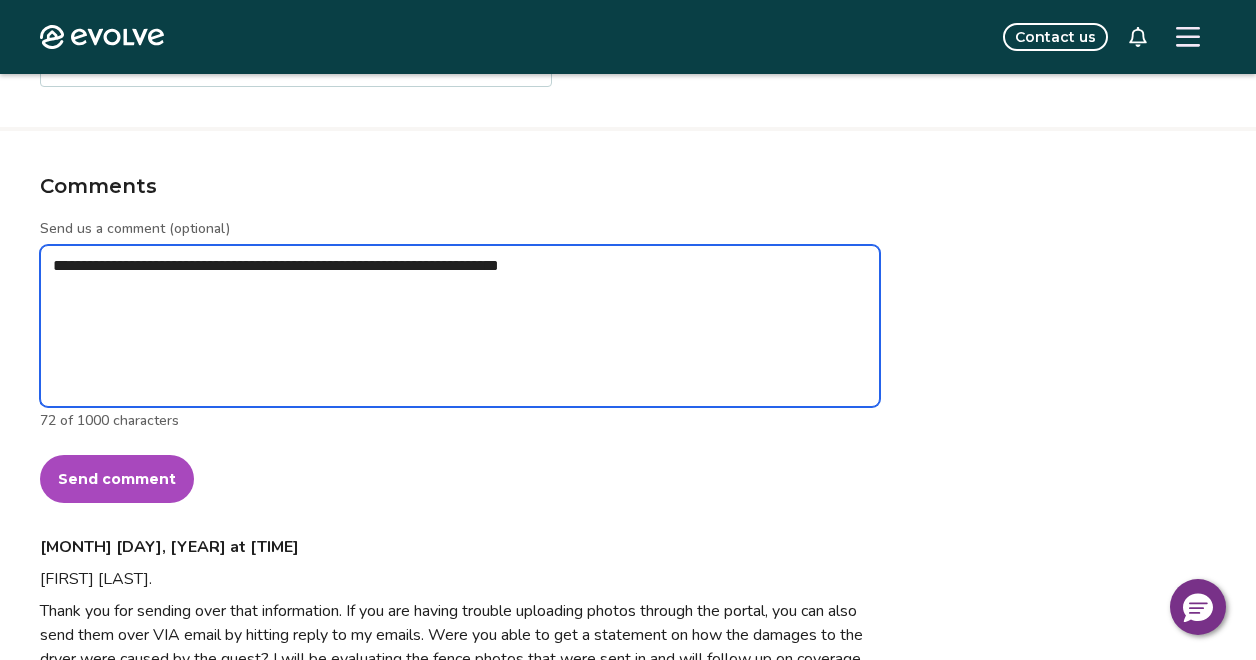 type on "*" 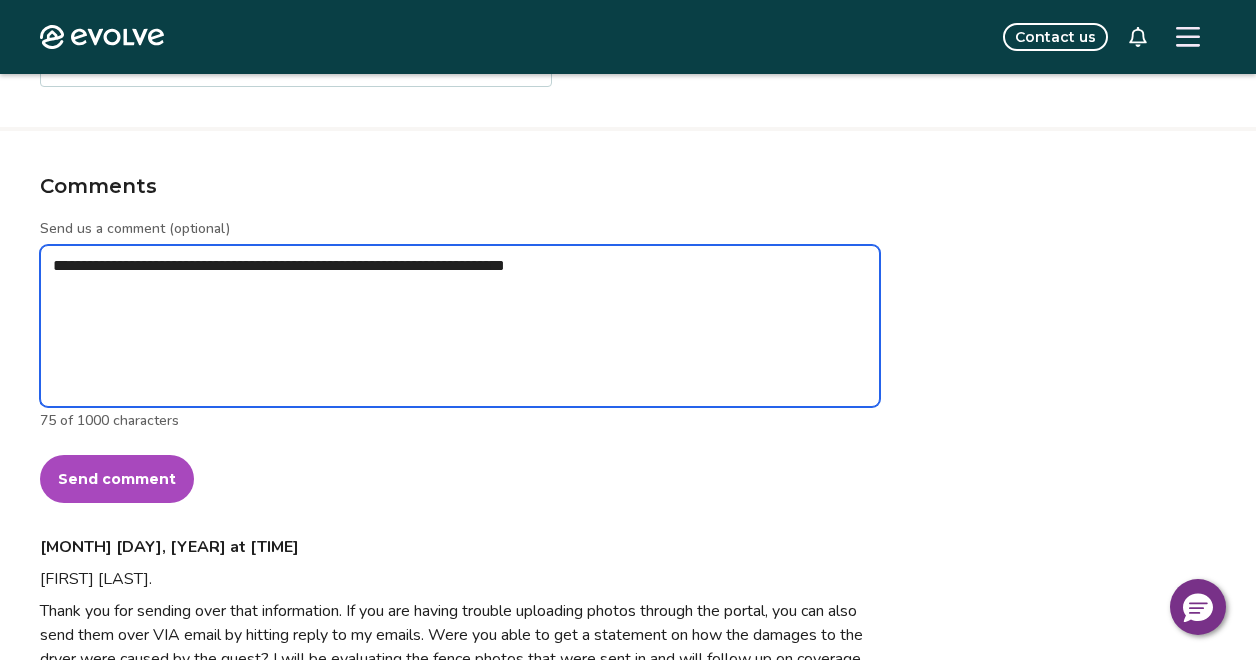 type on "*" 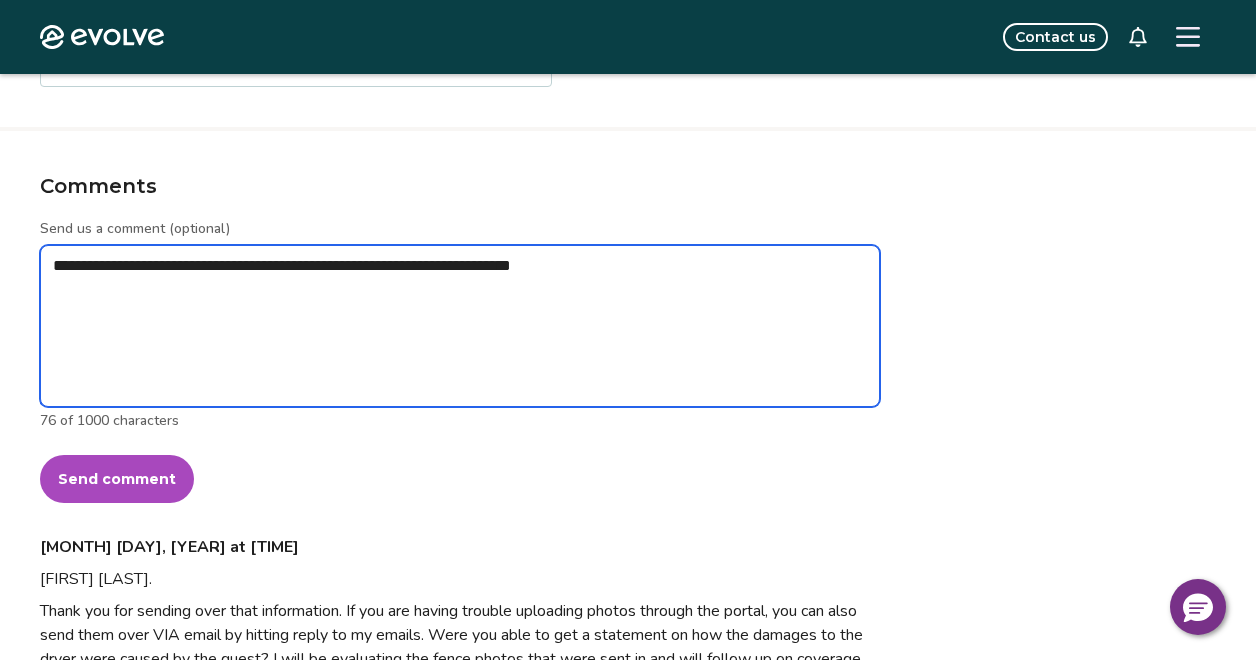 type on "*" 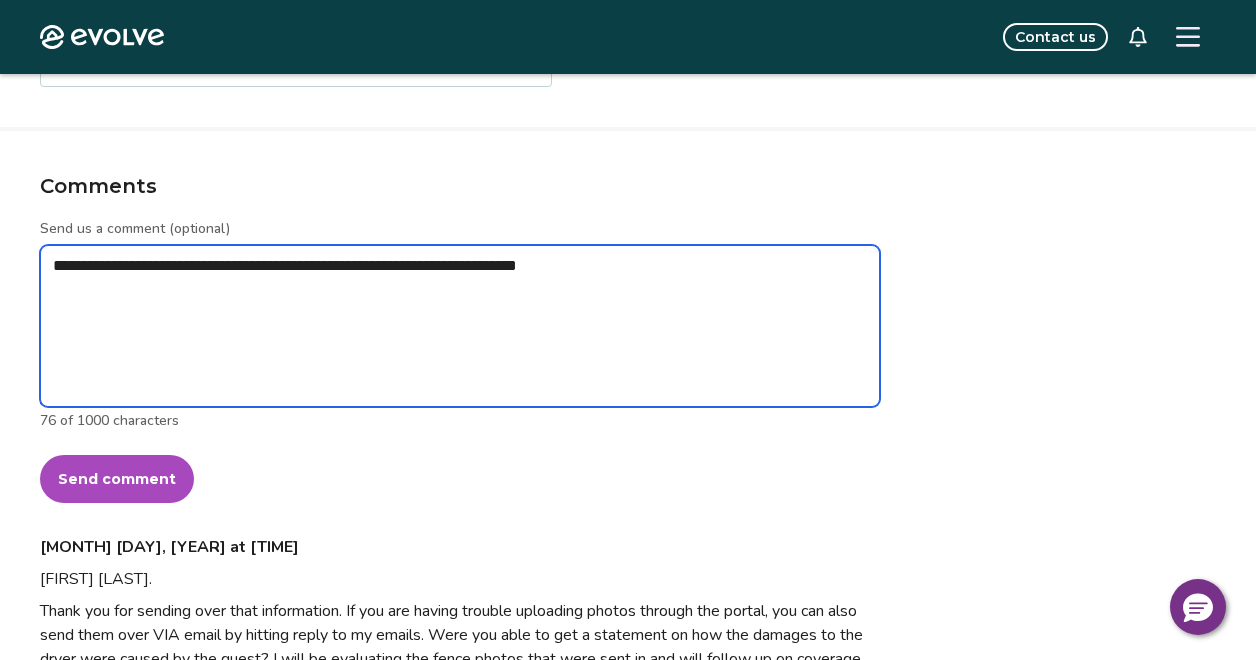 type on "*" 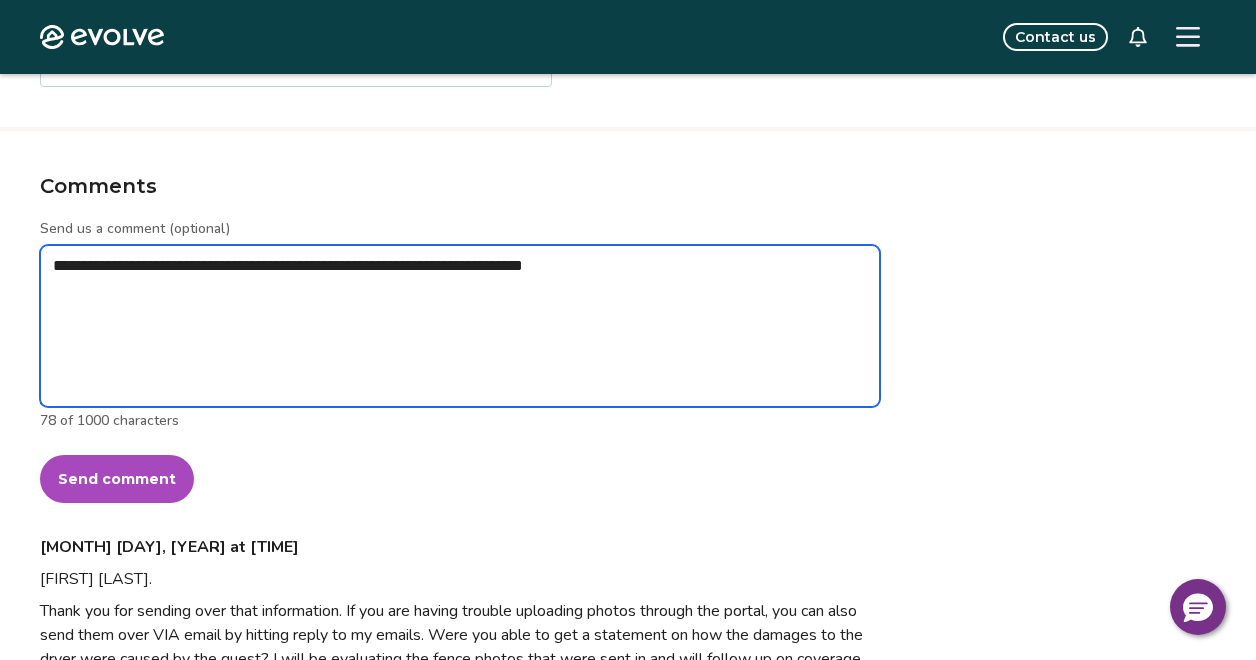 type on "**********" 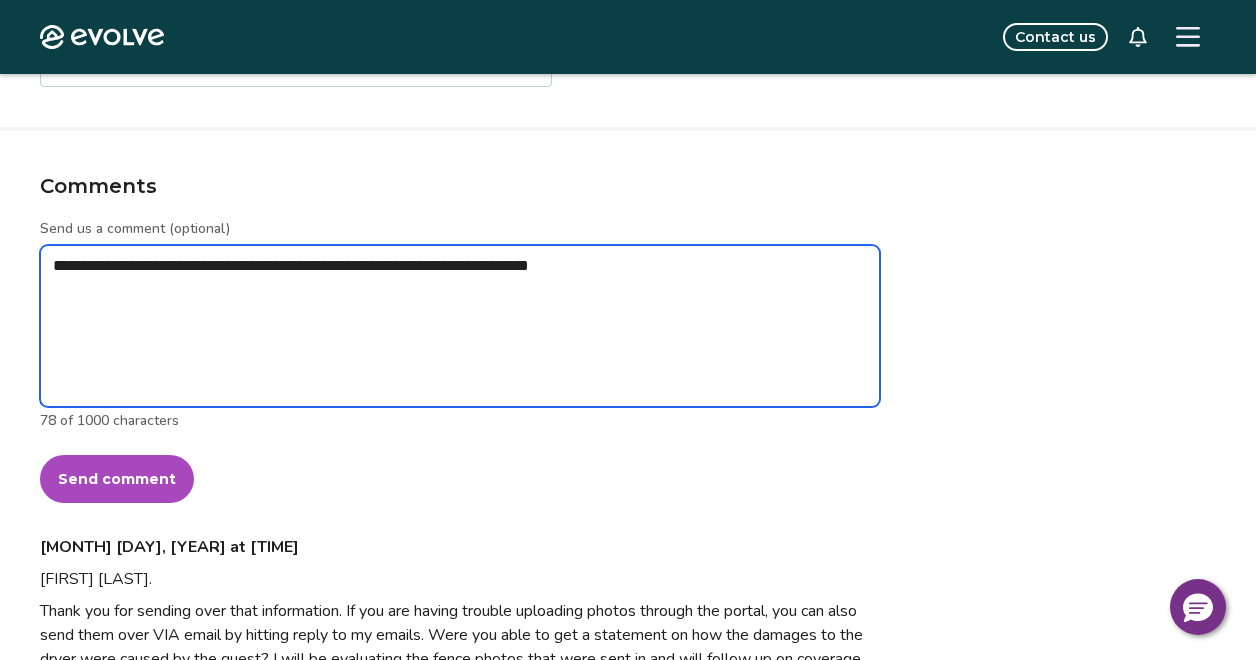 type on "*" 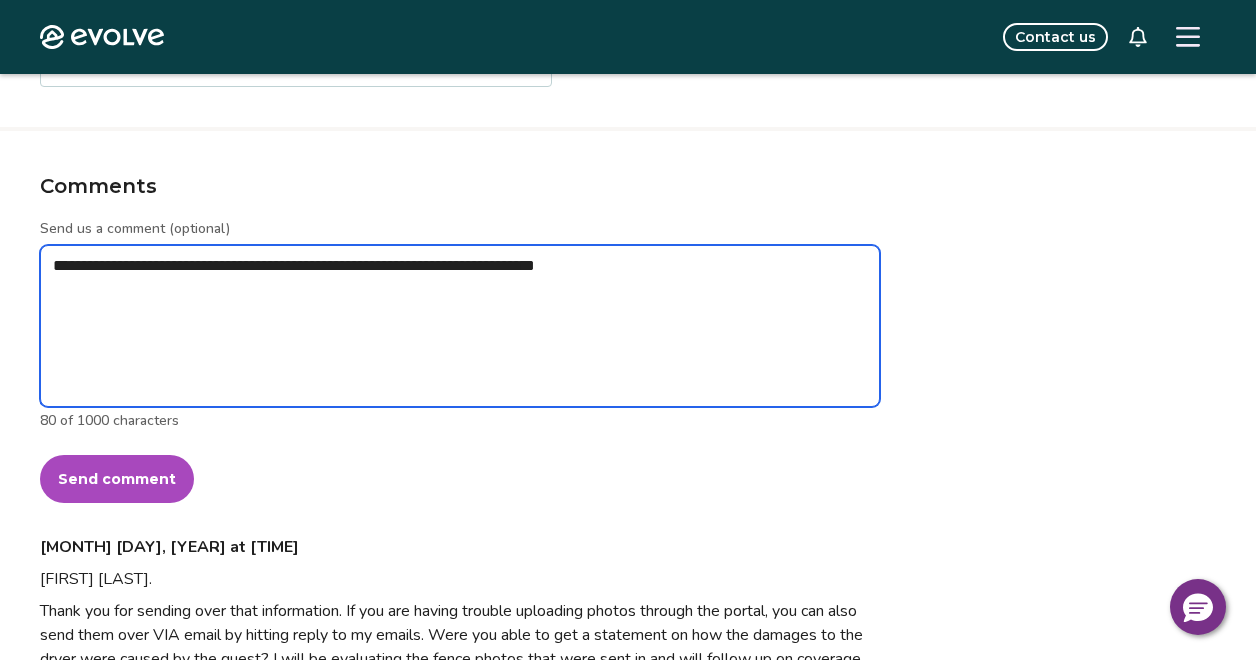 type on "*" 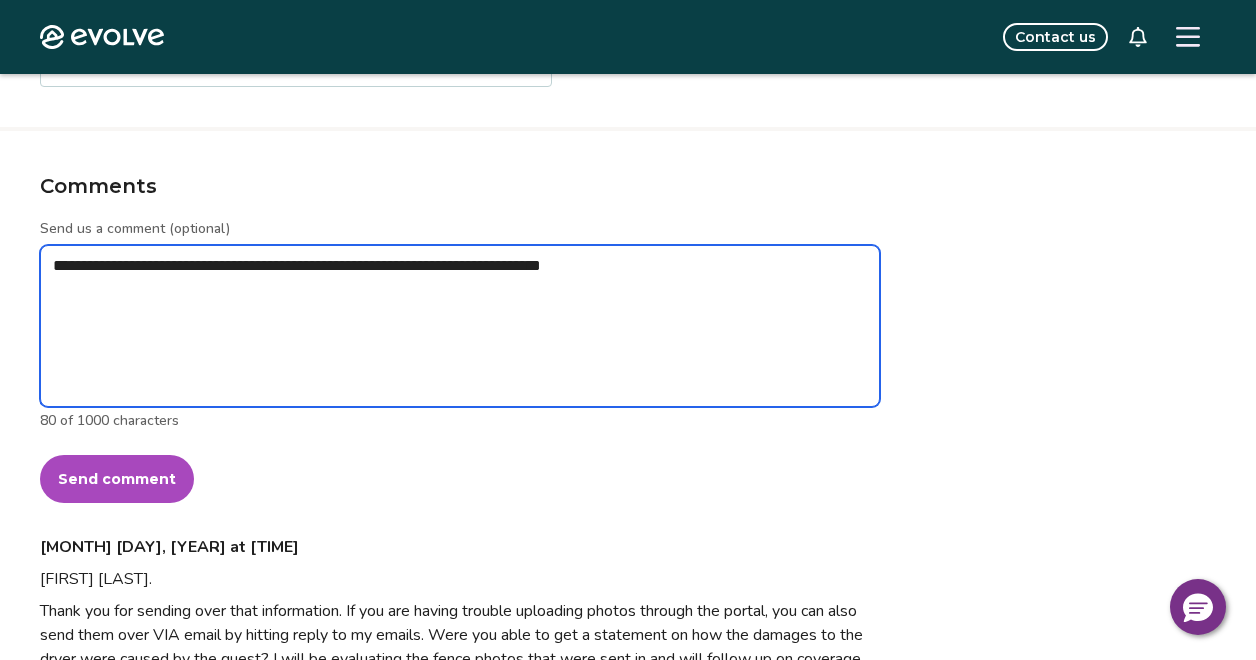 type on "*" 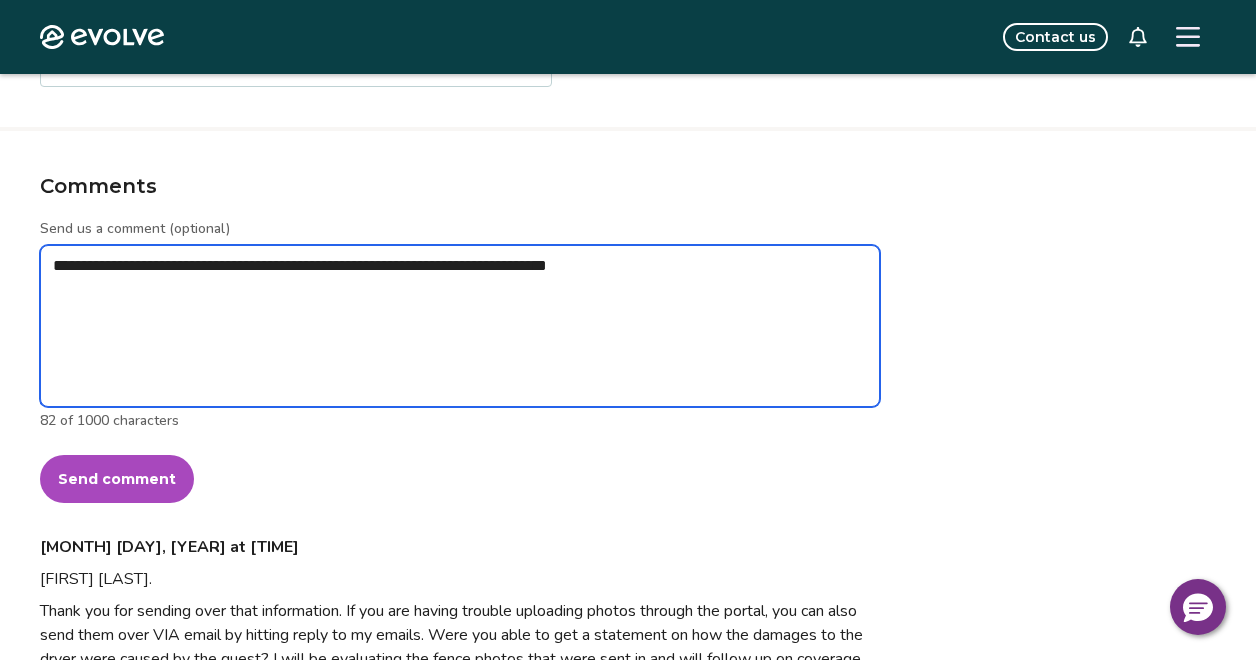 type on "*" 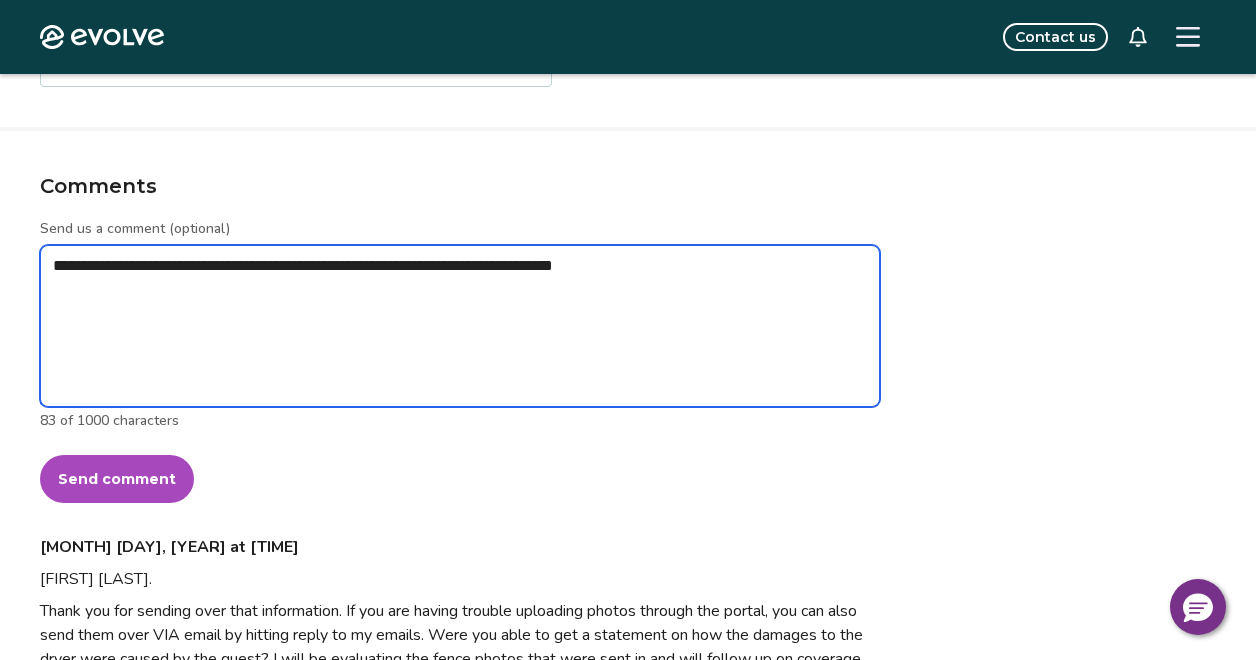type on "*" 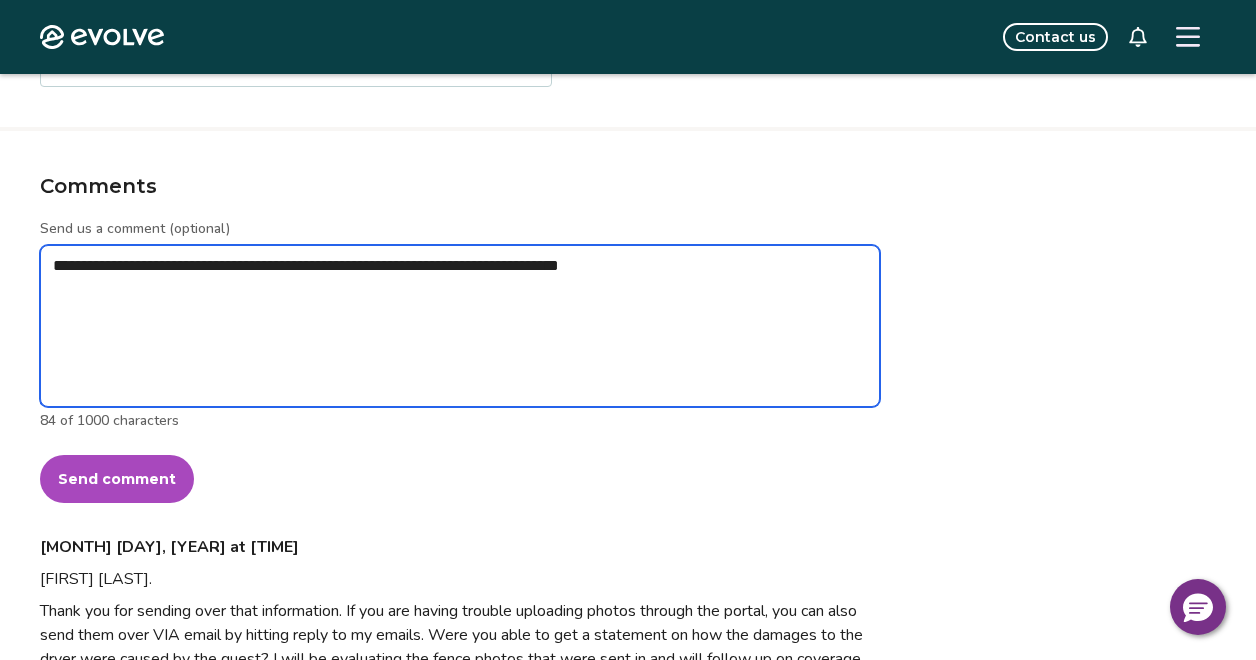 type on "*" 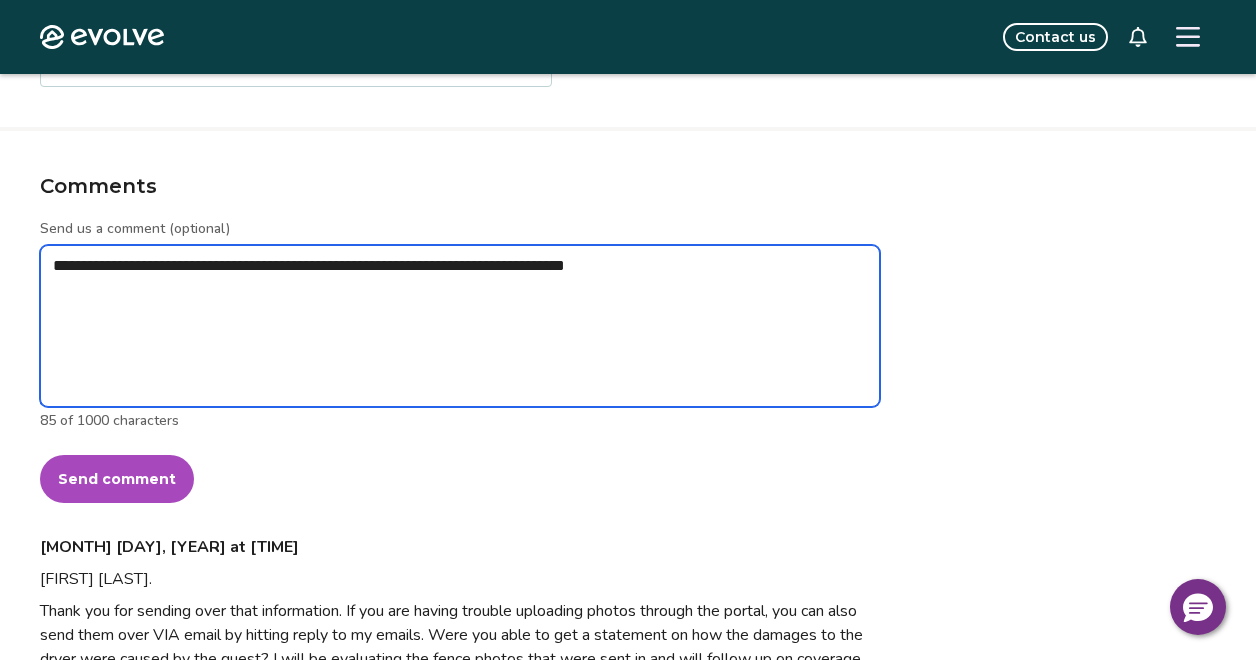 type on "*" 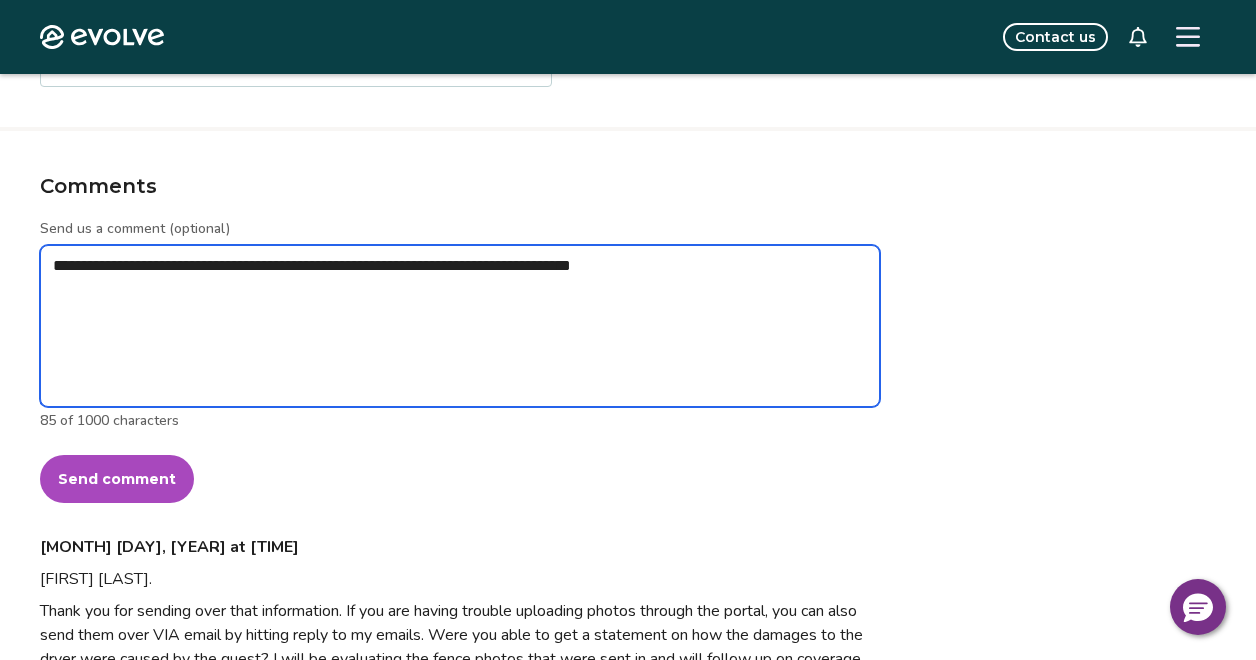 type on "*" 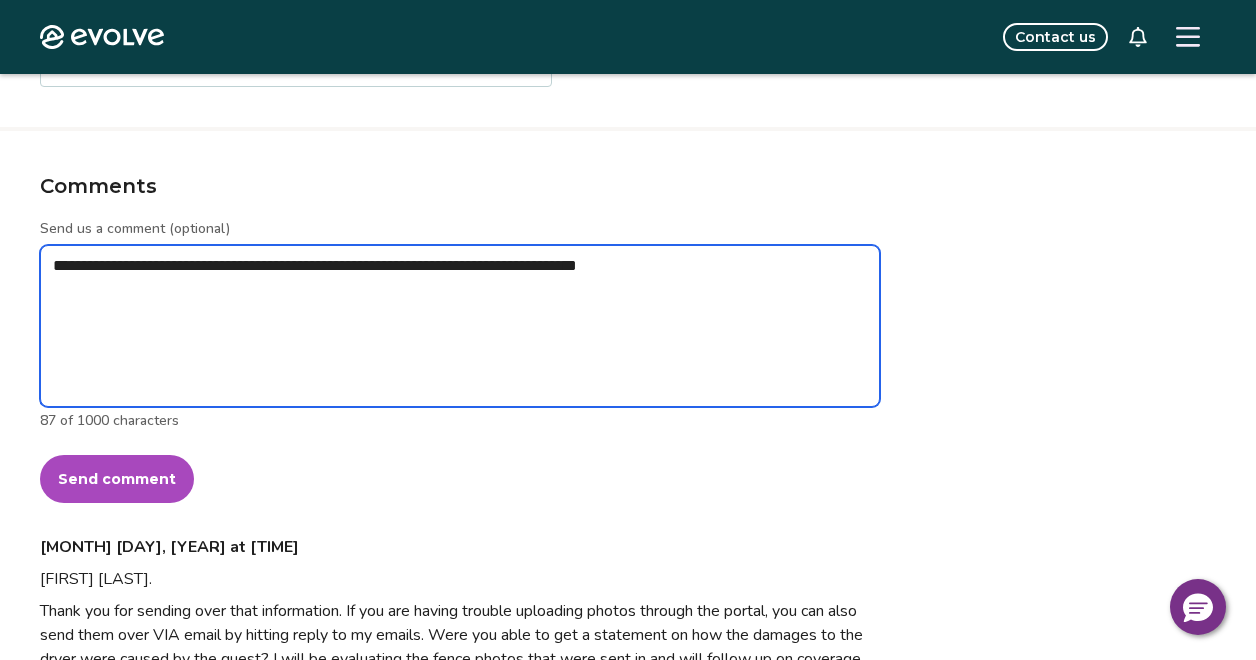 type on "*" 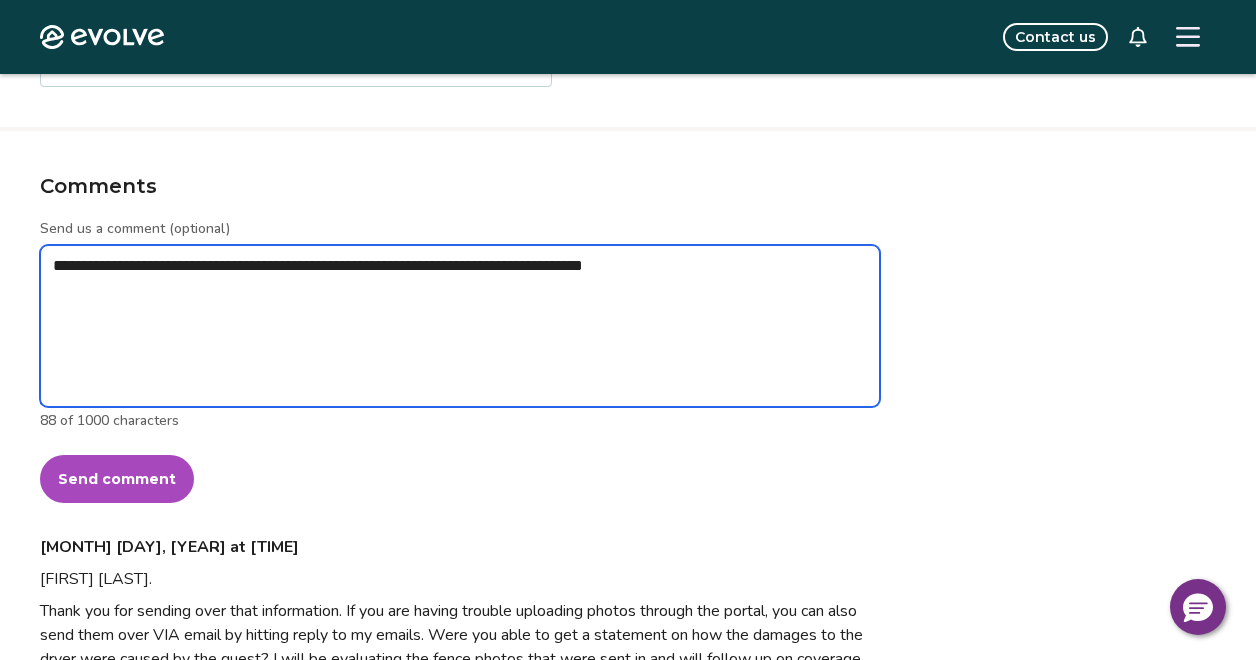 type on "*" 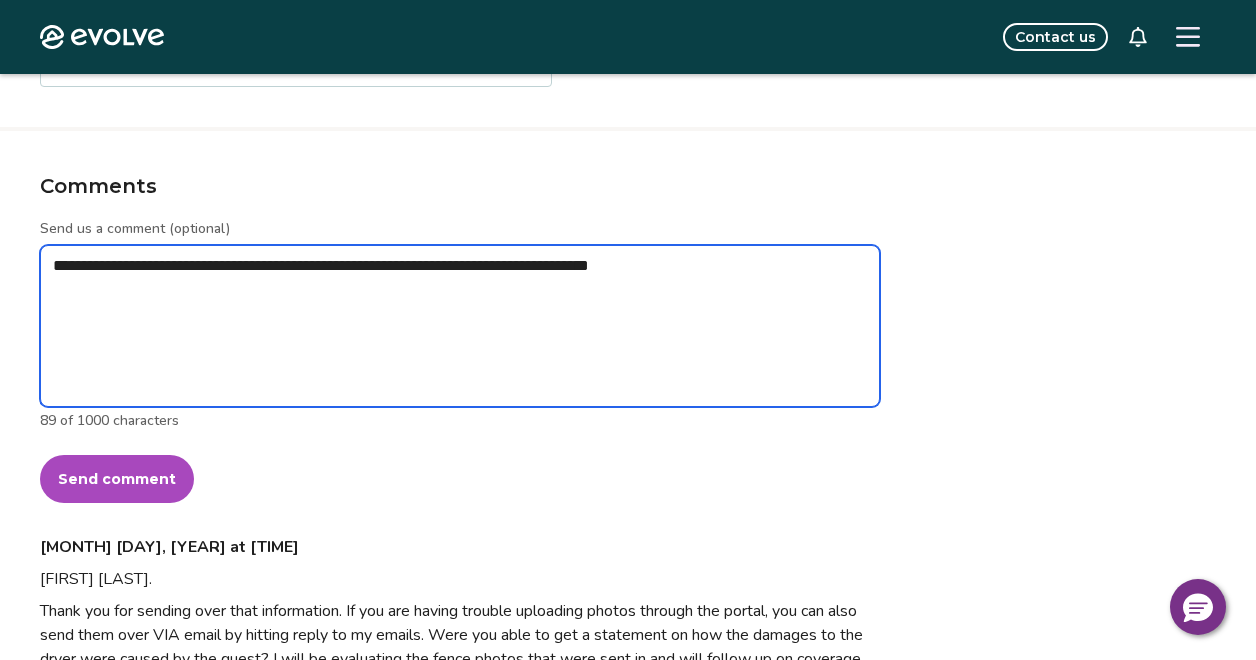 type 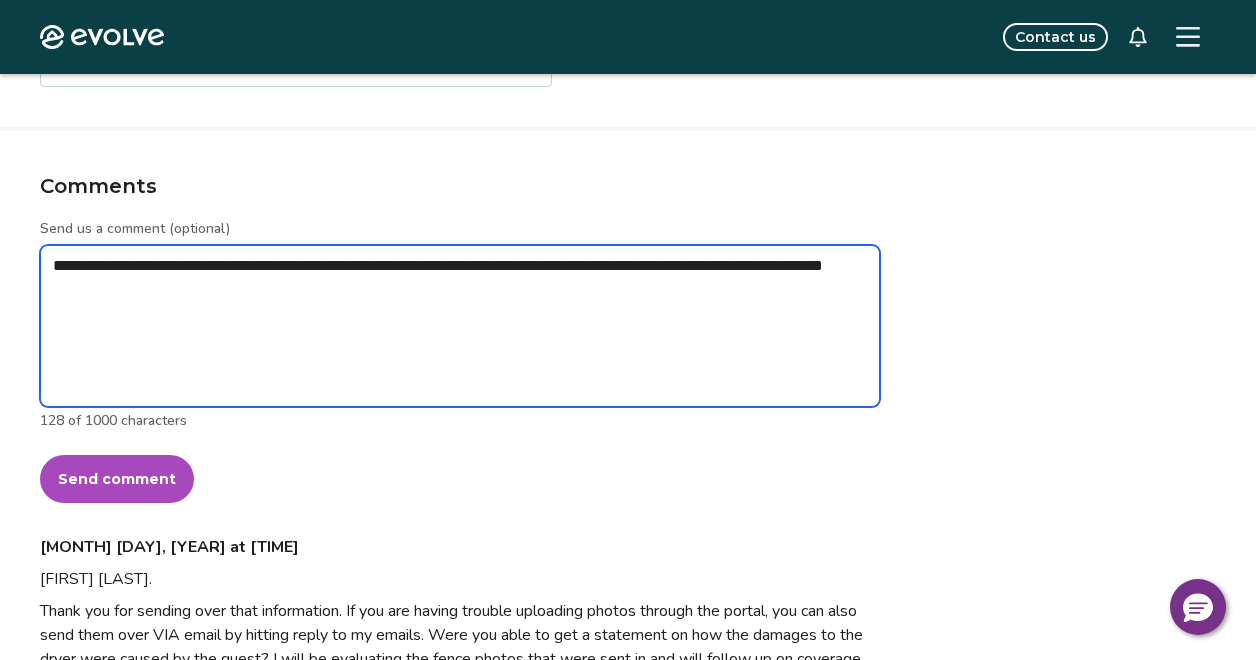 click on "**********" at bounding box center (460, 326) 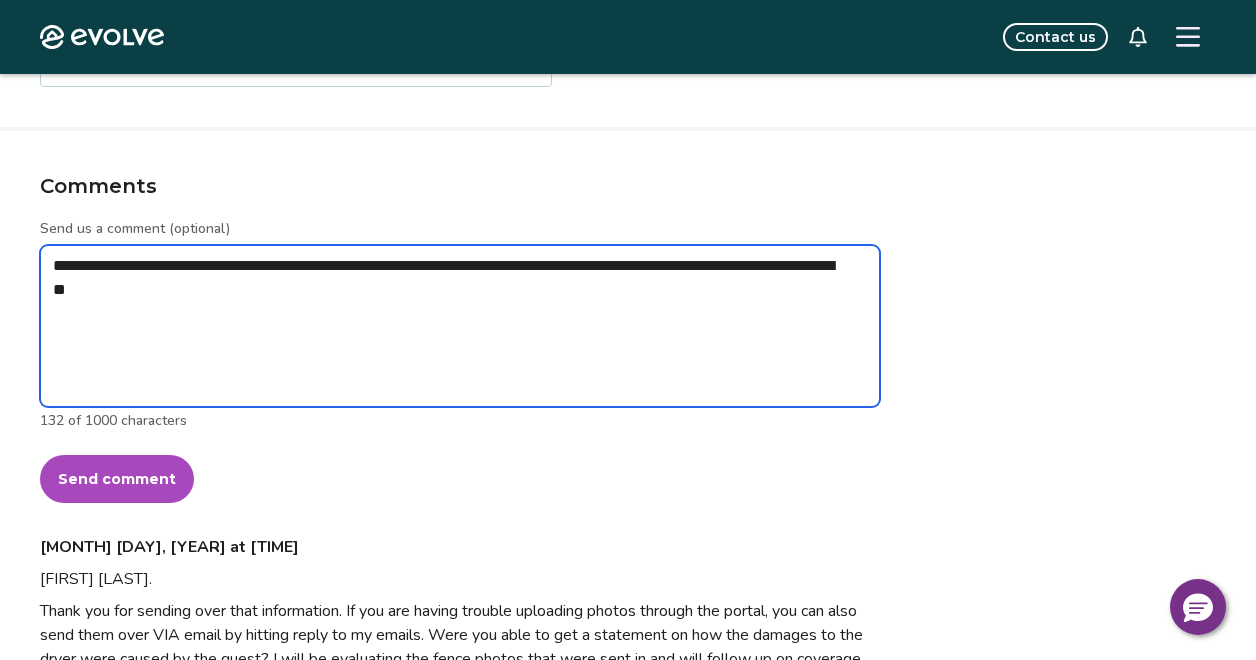 click on "**********" at bounding box center (460, 326) 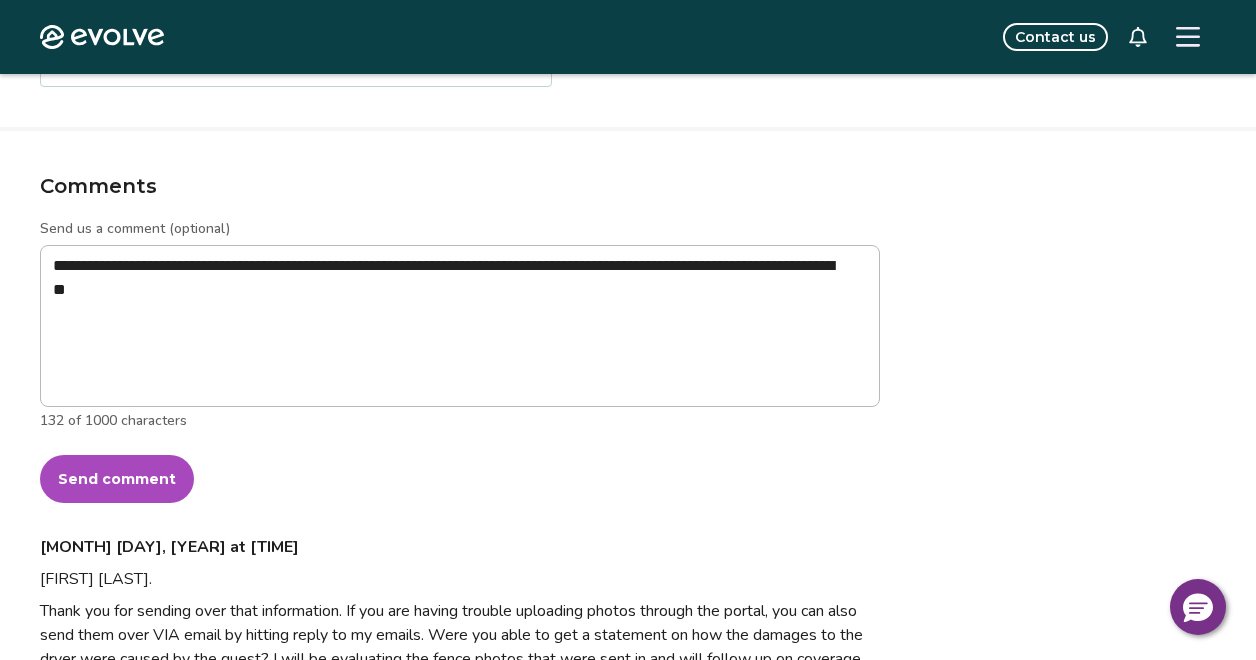 click on "Send comment" at bounding box center [117, 479] 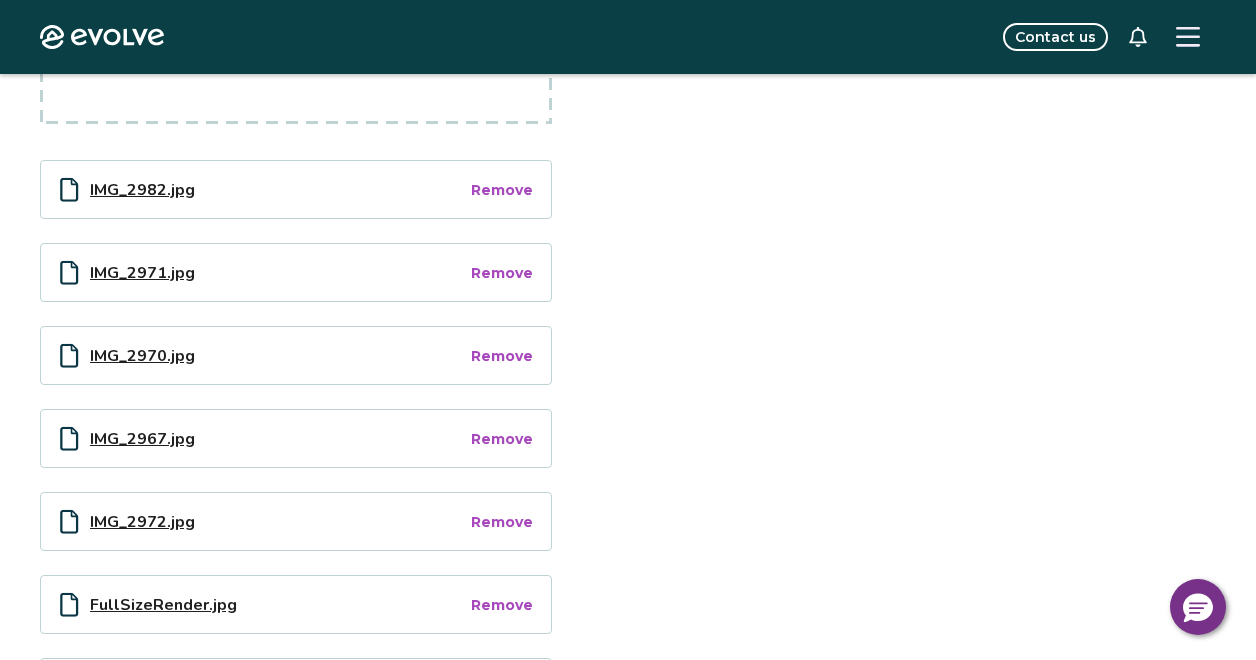 scroll, scrollTop: 578, scrollLeft: 0, axis: vertical 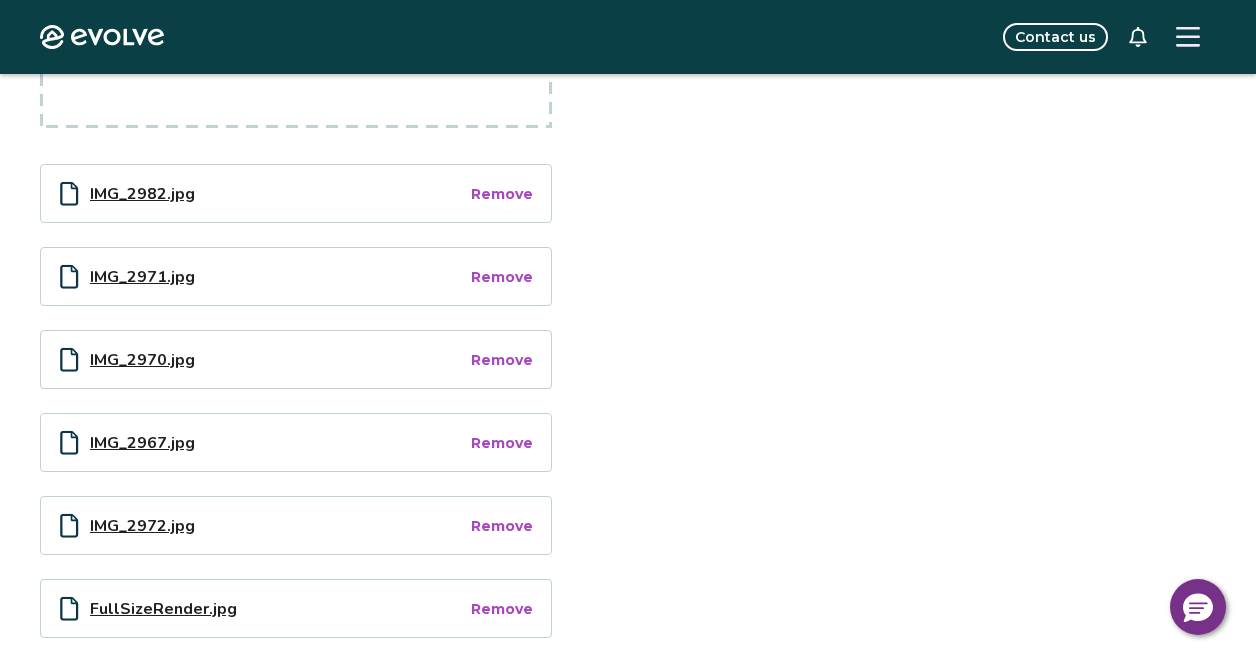 click on "IMG_2982.jpg" at bounding box center (279, 193) 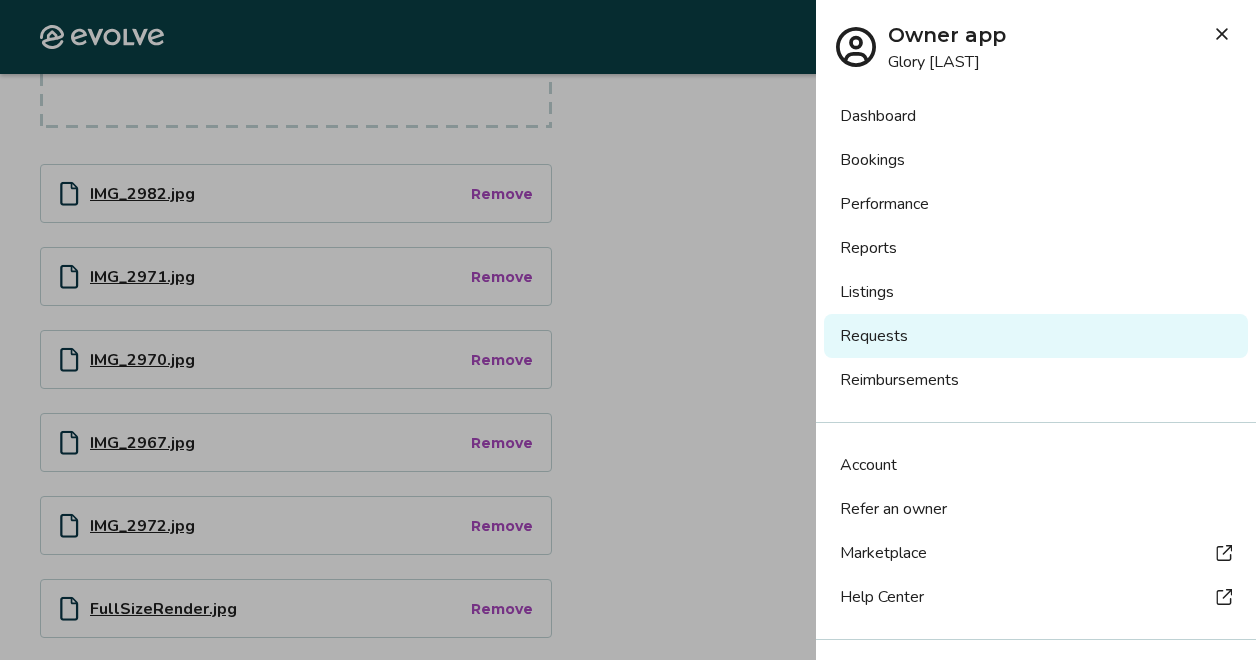 scroll, scrollTop: 64, scrollLeft: 0, axis: vertical 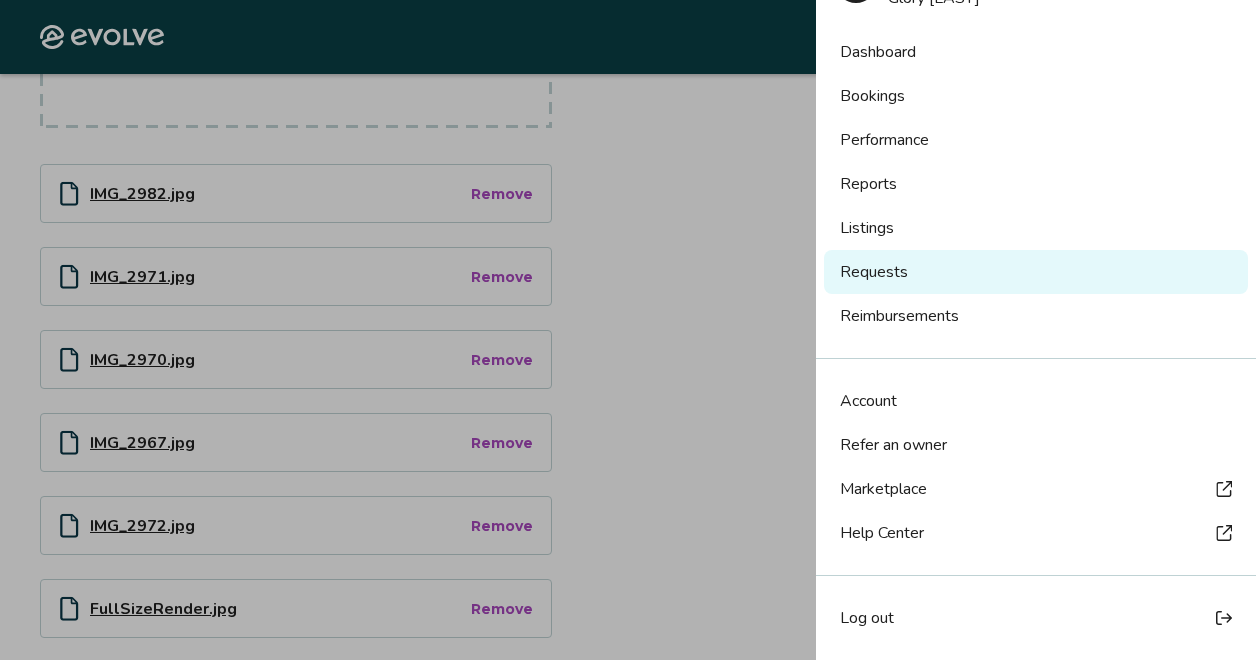 click on "Log out" at bounding box center [867, 618] 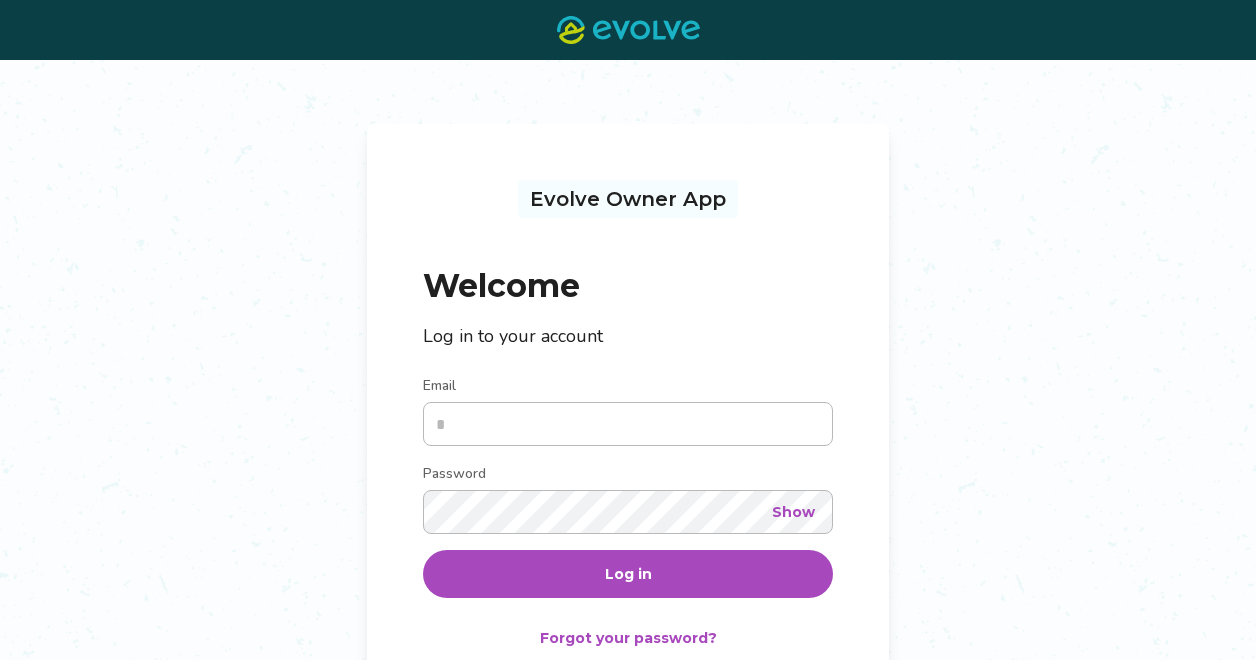 scroll, scrollTop: 0, scrollLeft: 0, axis: both 